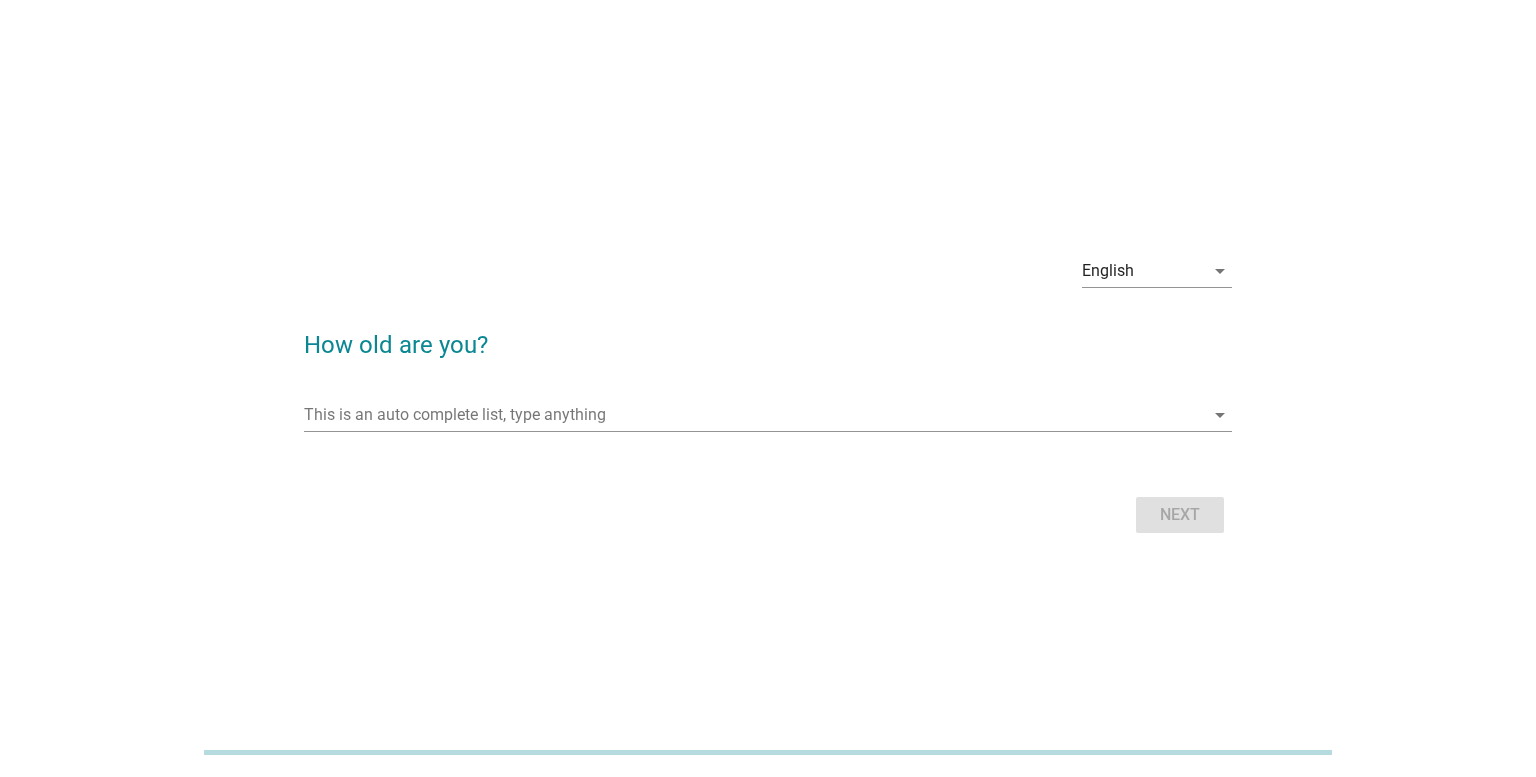 scroll, scrollTop: 0, scrollLeft: 0, axis: both 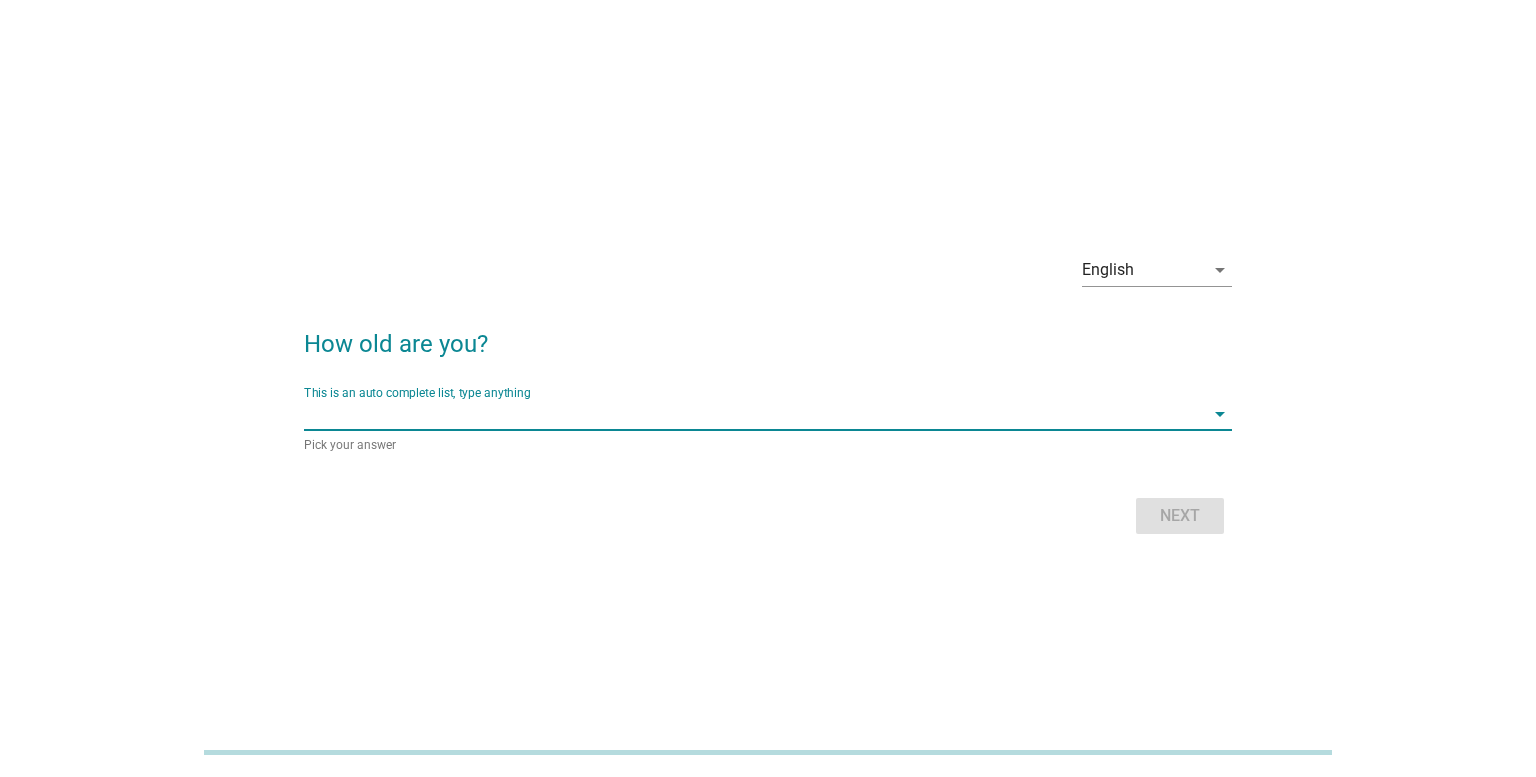 click at bounding box center (754, 414) 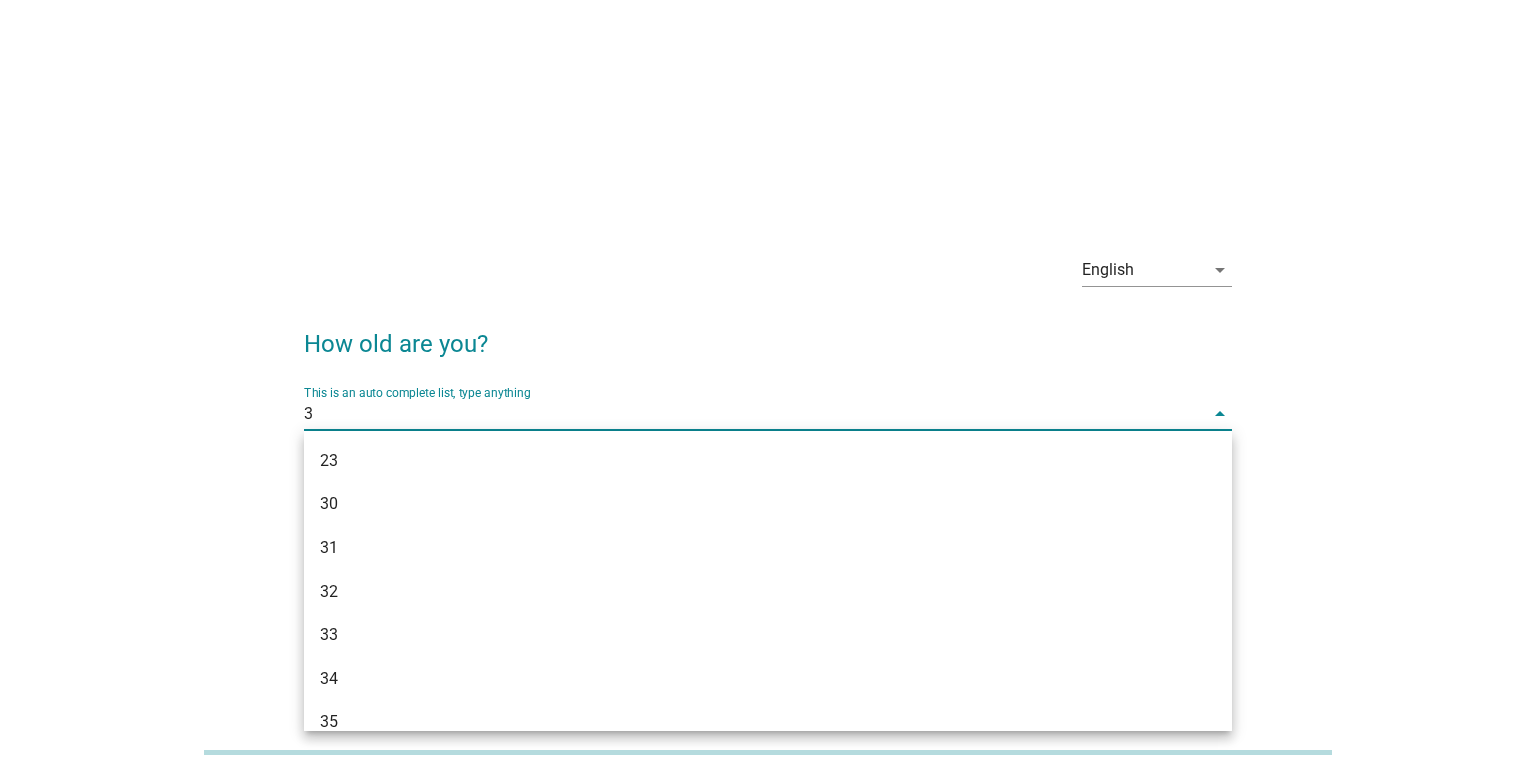 type on "33" 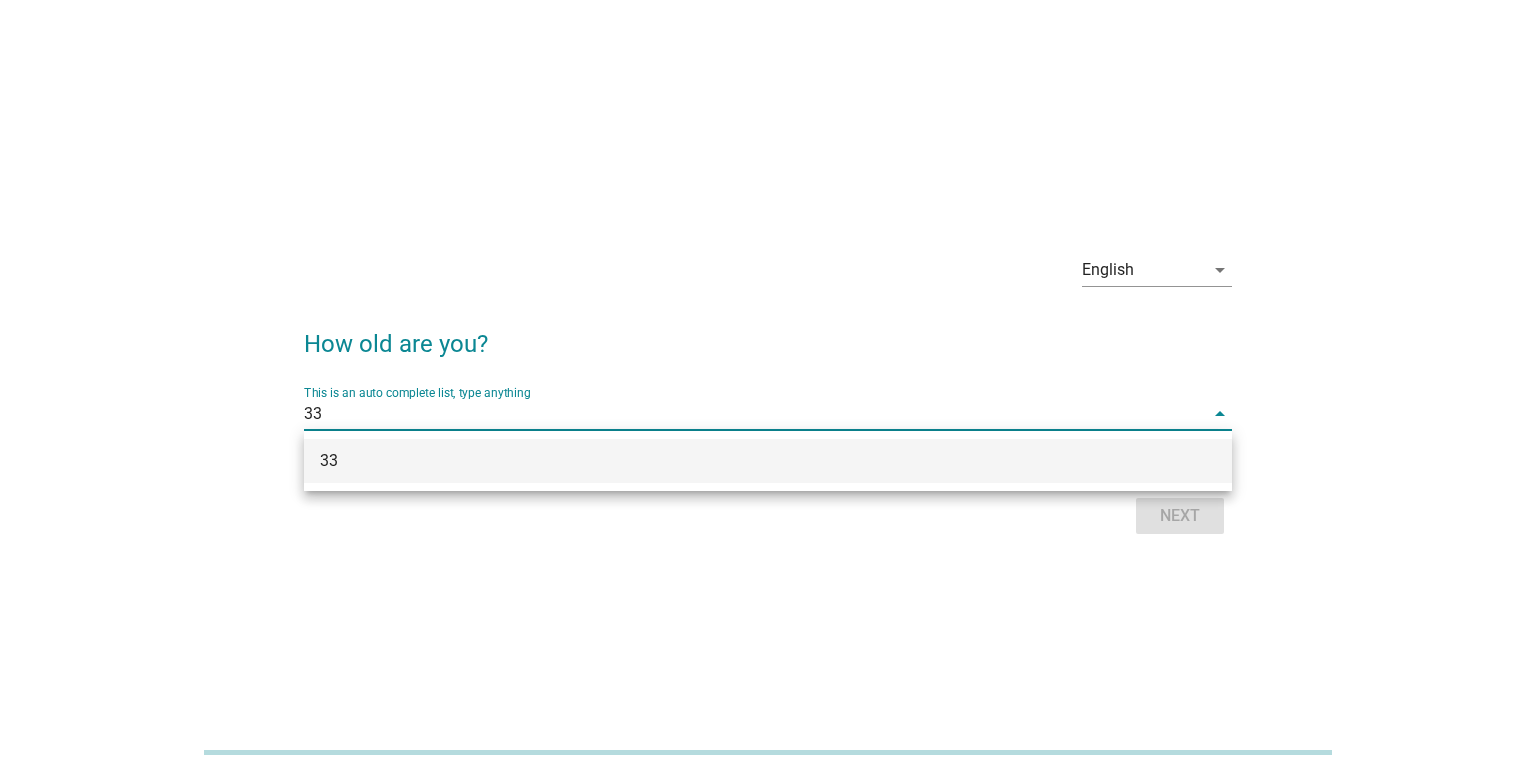 click on "33" at bounding box center [730, 461] 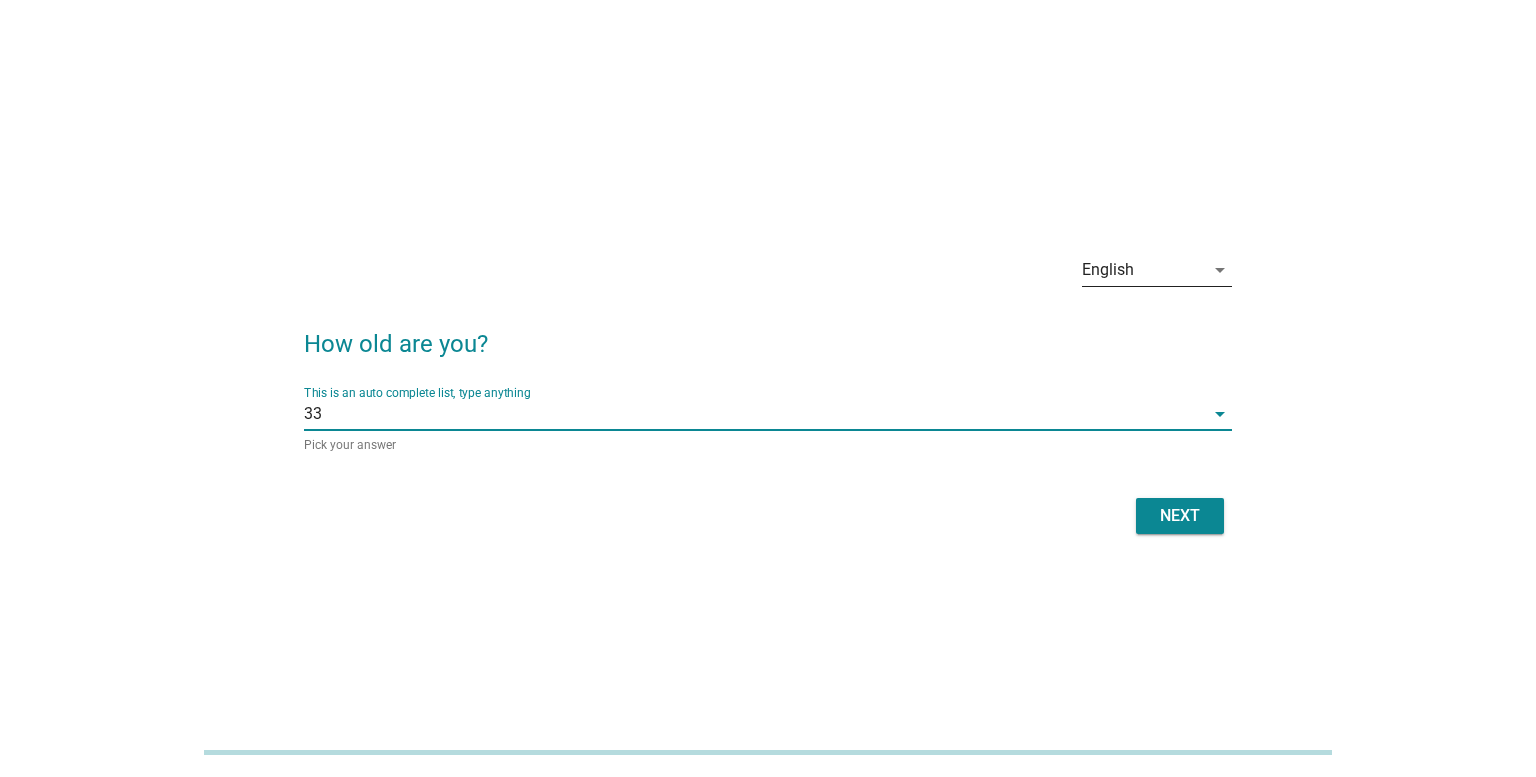 click on "English" at bounding box center (1143, 270) 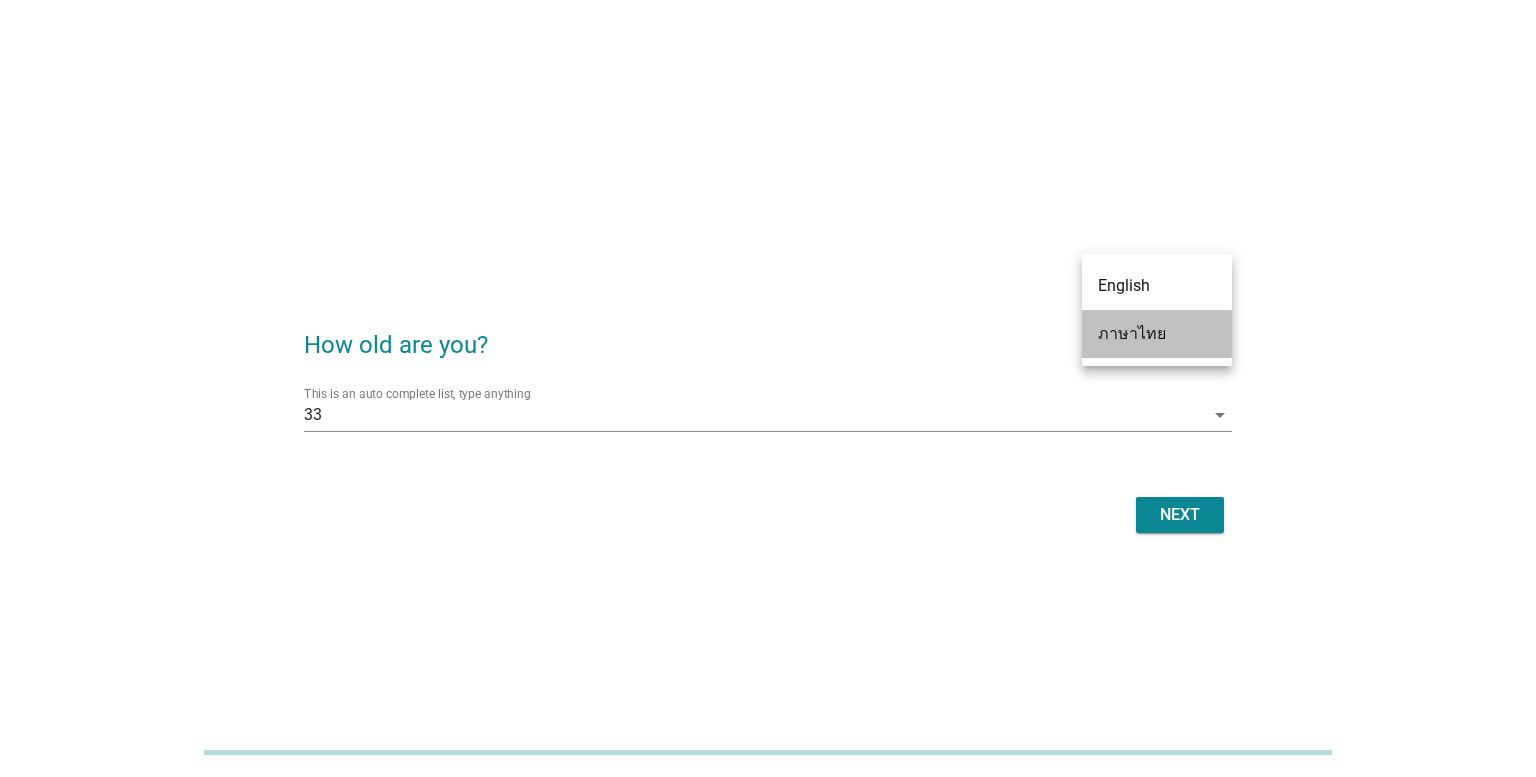 click on "ภาษาไทย" at bounding box center (1157, 334) 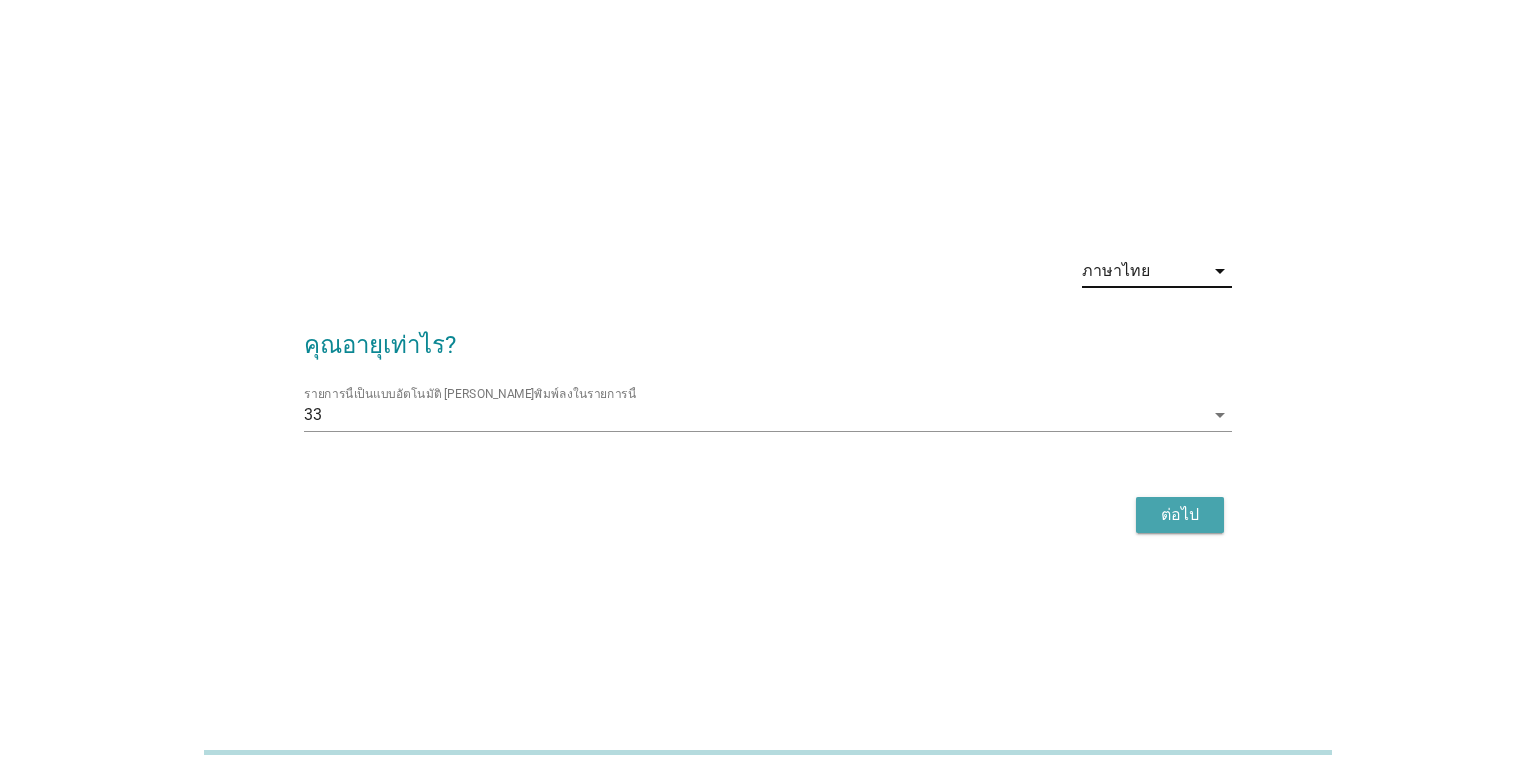 click on "ต่อไป" at bounding box center (1180, 515) 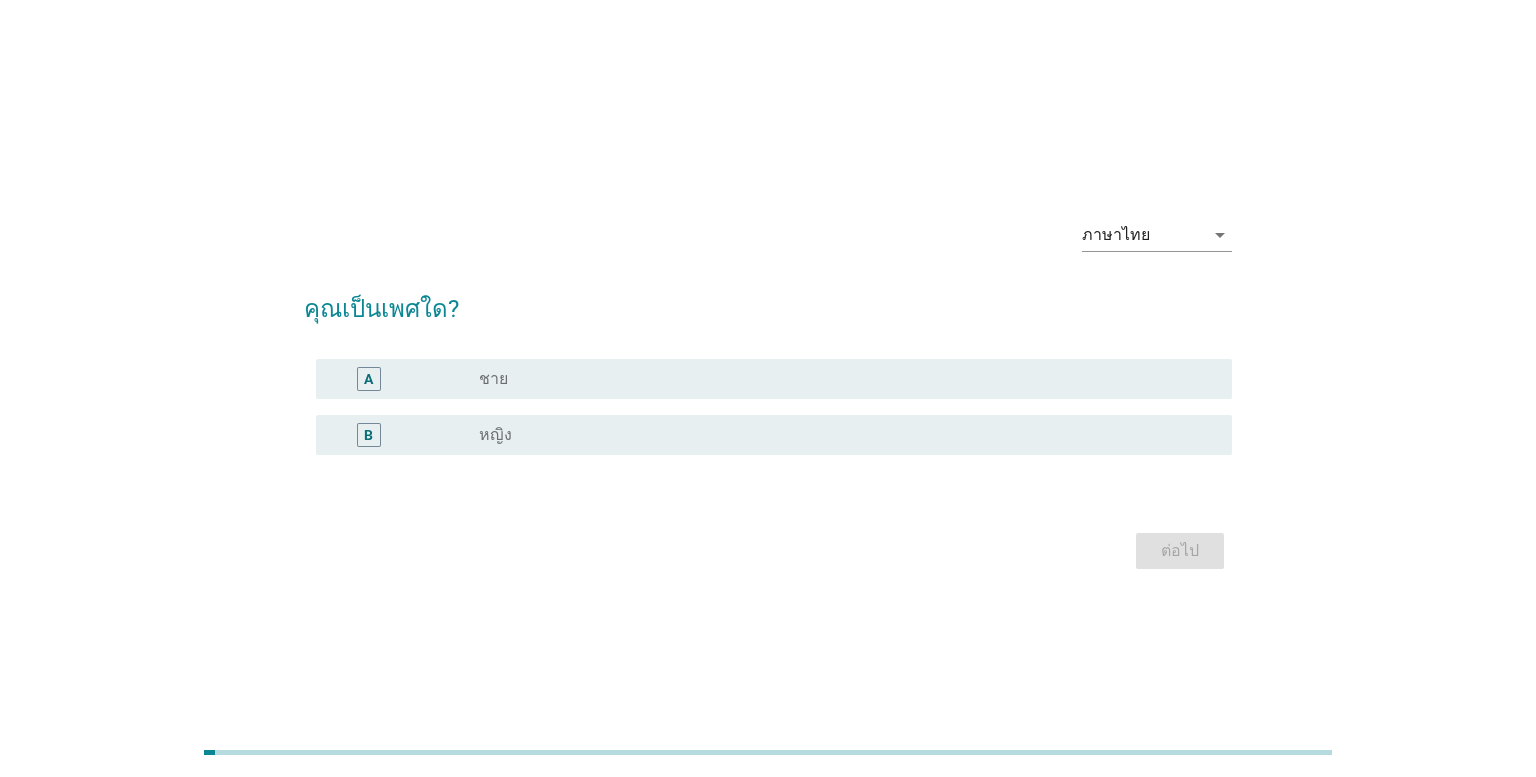 click on "A" at bounding box center [368, 378] 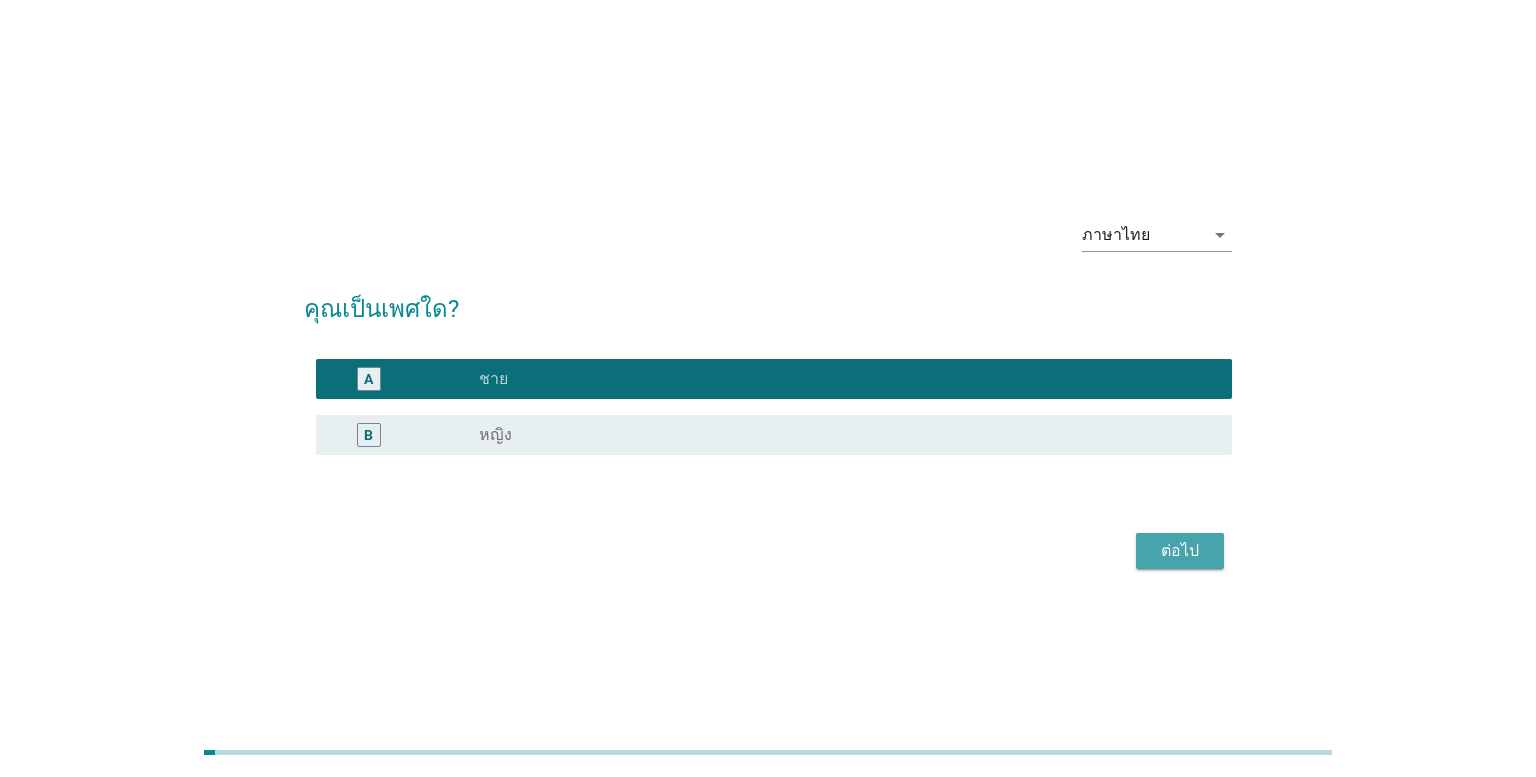 click on "ต่อไป" at bounding box center (1180, 551) 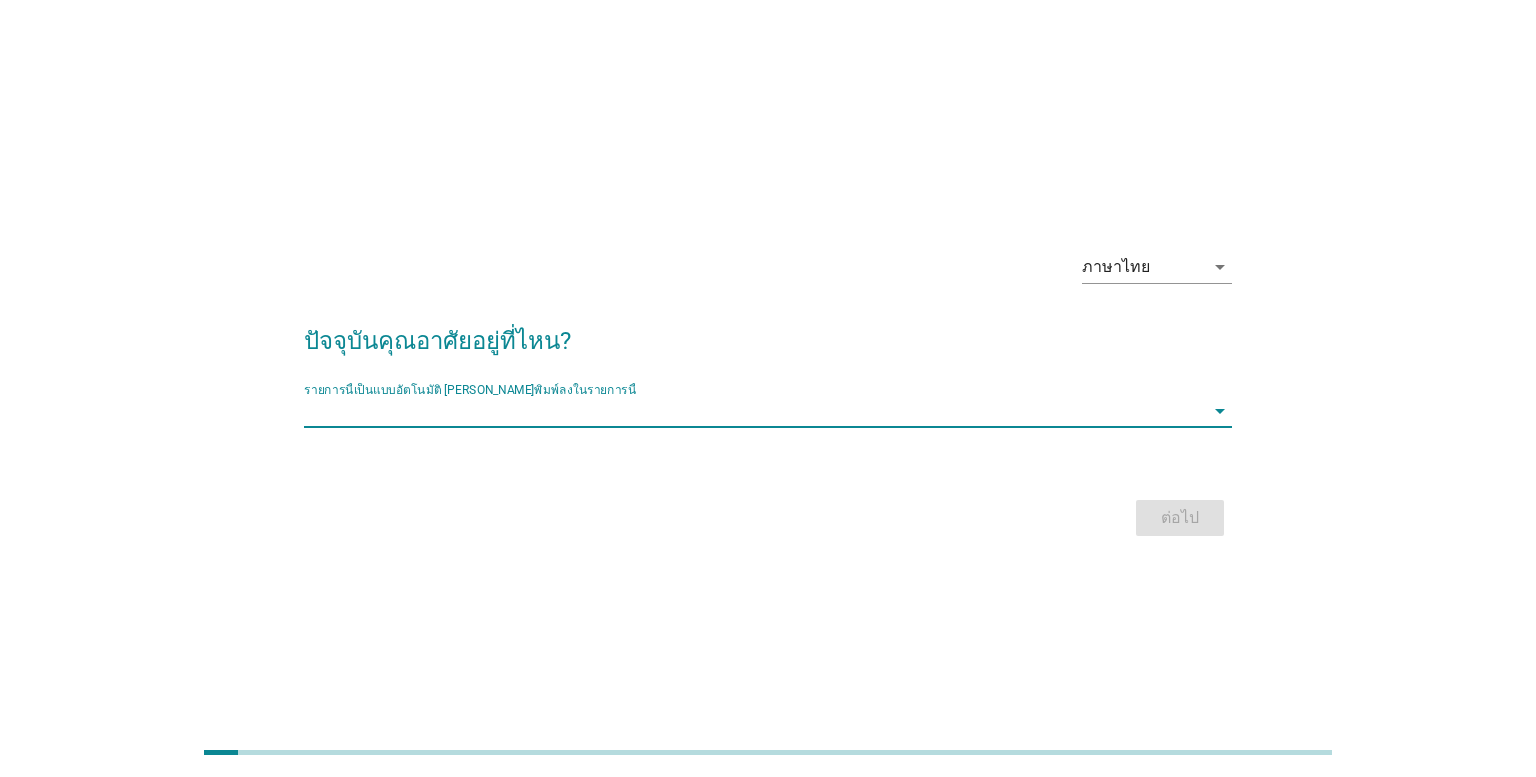 click at bounding box center (754, 411) 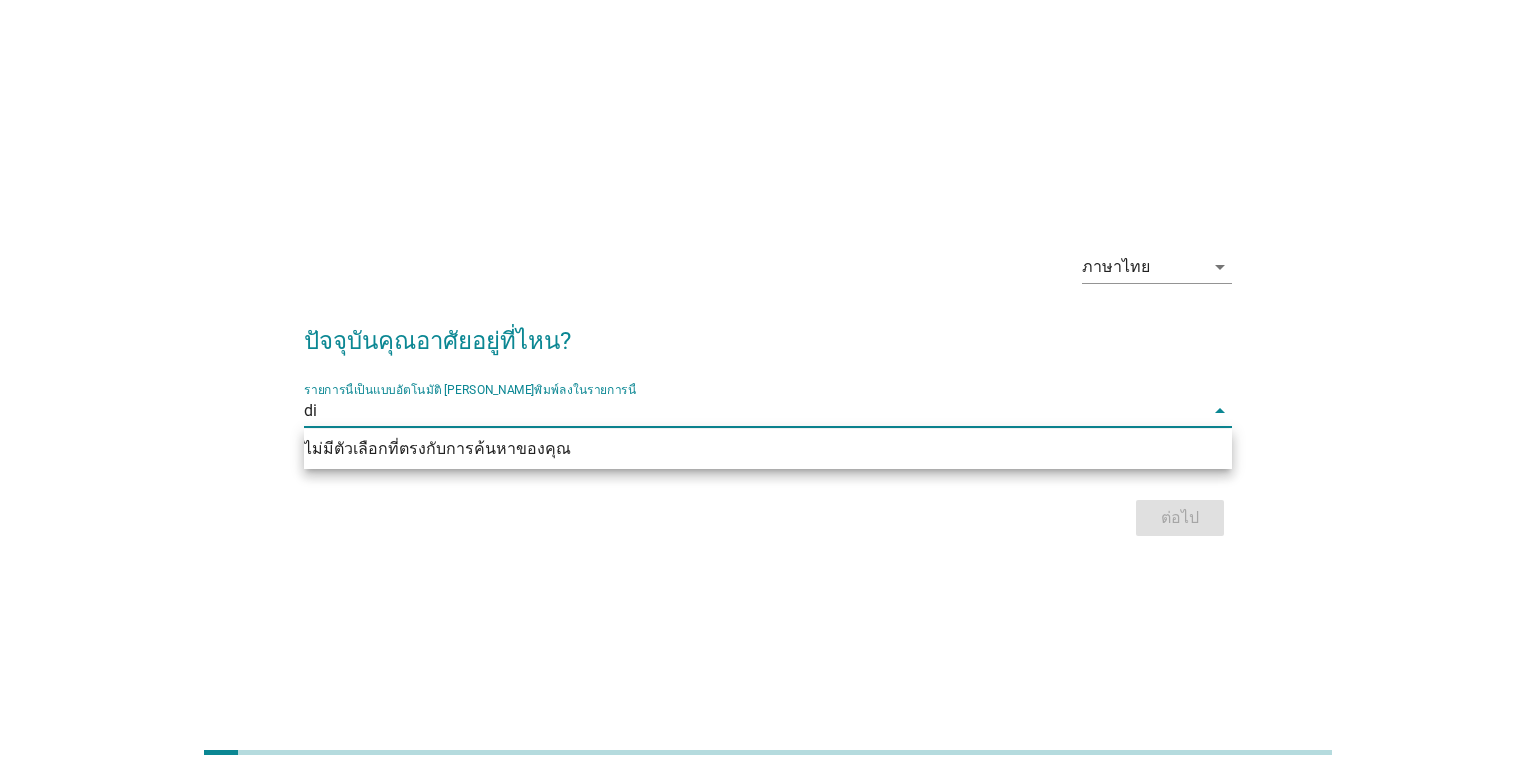 type on "d" 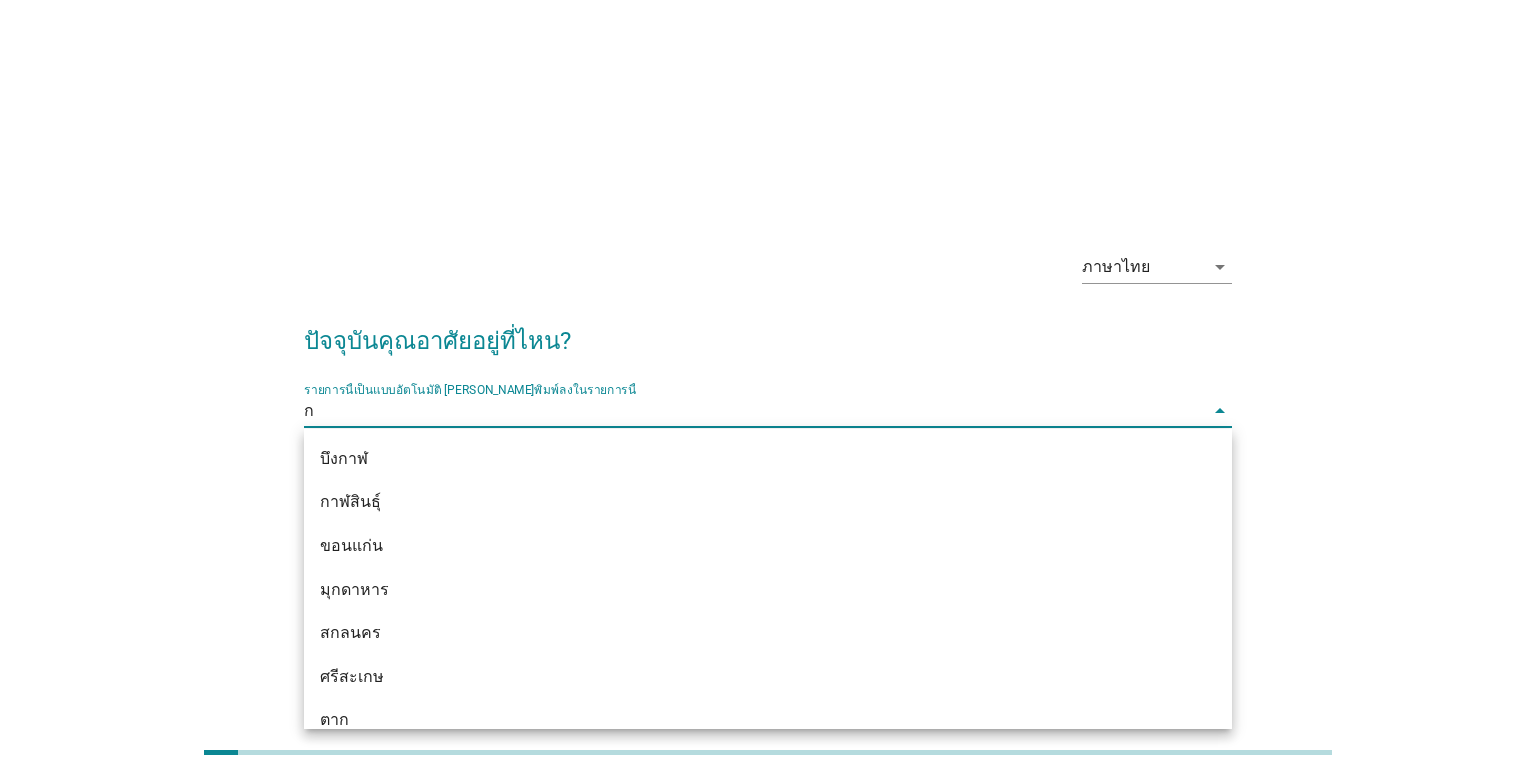 type on "กร" 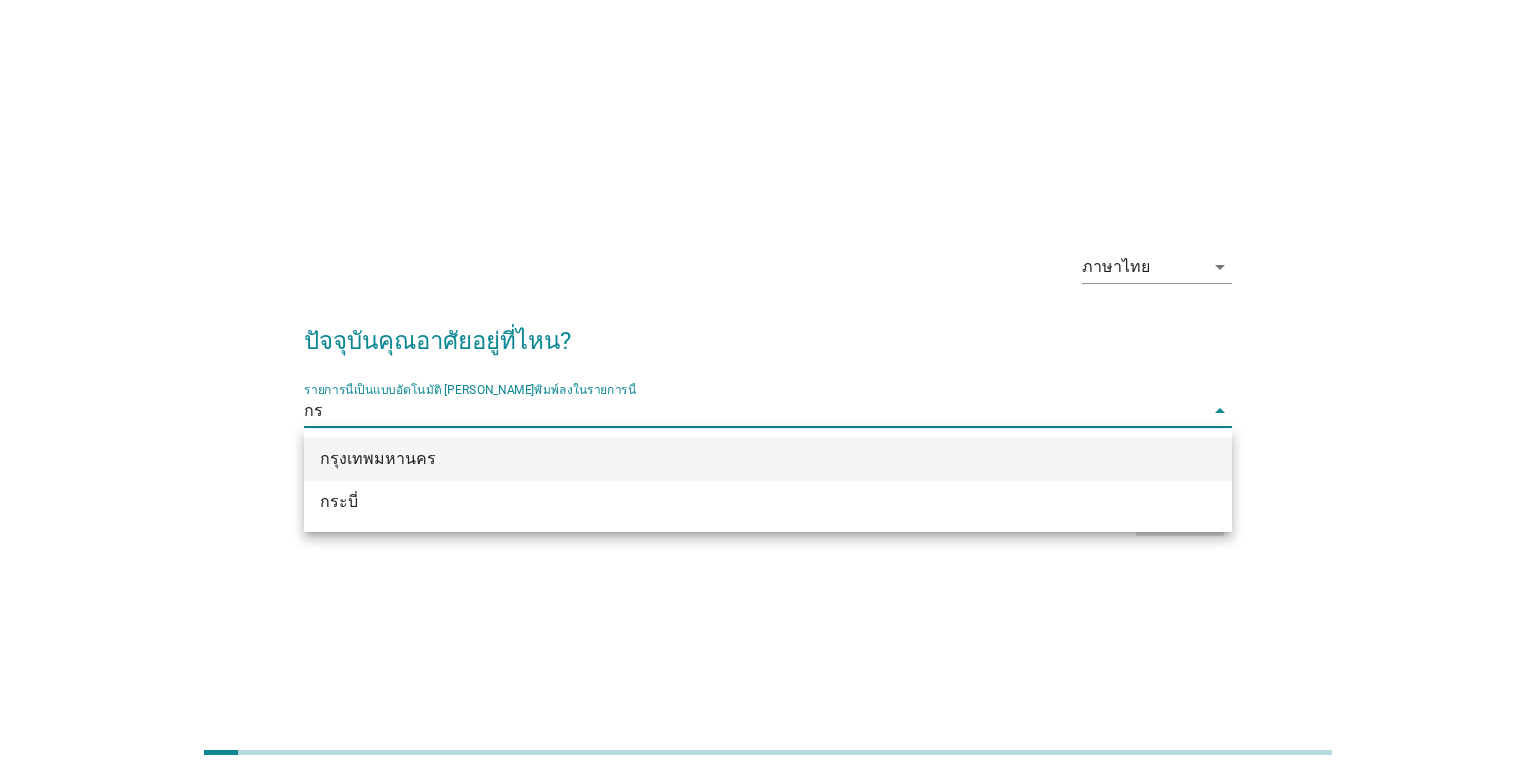 click on "กรุงเทพมหานคร" at bounding box center (768, 459) 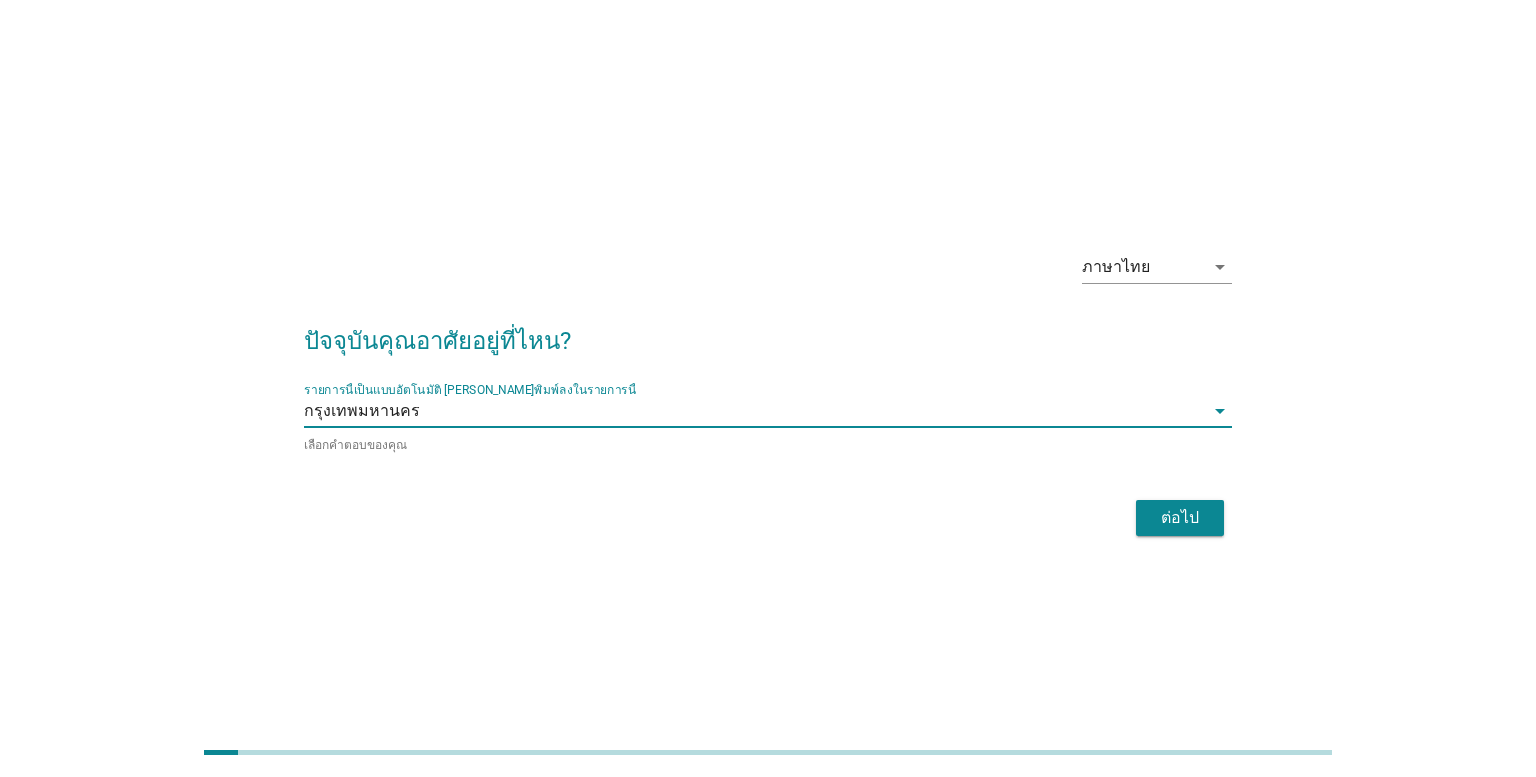 click on "ต่อไป" at bounding box center (1180, 518) 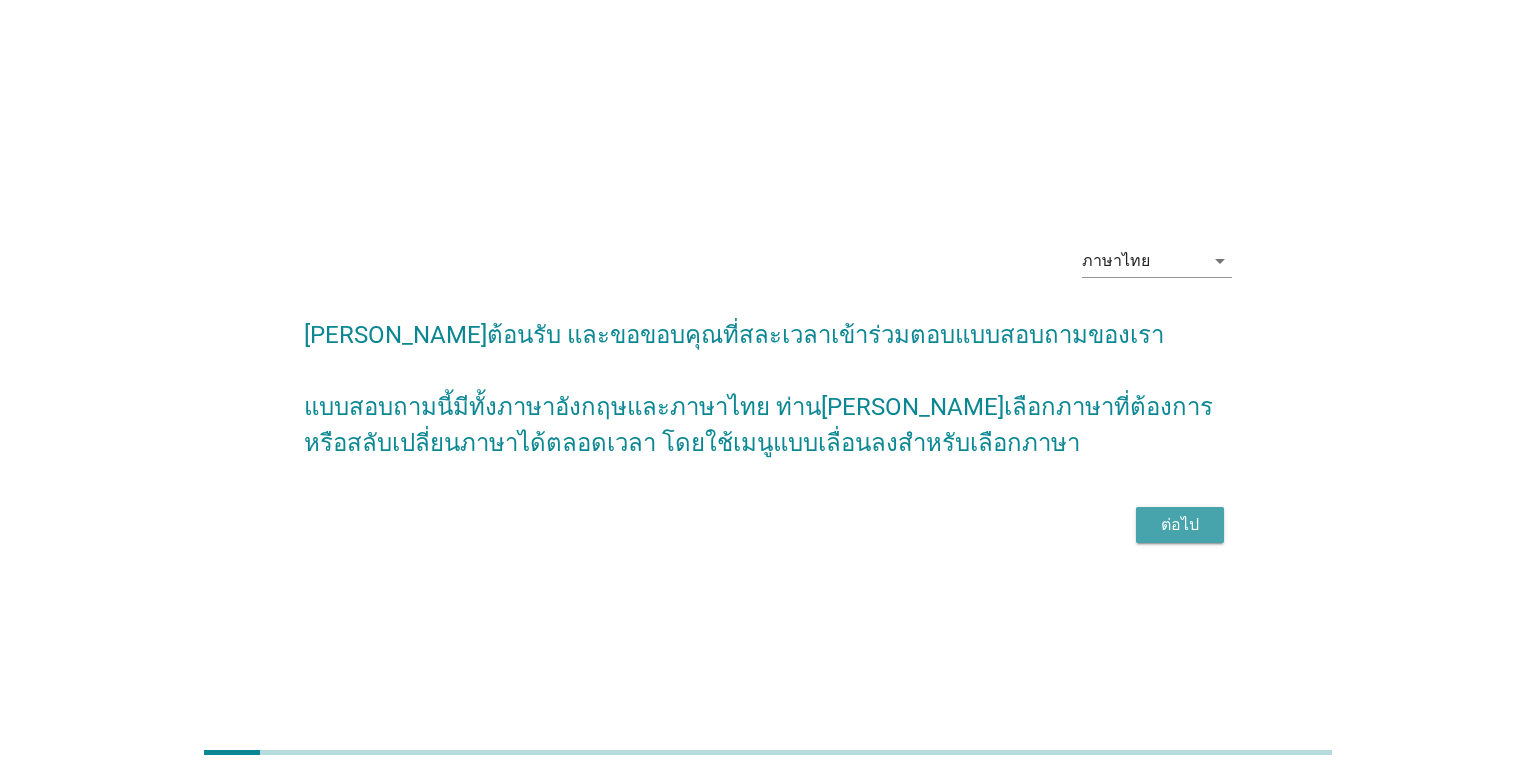 click on "ต่อไป" at bounding box center [1180, 525] 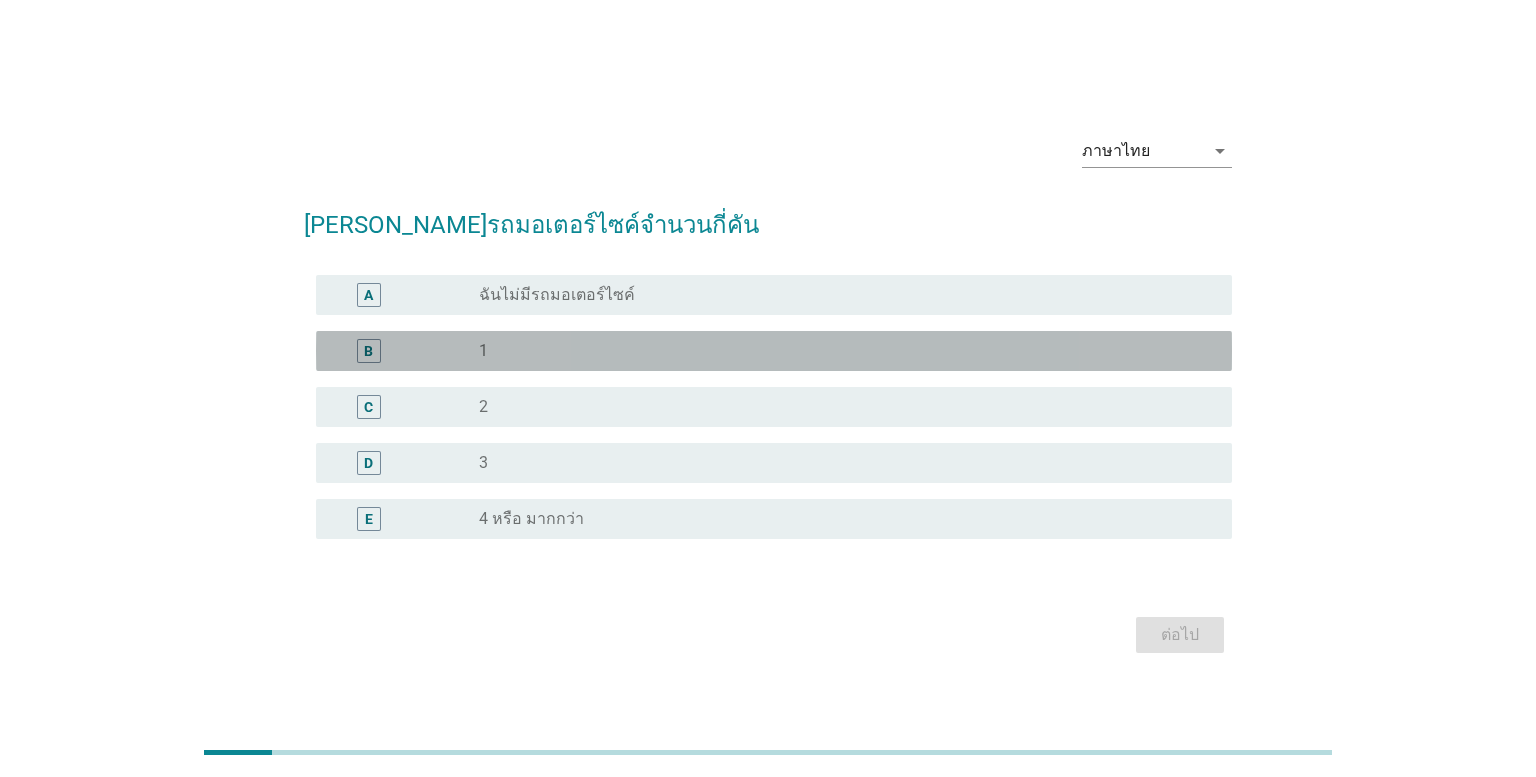 click on "radio_button_unchecked 1" at bounding box center (839, 351) 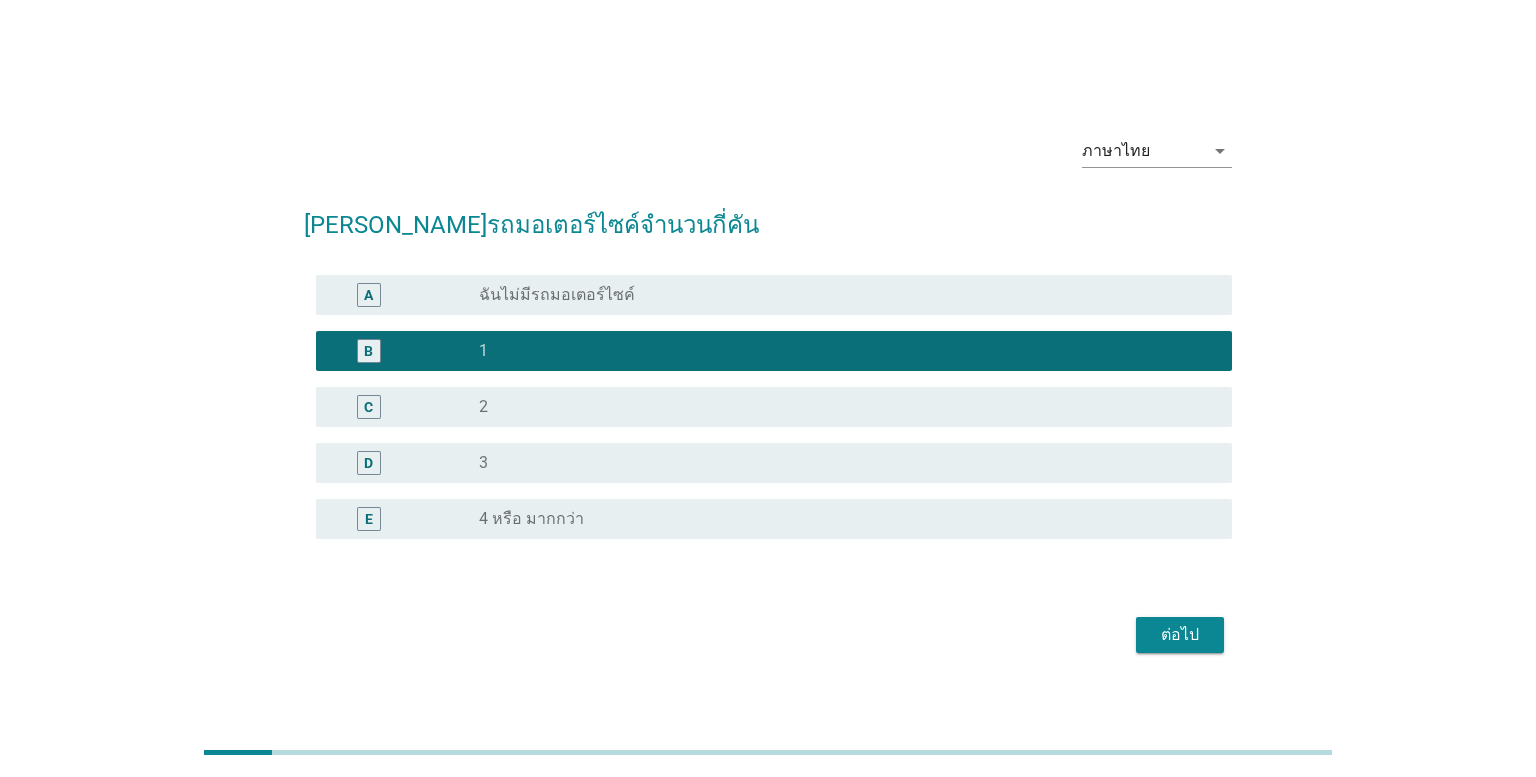 click on "ต่อไป" at bounding box center (1180, 635) 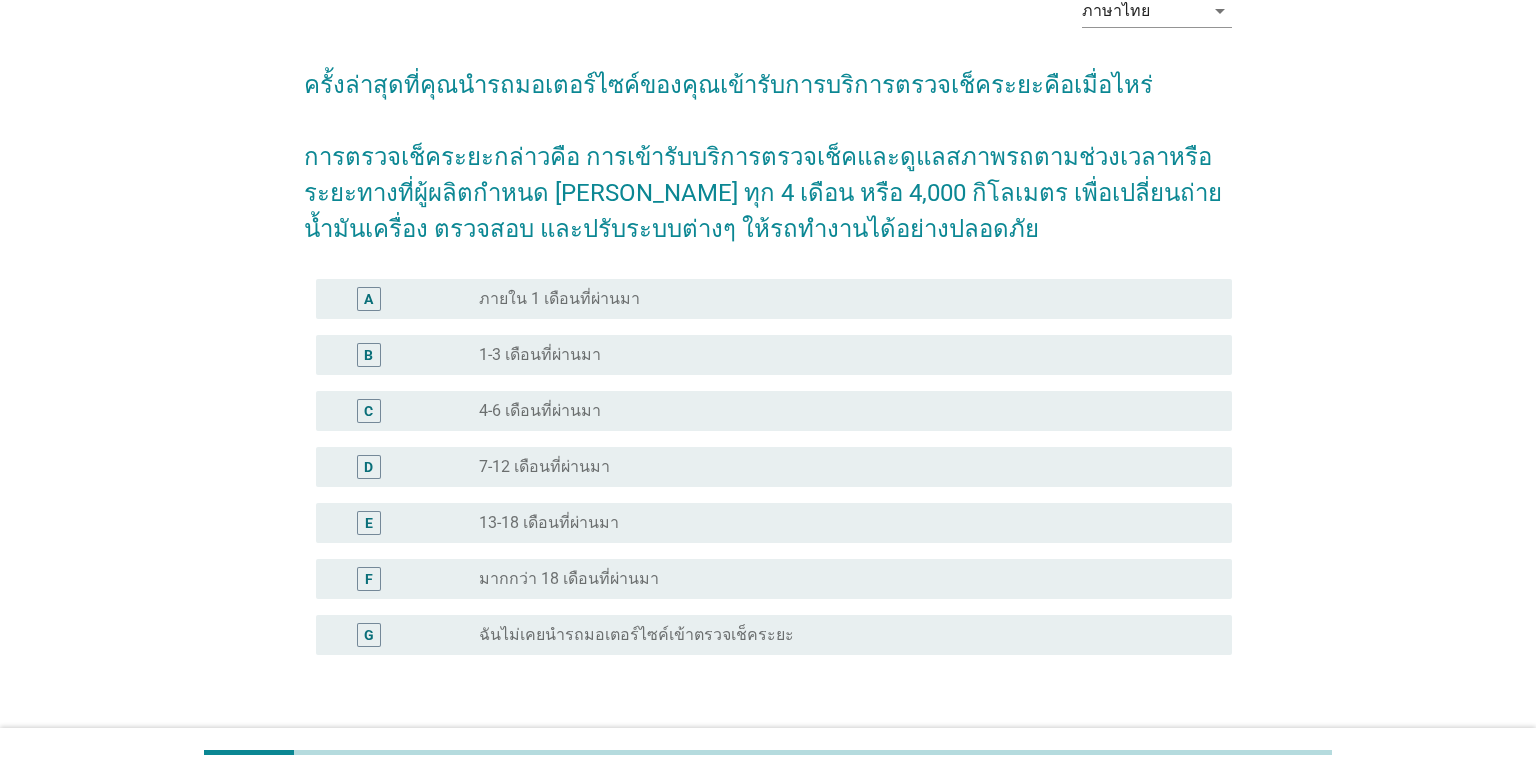 scroll, scrollTop: 118, scrollLeft: 0, axis: vertical 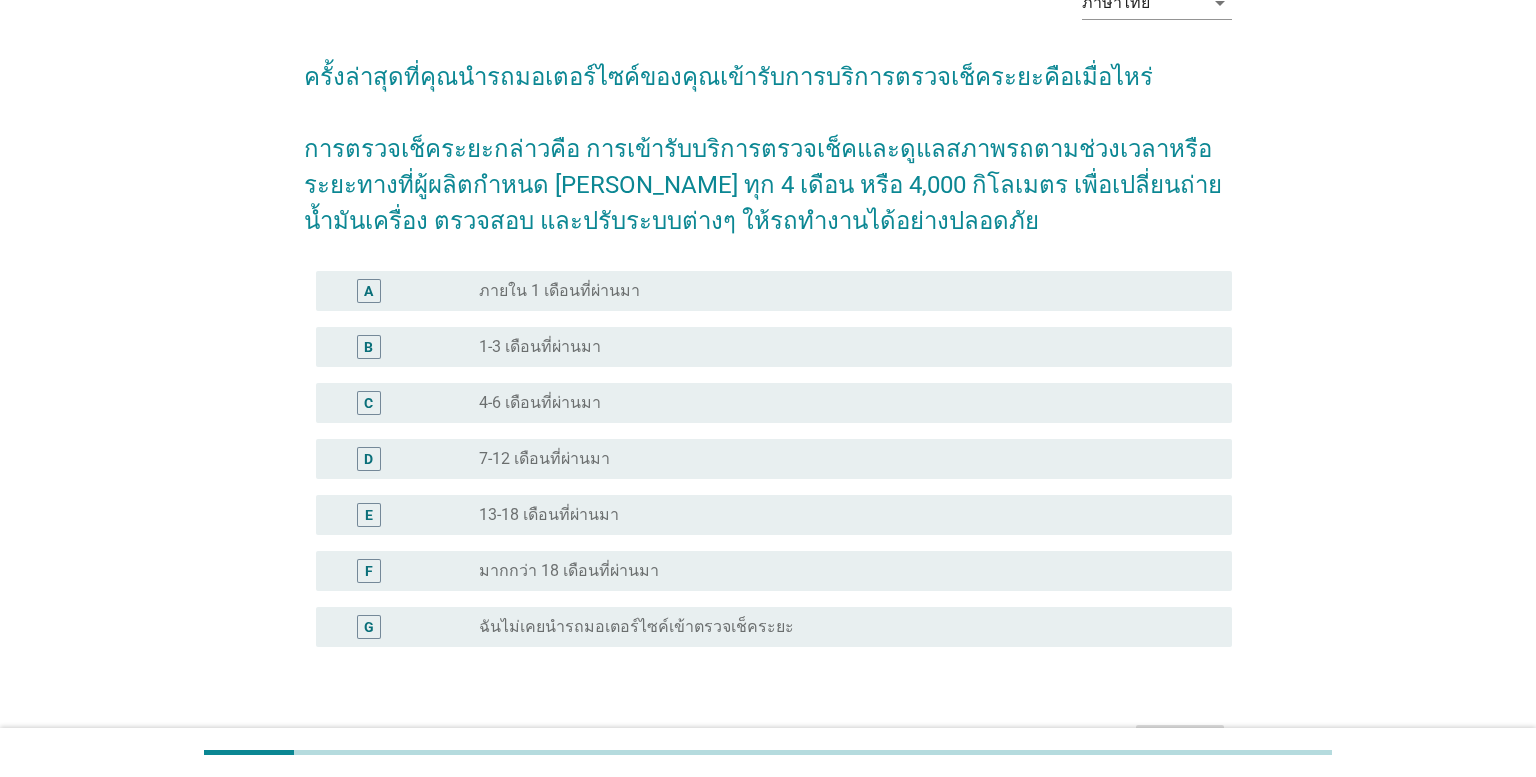 click on "B     radio_button_unchecked 1-3 เดือนที่ผ่านมา" at bounding box center (774, 347) 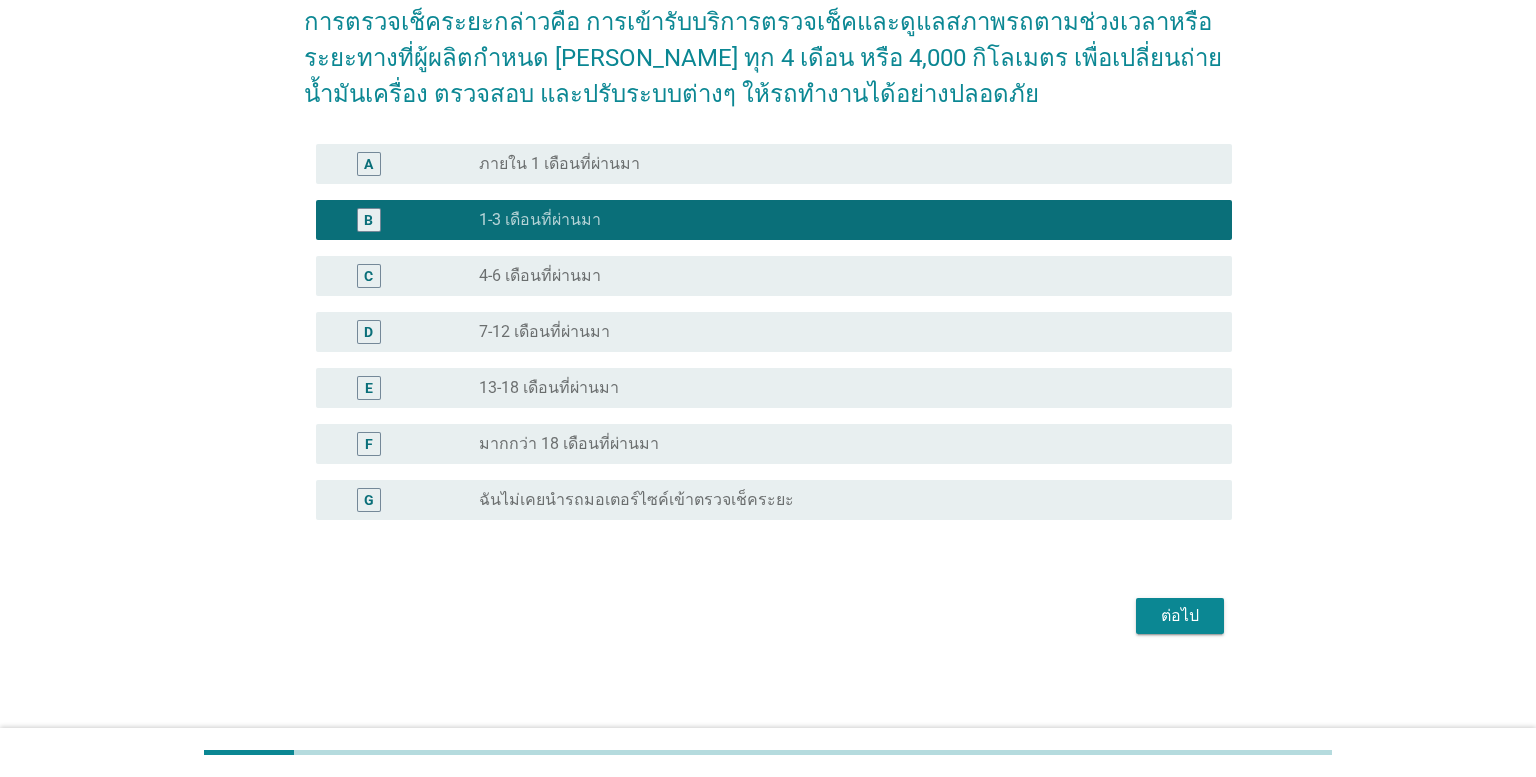 scroll, scrollTop: 245, scrollLeft: 0, axis: vertical 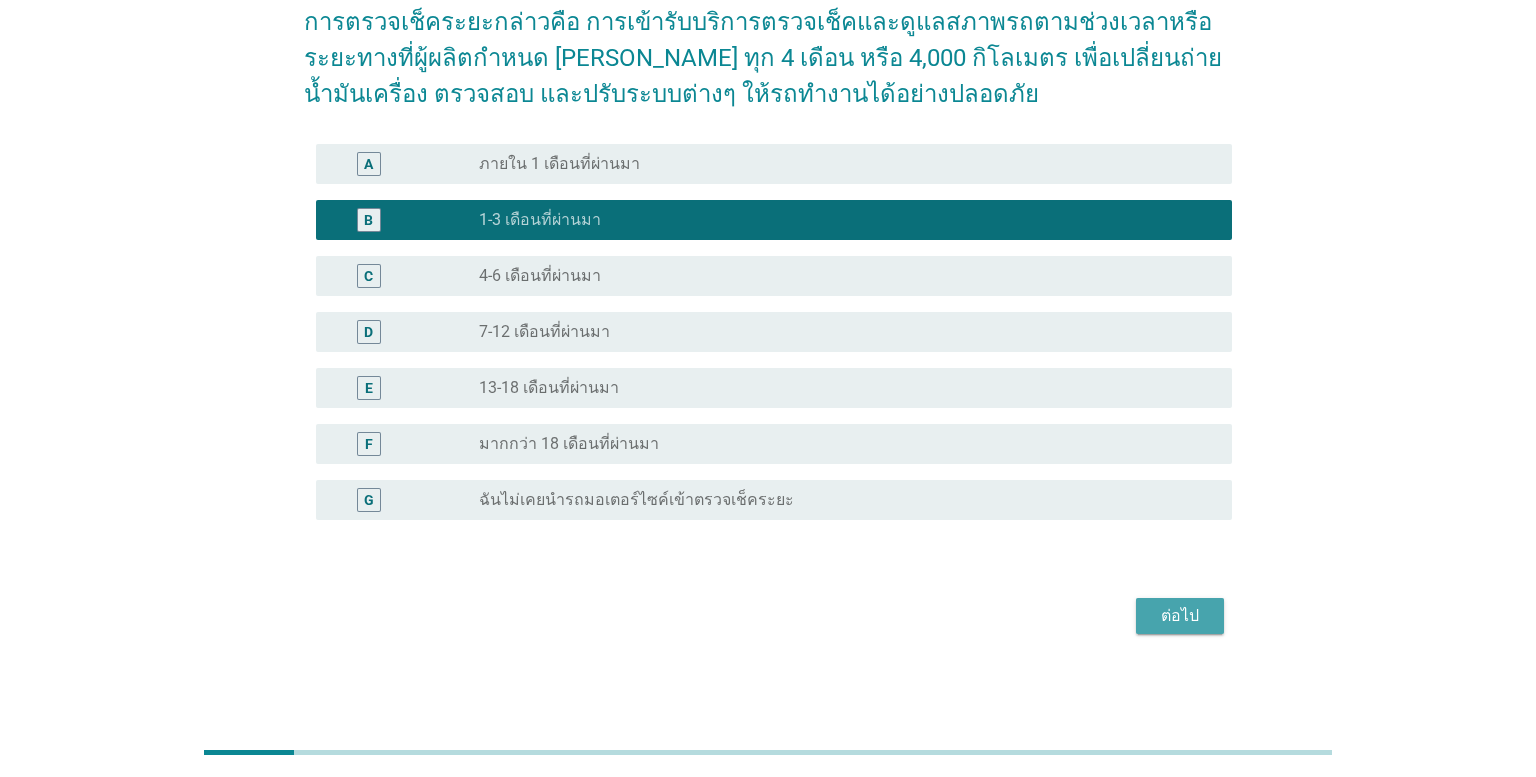 click on "ต่อไป" at bounding box center [1180, 616] 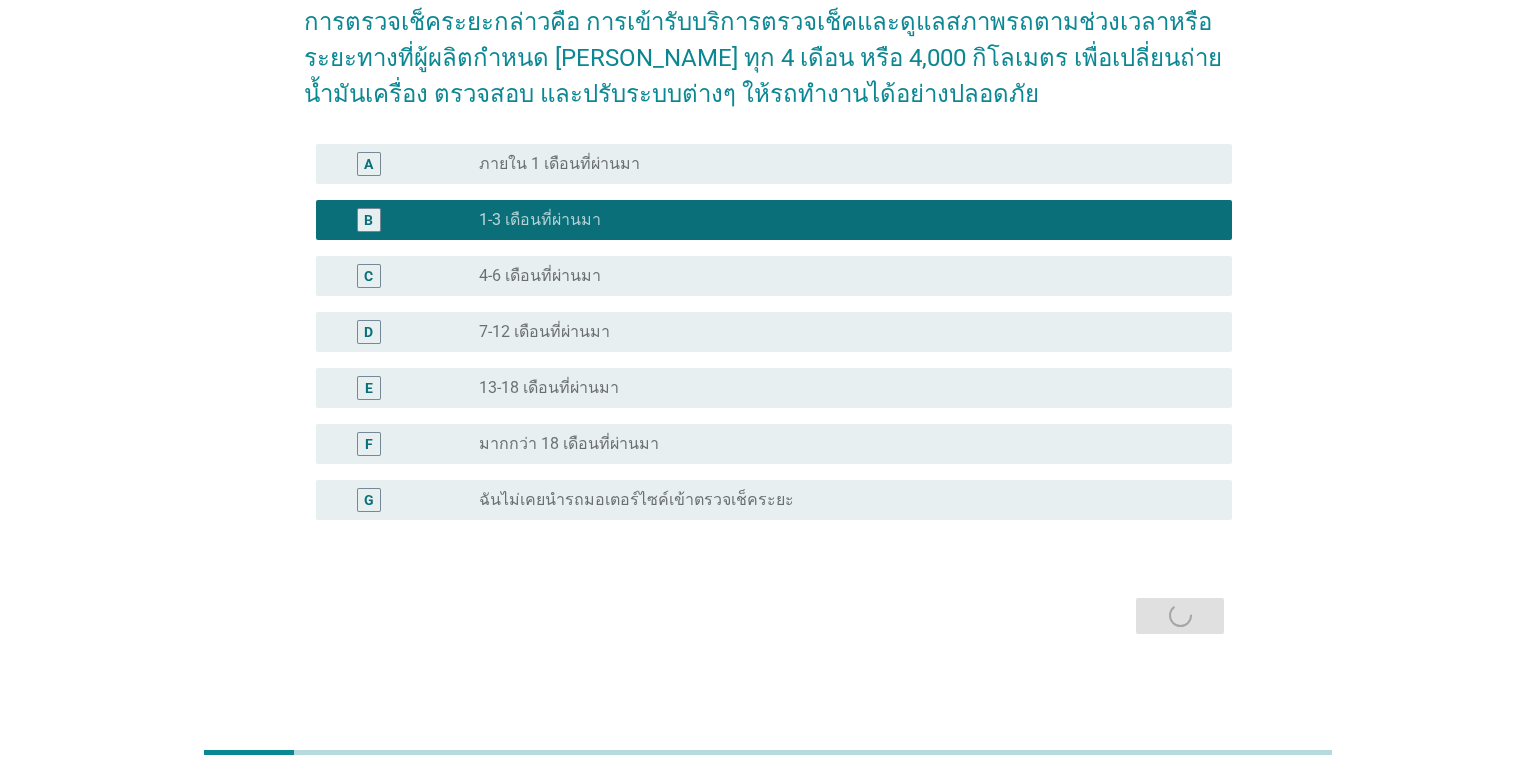 scroll, scrollTop: 0, scrollLeft: 0, axis: both 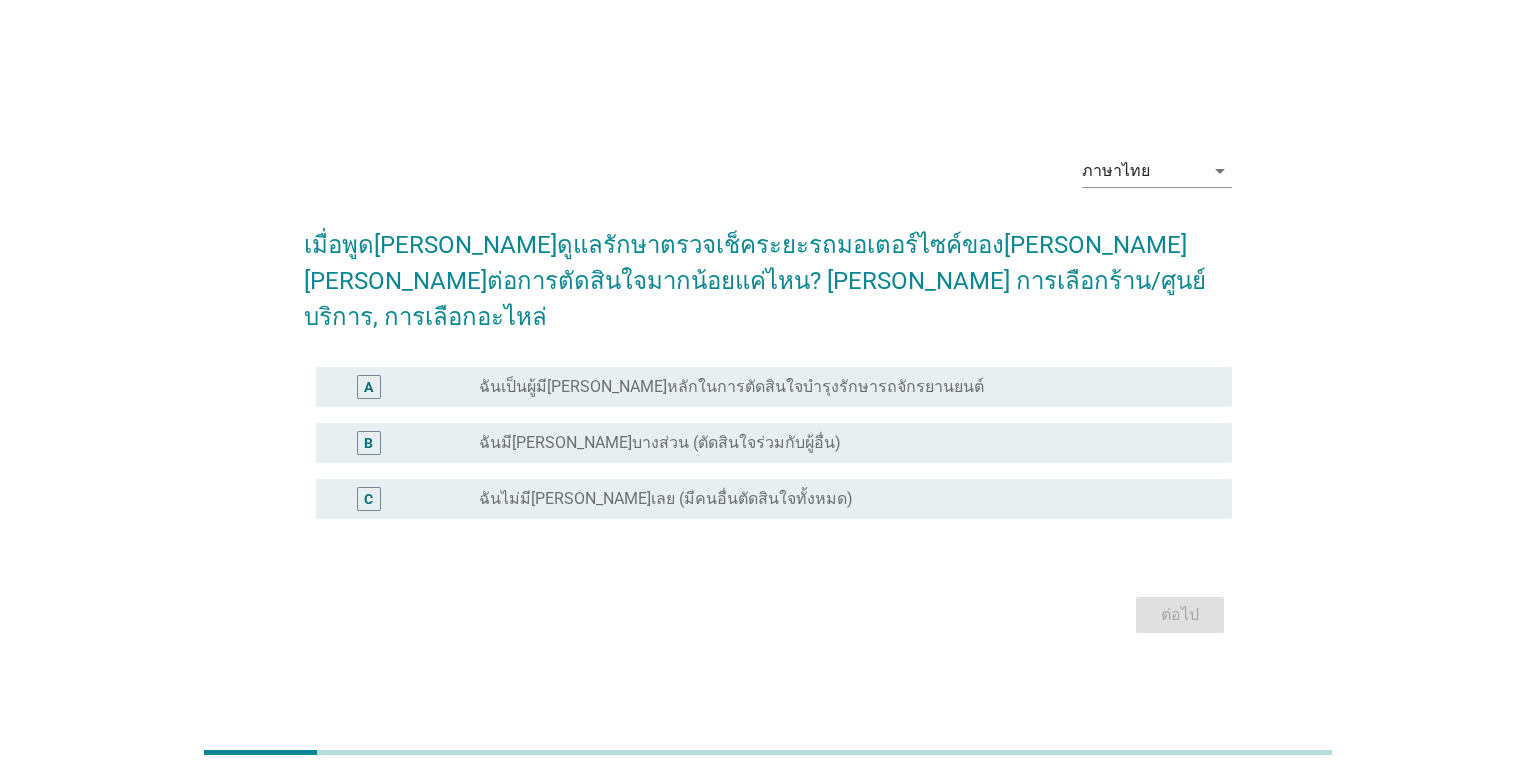 click on "radio_button_unchecked ฉันมี[PERSON_NAME]บางส่วน (ตัดสินใจร่วมกับผู้อื่น)" at bounding box center [839, 443] 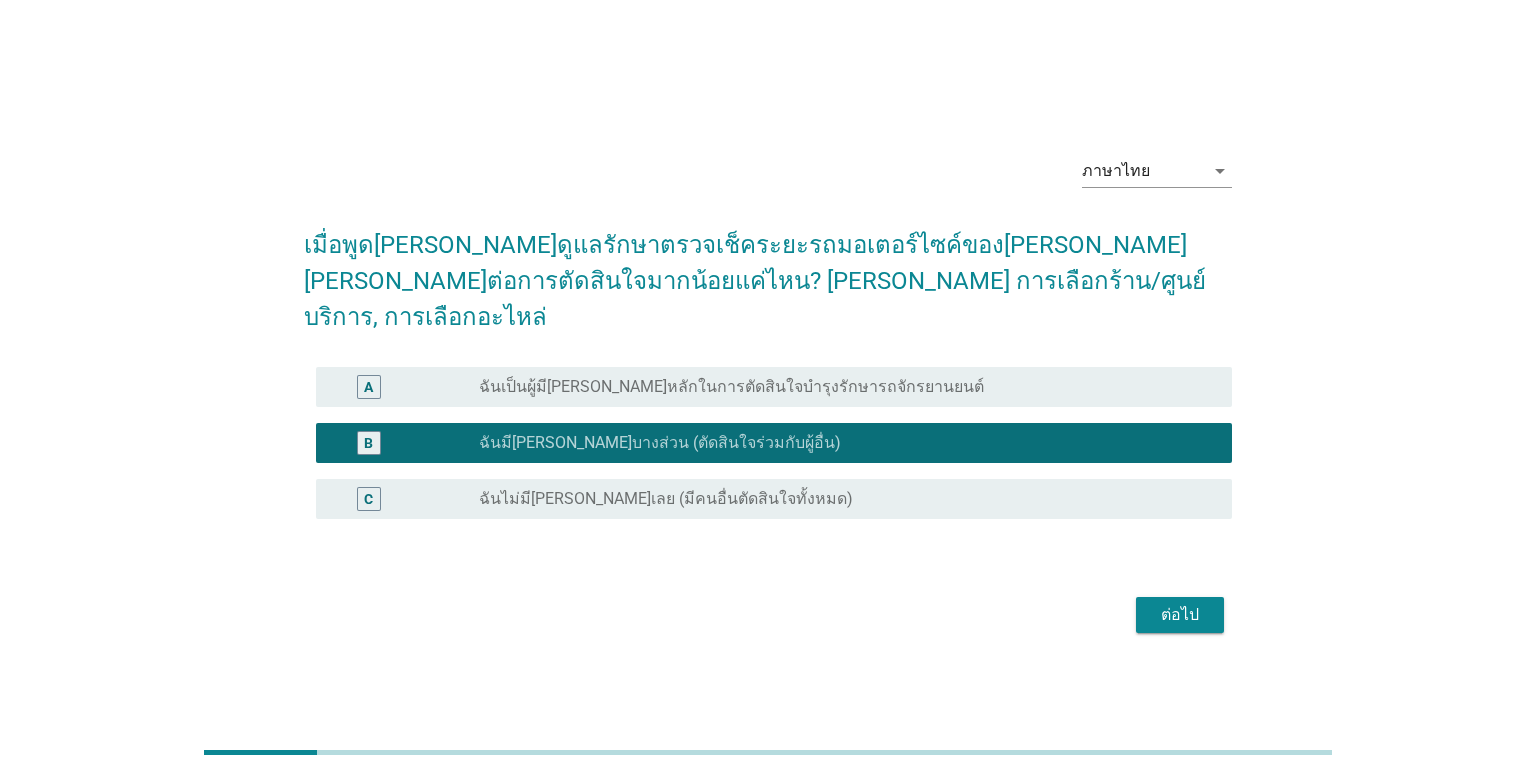 click on "ต่อไป" at bounding box center [1180, 615] 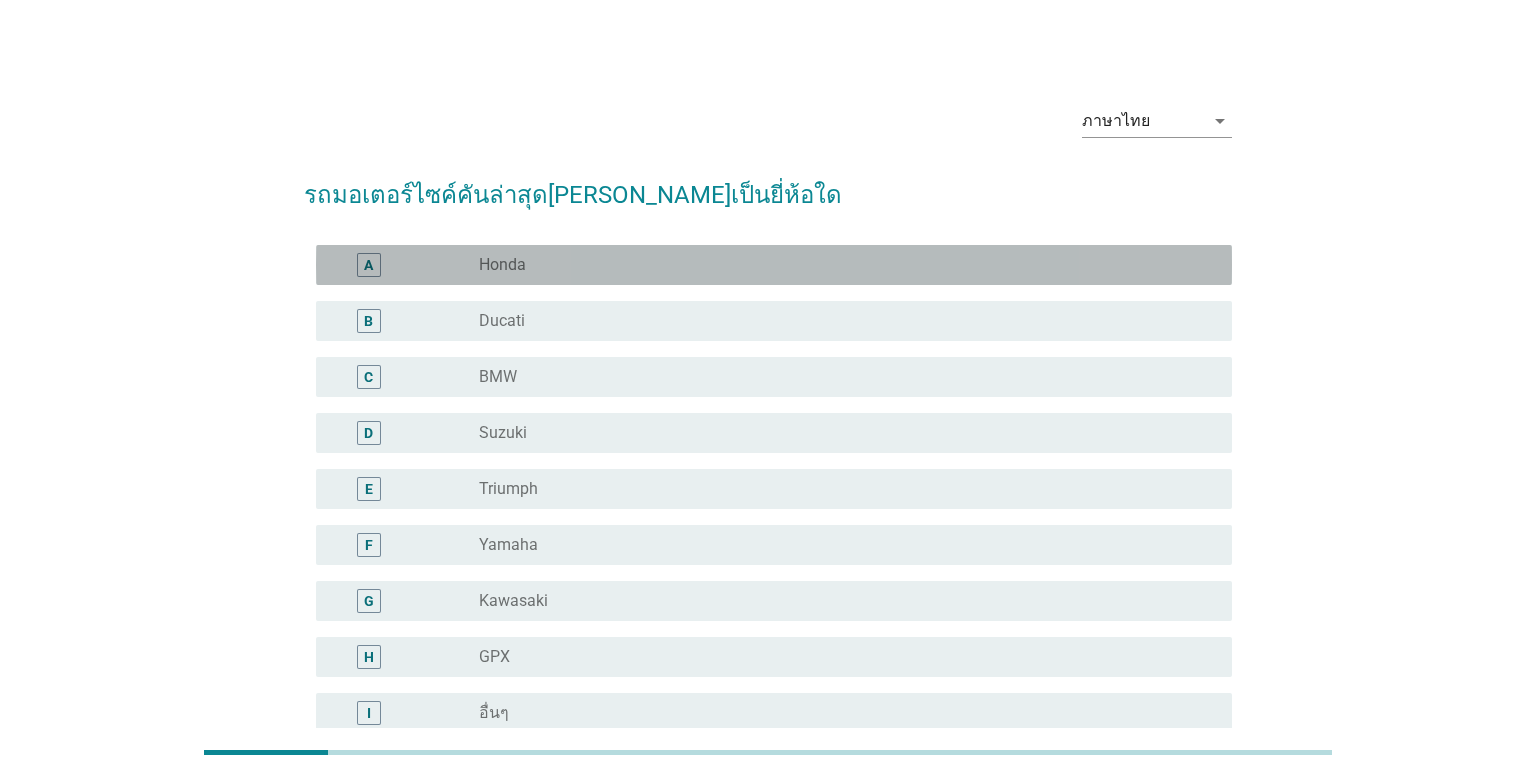 click on "radio_button_unchecked Honda" at bounding box center (839, 265) 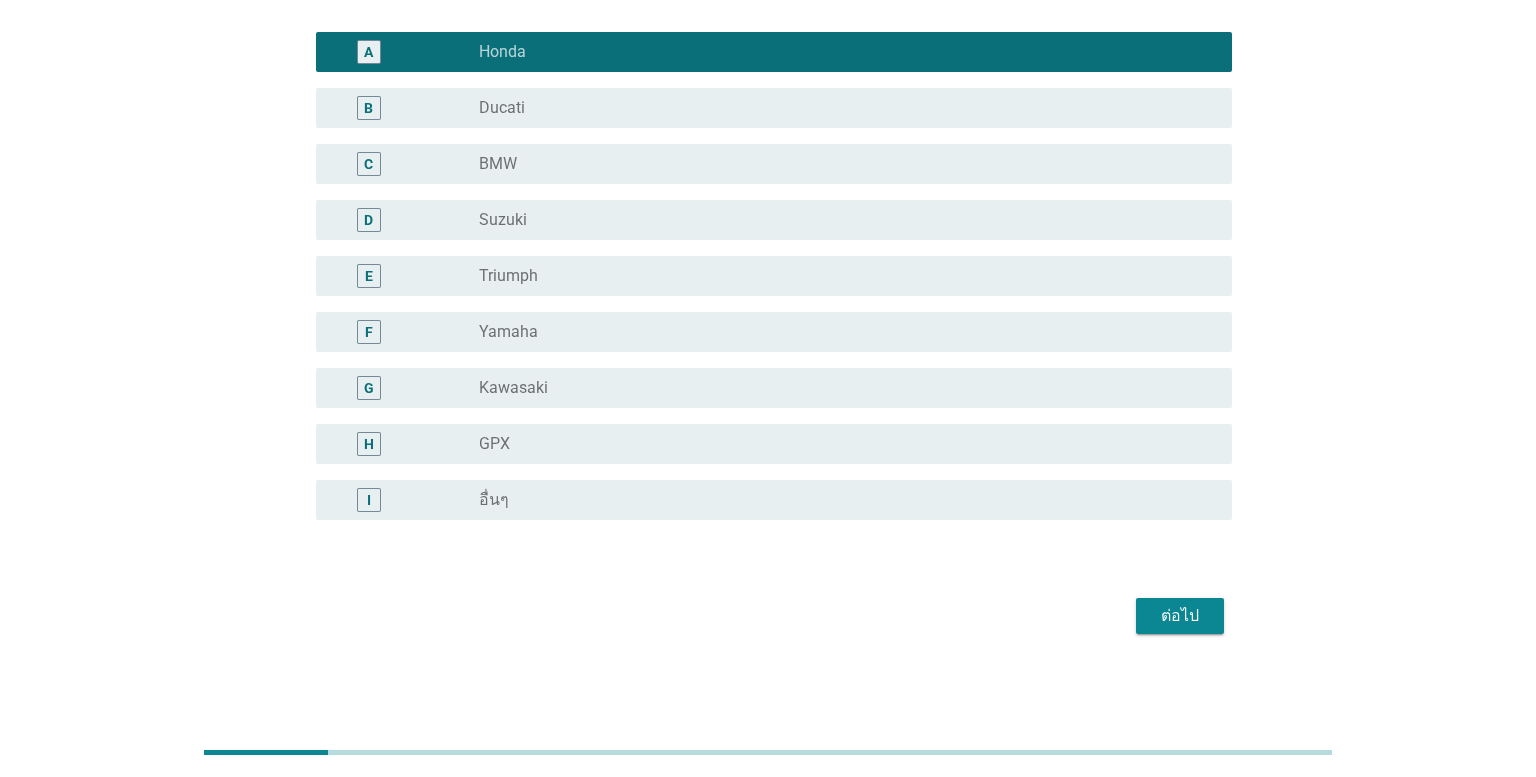 scroll, scrollTop: 213, scrollLeft: 0, axis: vertical 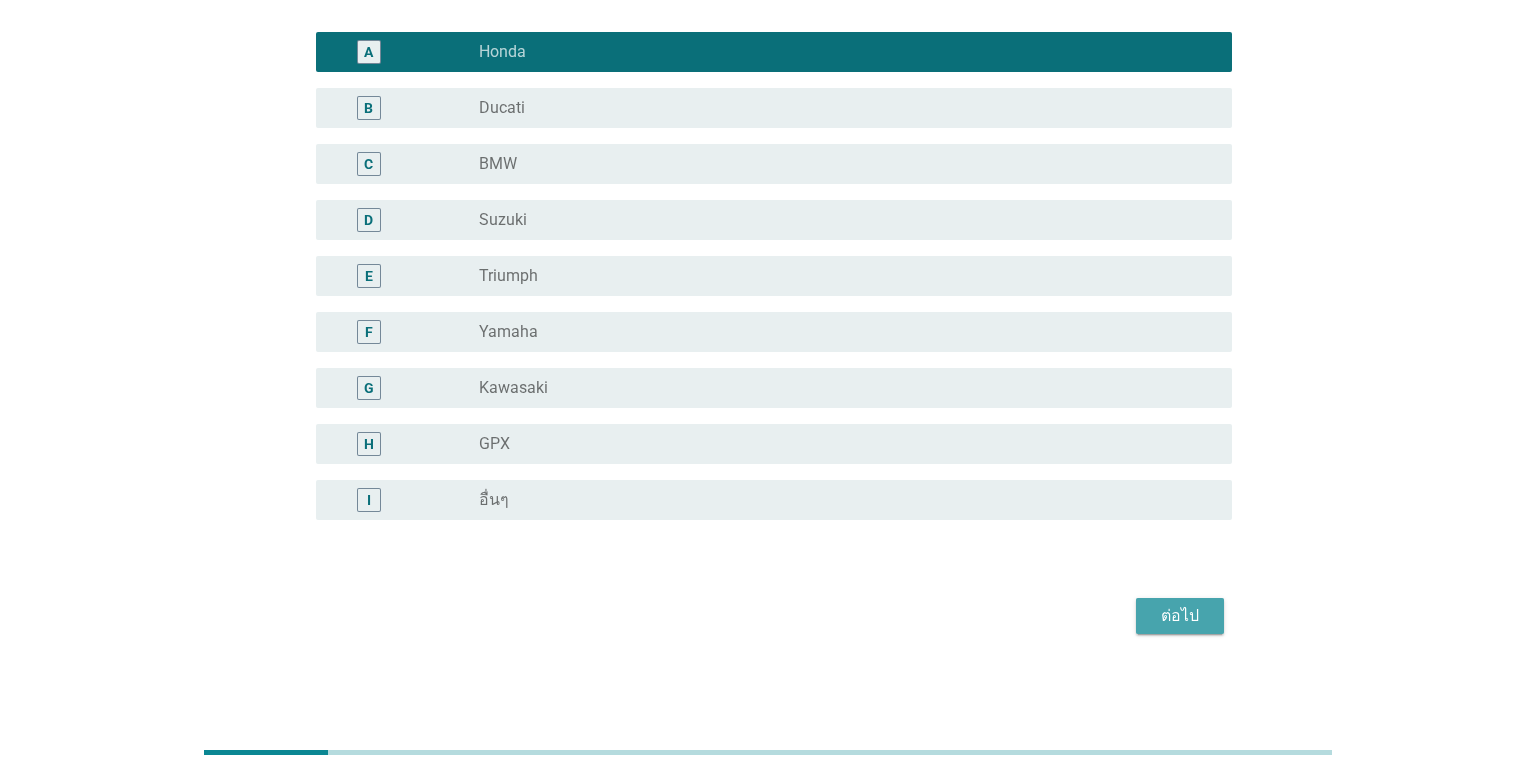 click on "ต่อไป" at bounding box center [1180, 616] 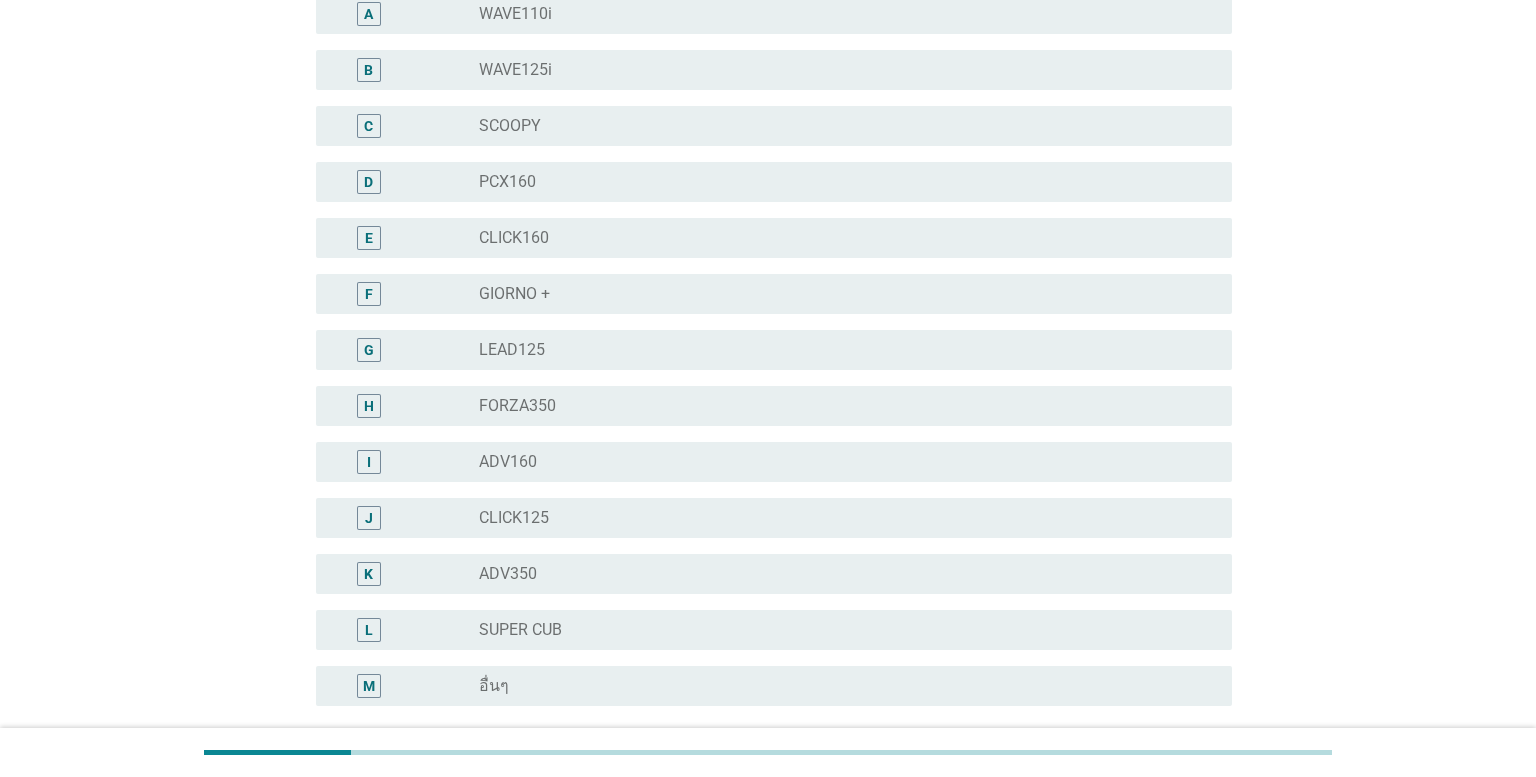 scroll, scrollTop: 277, scrollLeft: 0, axis: vertical 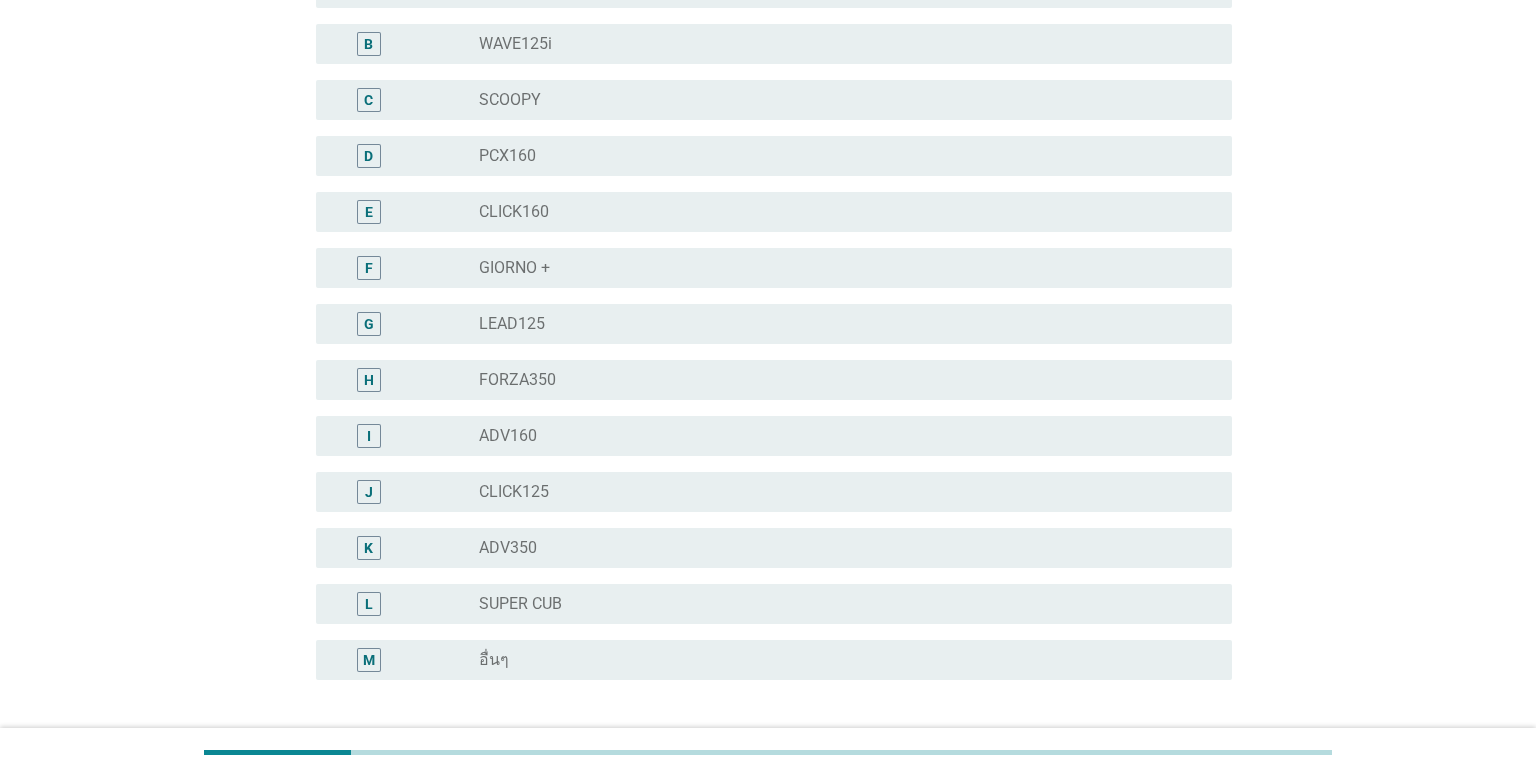 click on "J     radio_button_unchecked CLICK125" at bounding box center (774, 492) 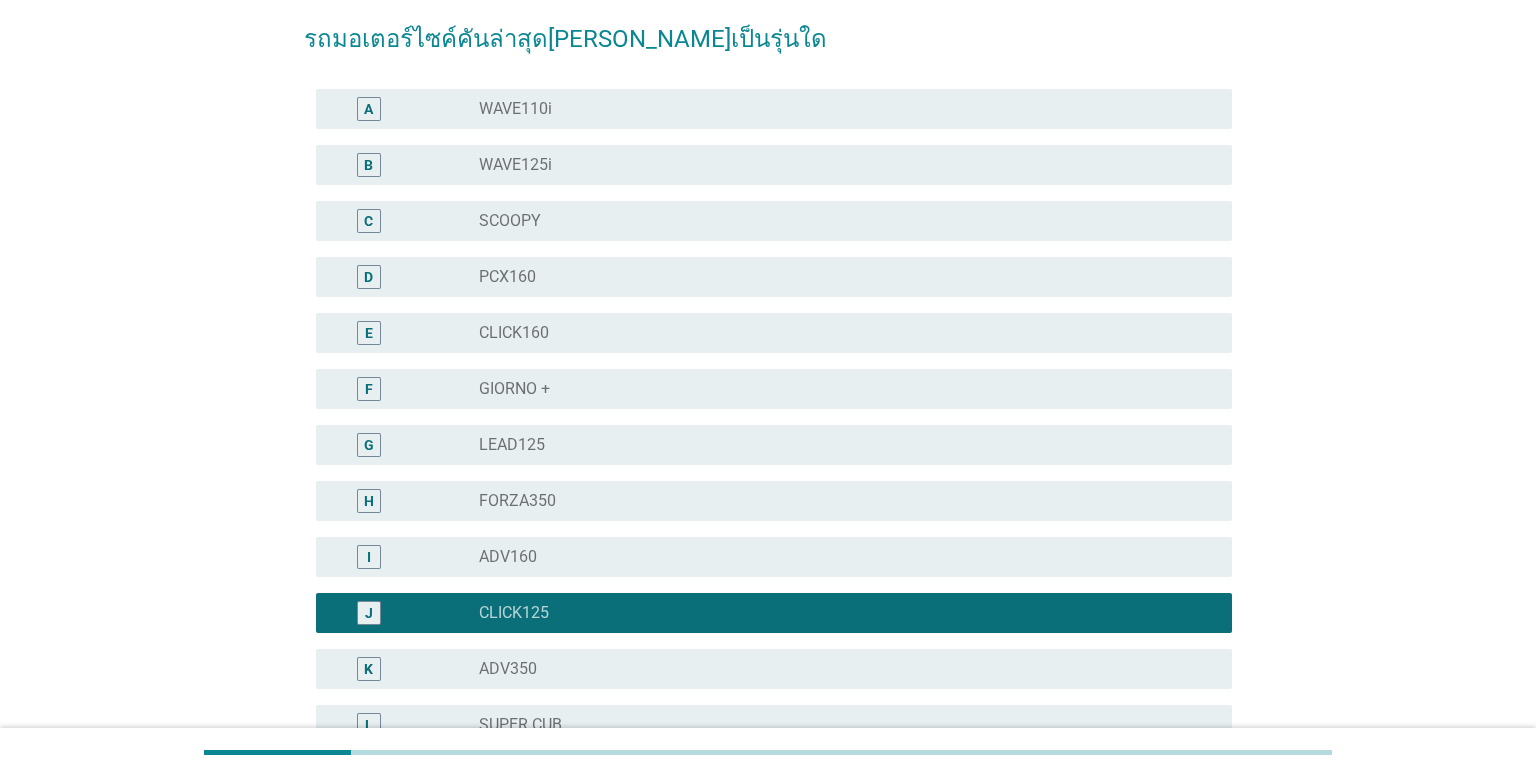 scroll, scrollTop: 109, scrollLeft: 0, axis: vertical 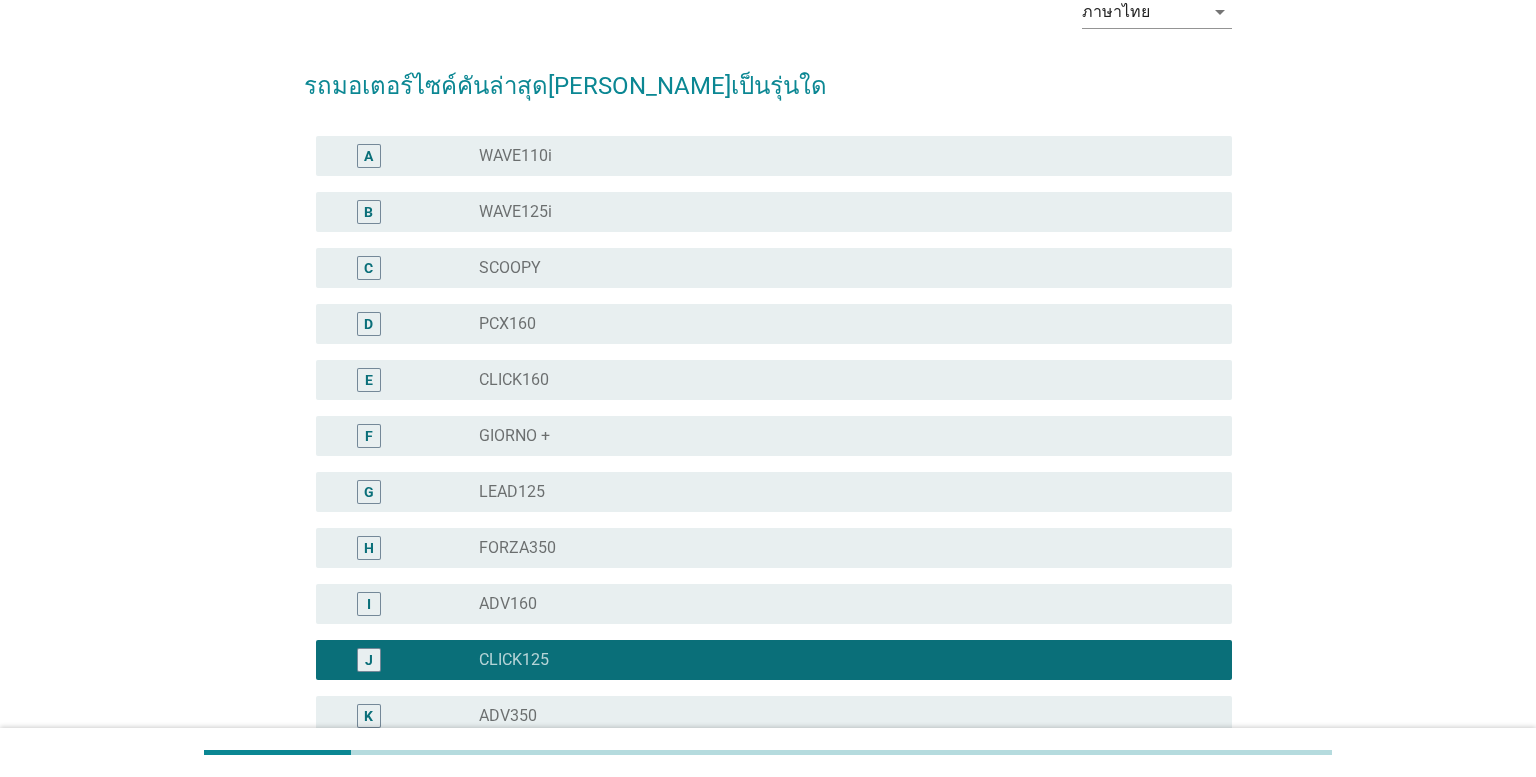 click on "radio_button_unchecked WAVE125i" at bounding box center [839, 212] 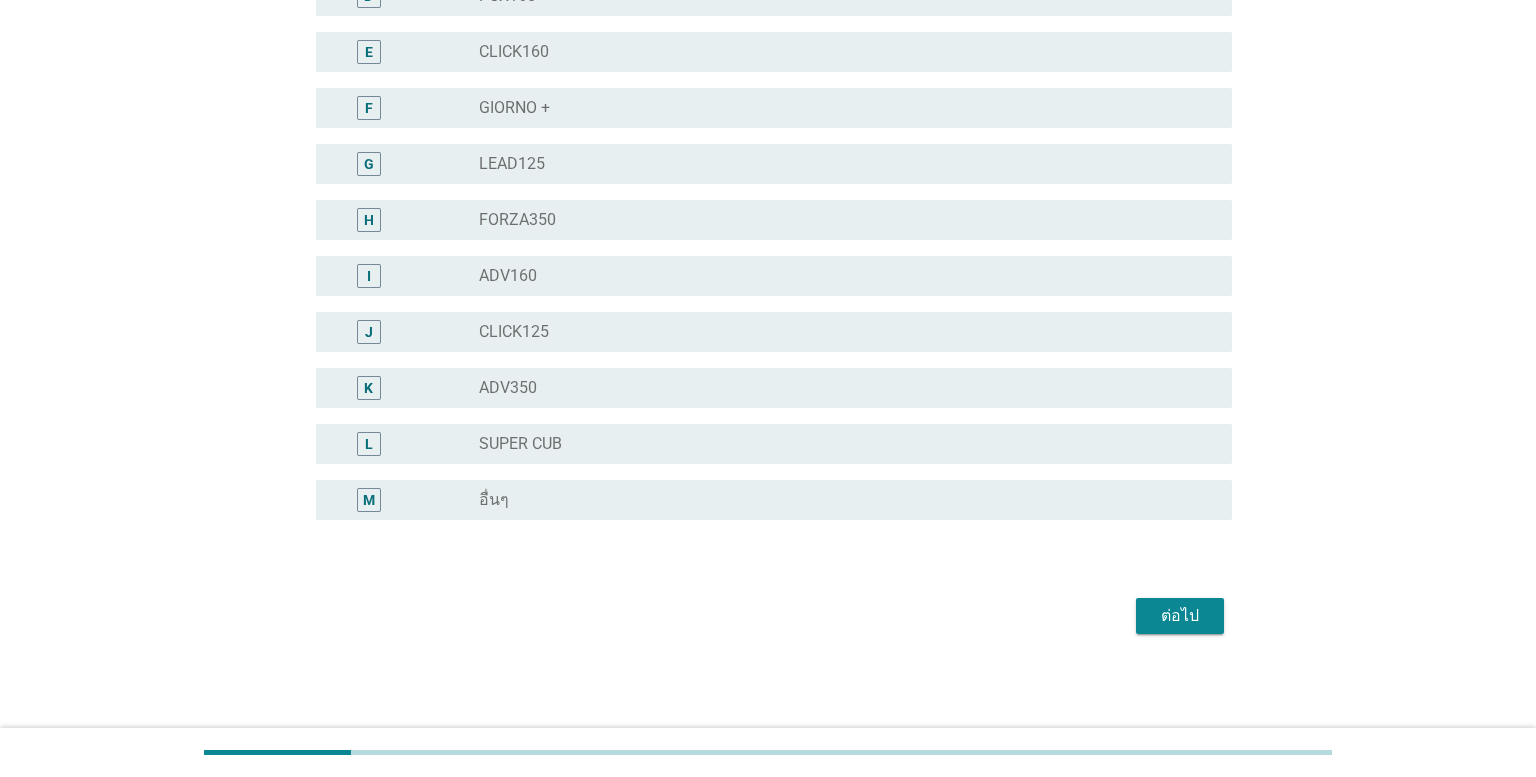 scroll, scrollTop: 437, scrollLeft: 0, axis: vertical 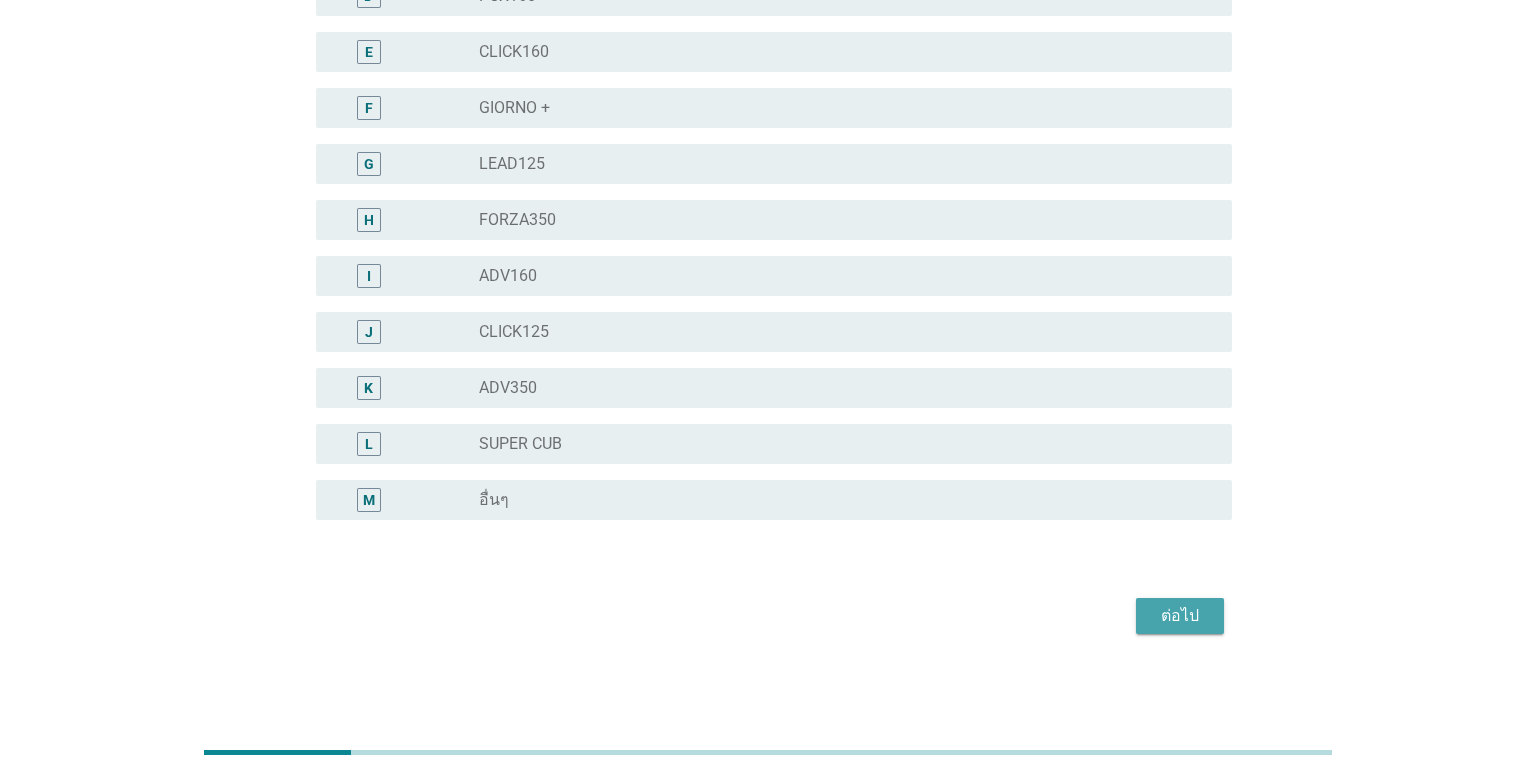 click on "ต่อไป" at bounding box center [1180, 616] 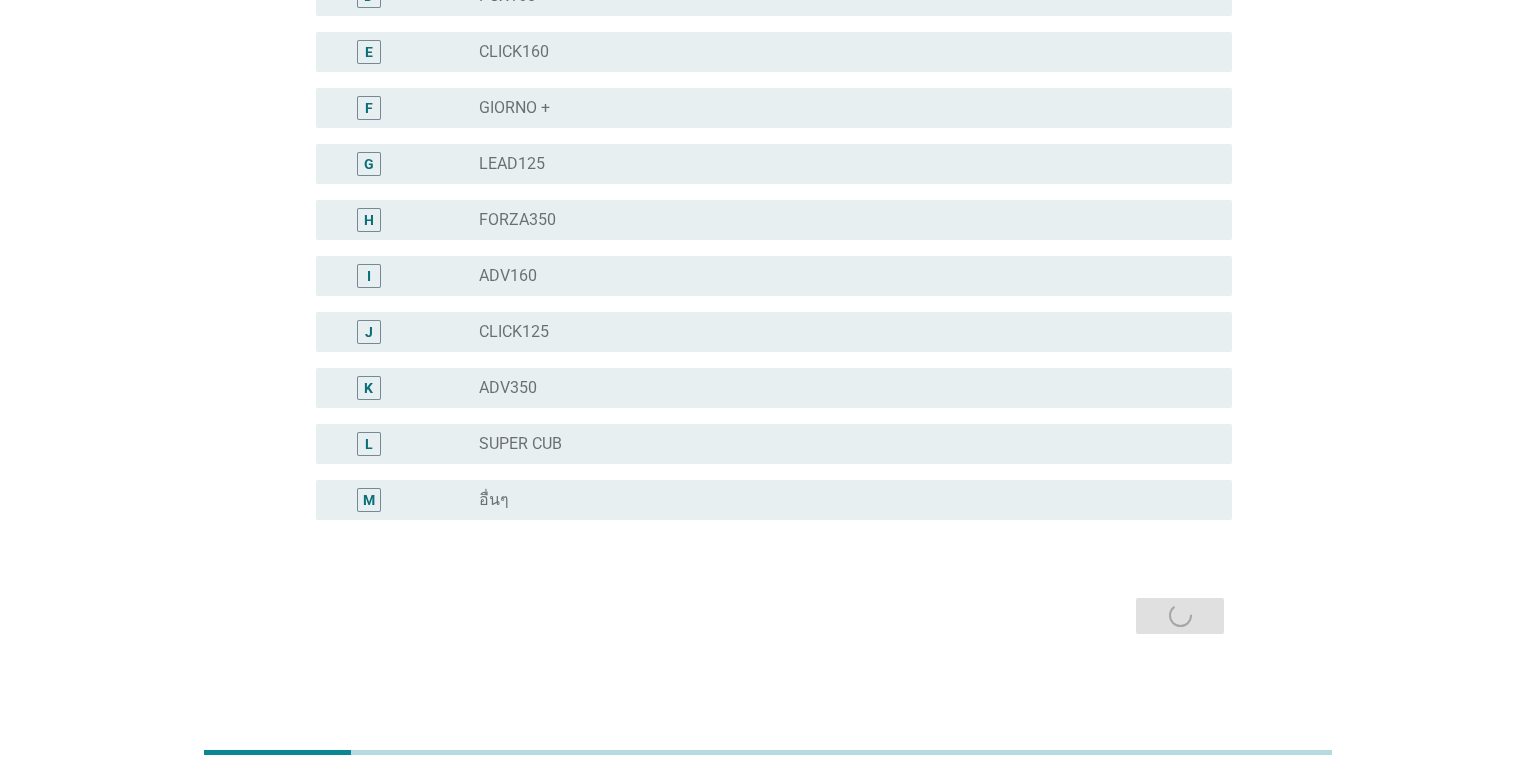 scroll, scrollTop: 0, scrollLeft: 0, axis: both 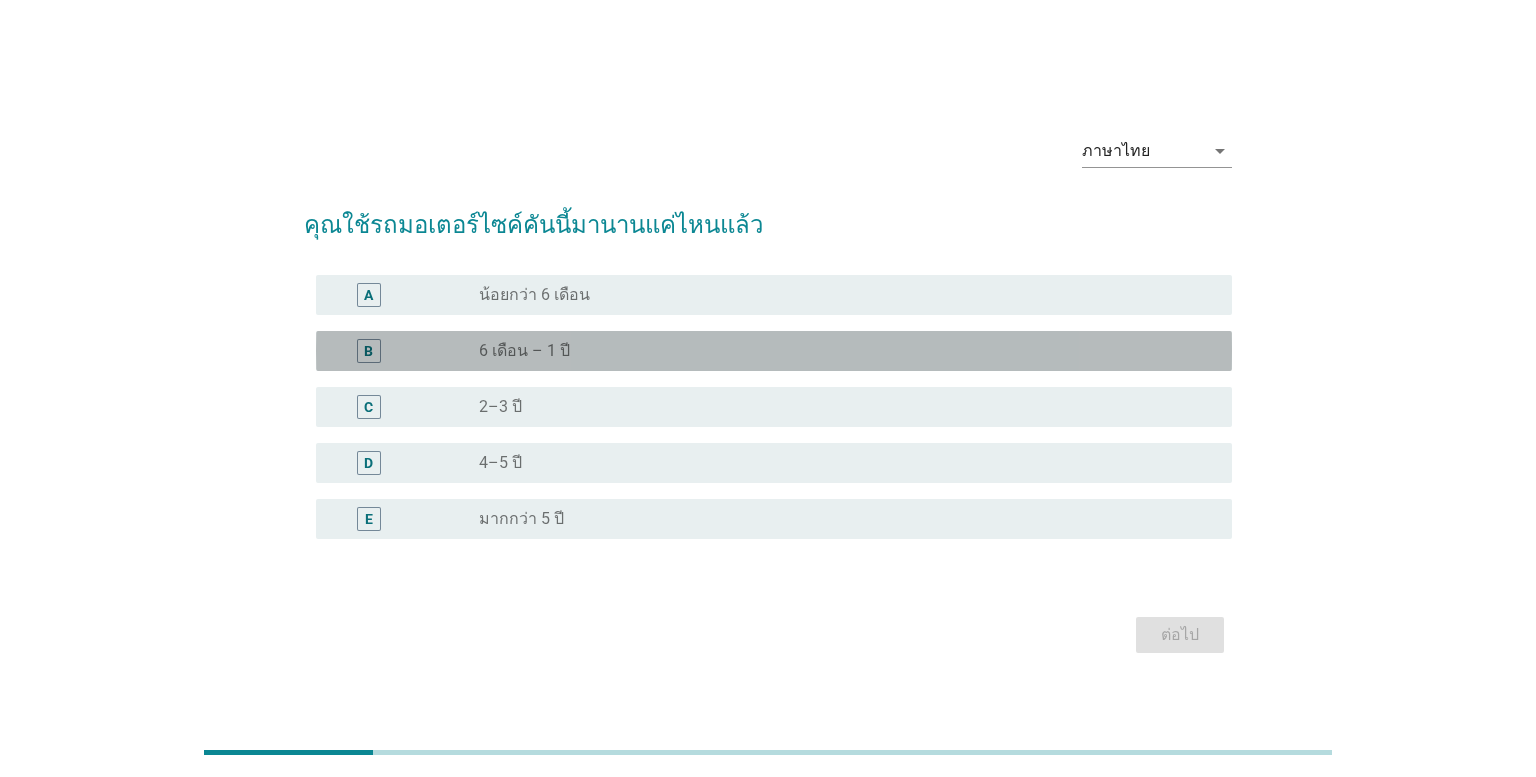click on "B     radio_button_unchecked 6 เดือน – 1 ปี" at bounding box center (774, 351) 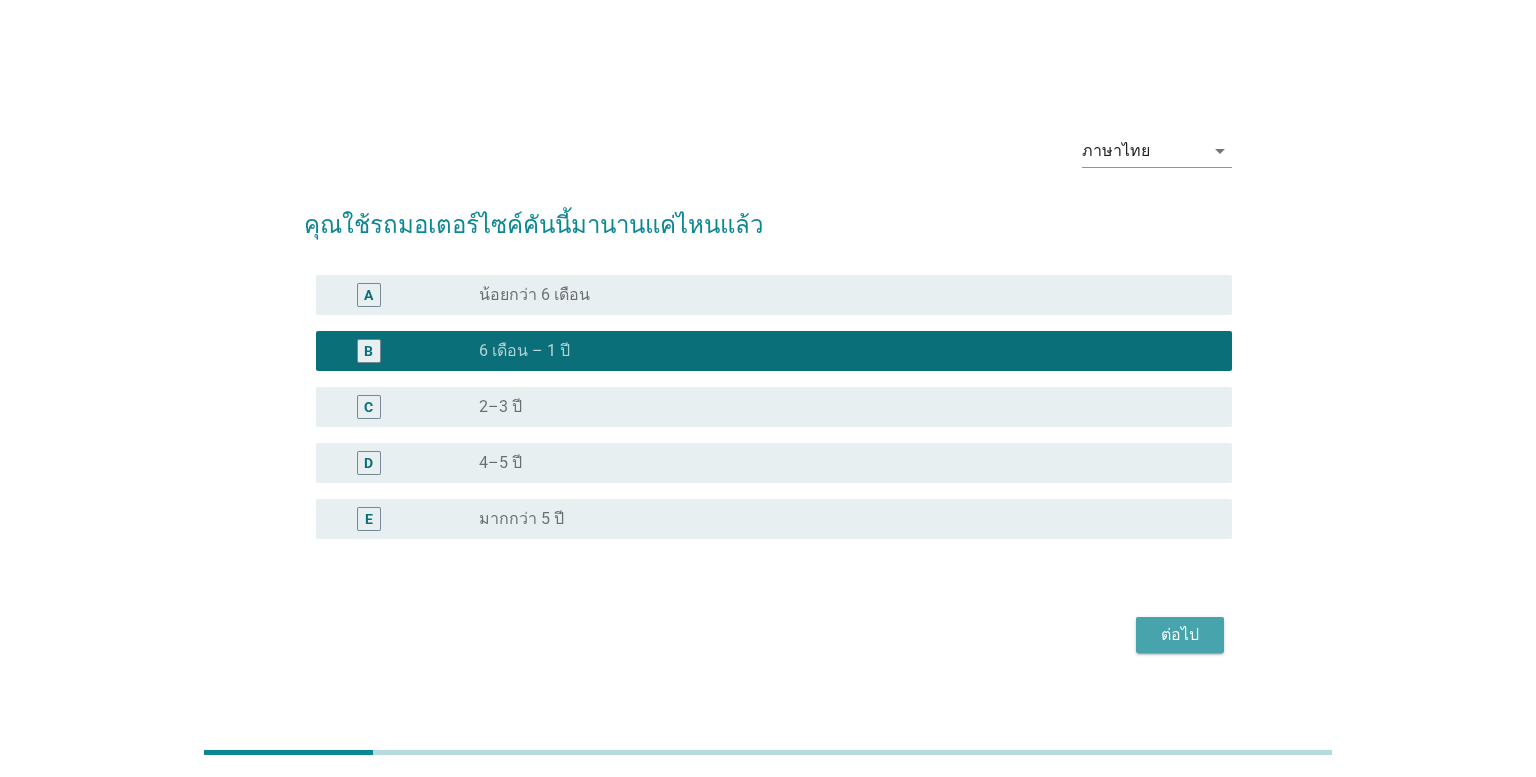 click on "ต่อไป" at bounding box center [1180, 635] 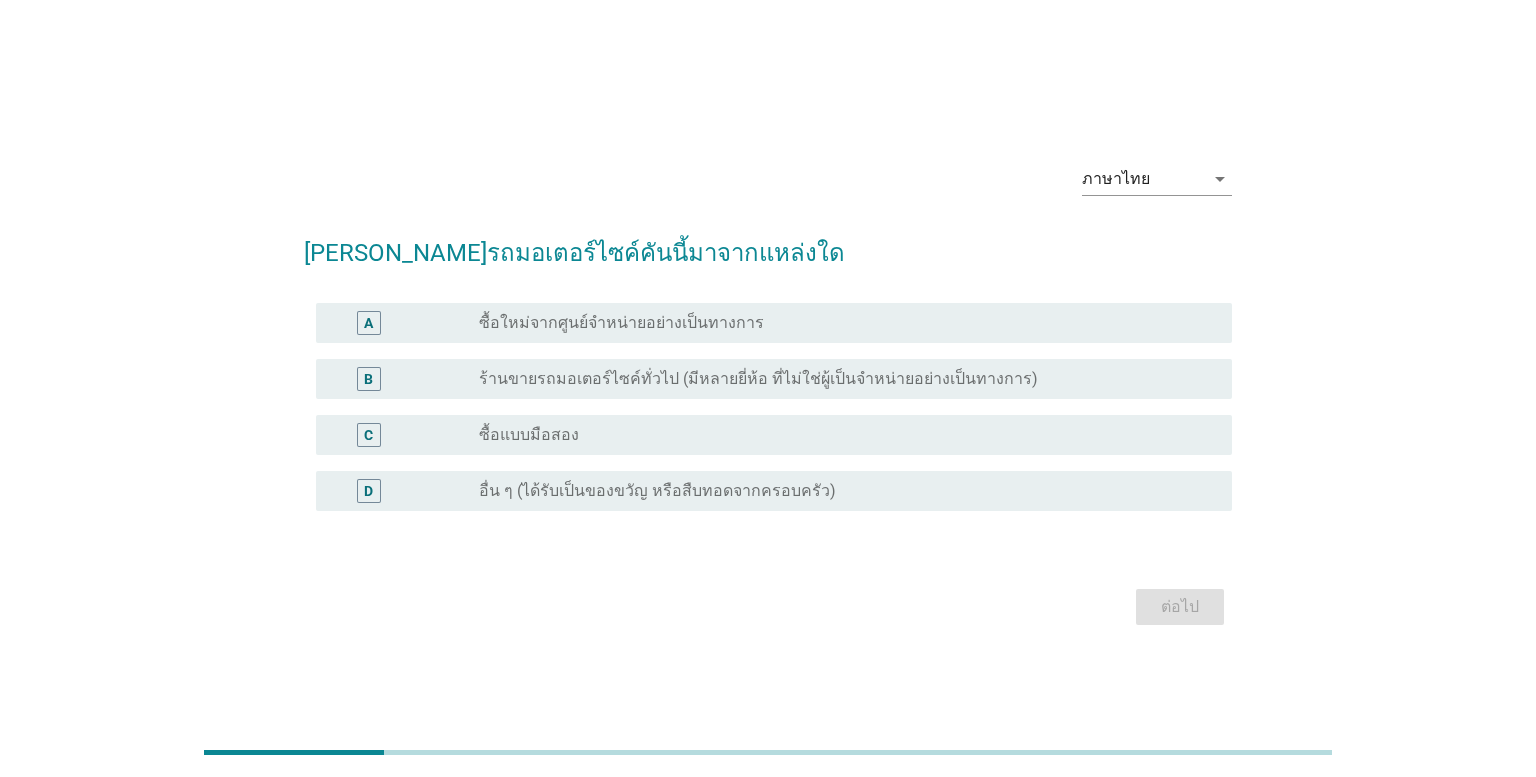 click on "ร้านขายรถมอเตอร์ไซค์ทั่วไป (มีหลายยี่ห้อ ที่ไม่ใช่ผู้เป็นจำหน่ายอย่างเป็นทางการ)" at bounding box center (758, 379) 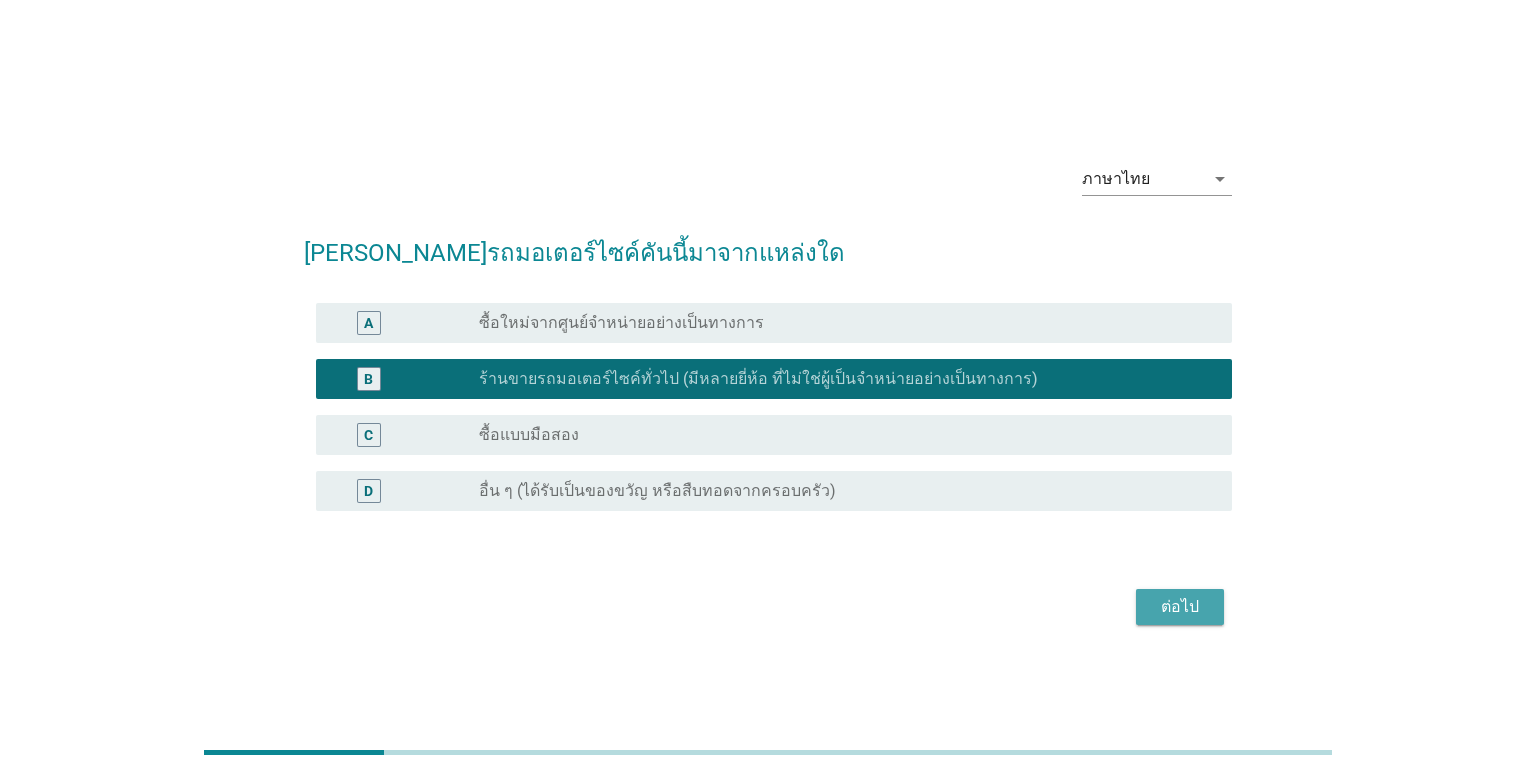 click on "ต่อไป" at bounding box center [1180, 607] 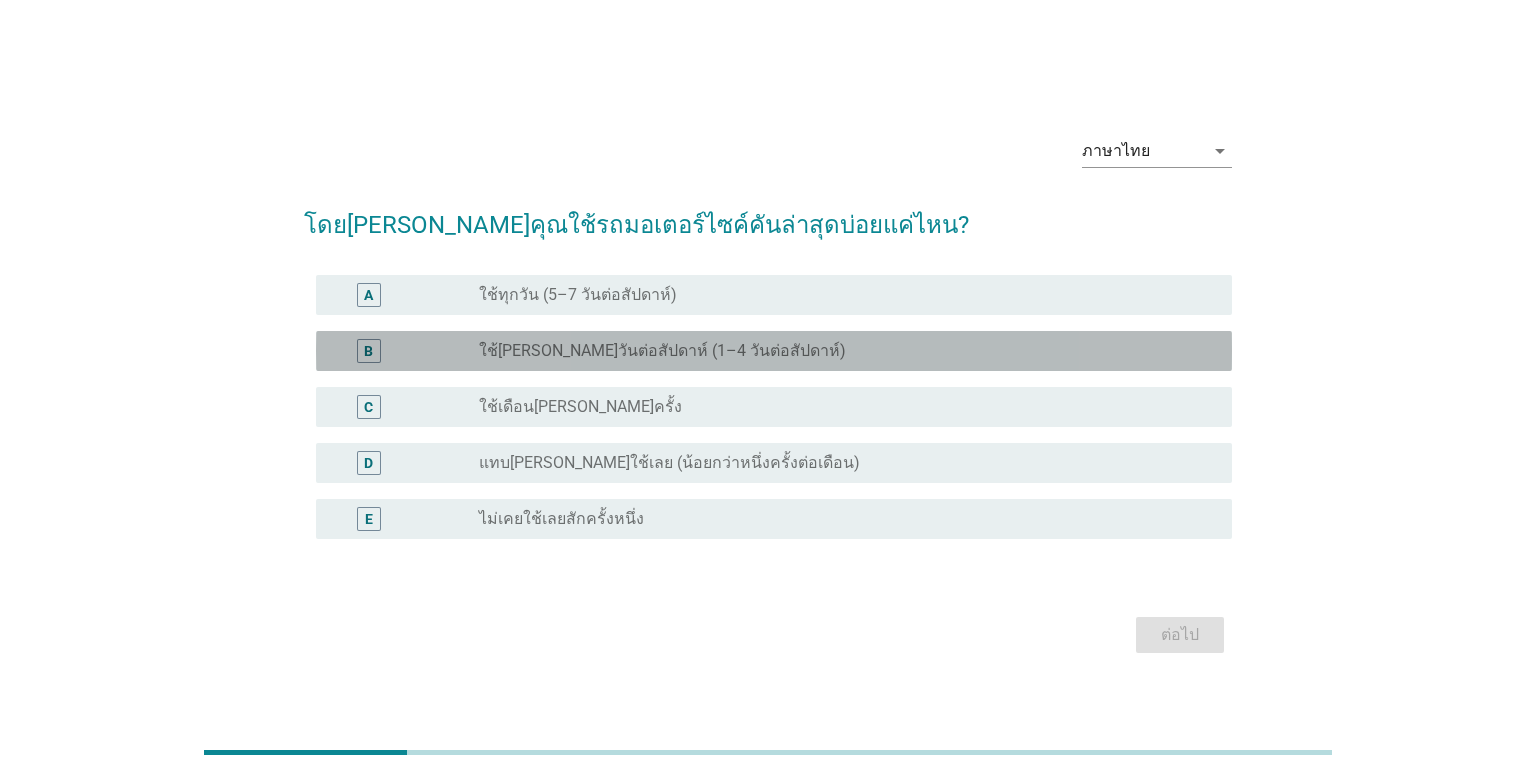 click on "radio_button_unchecked ใช้[PERSON_NAME]วันต่อสัปดาห์ (1–4 วันต่อสัปดาห์)" at bounding box center [839, 351] 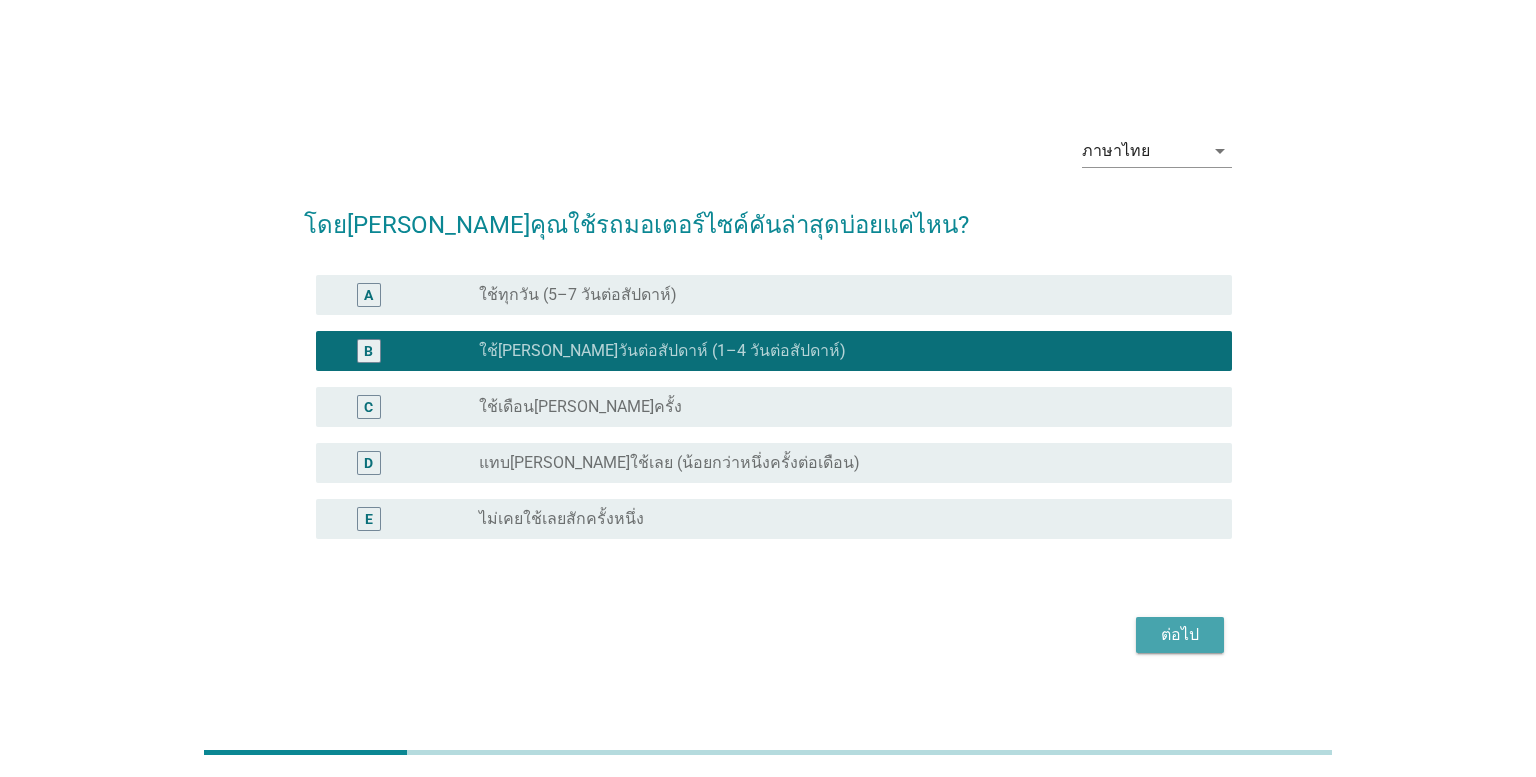 click on "ต่อไป" at bounding box center (1180, 635) 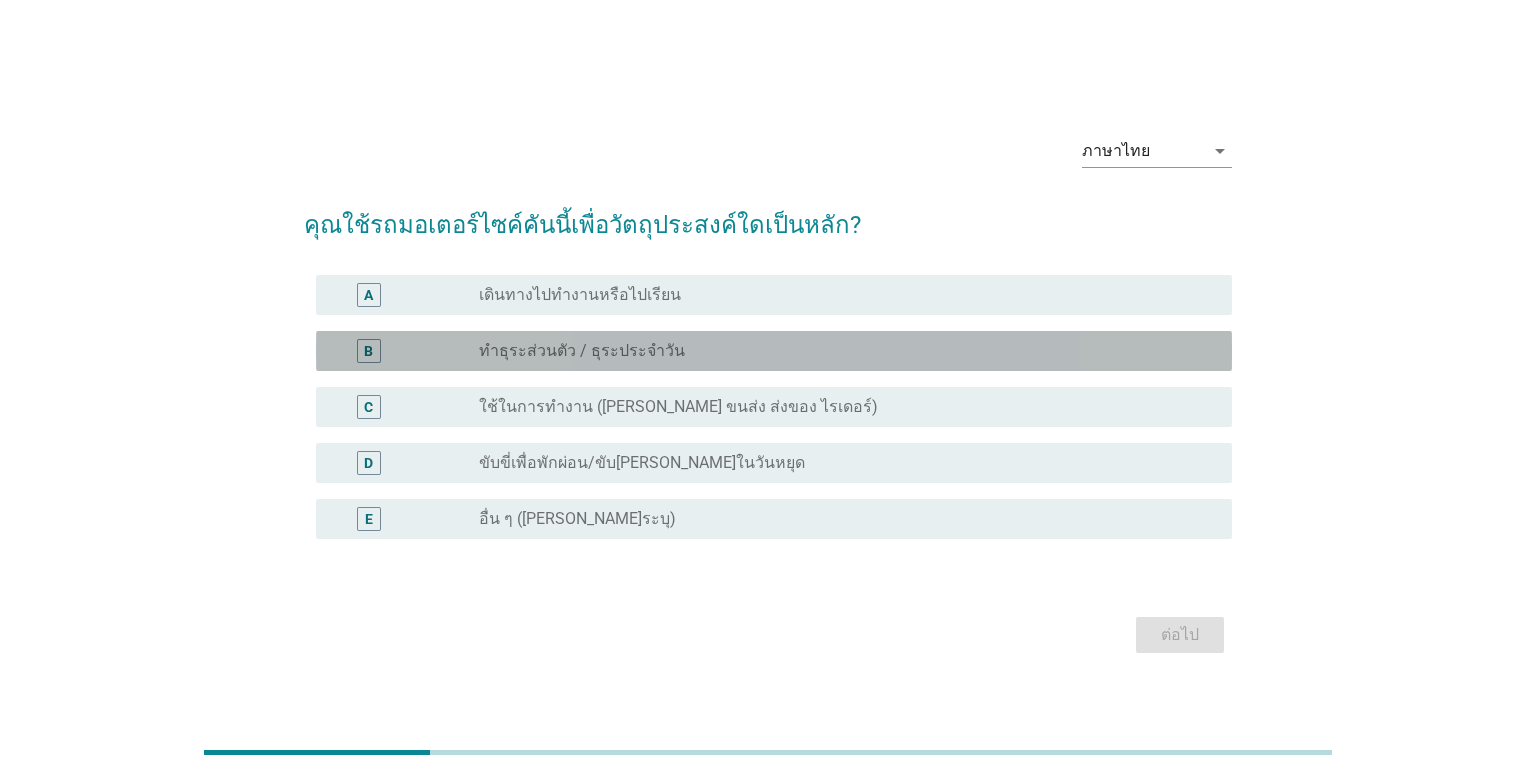 click on "radio_button_unchecked ทำธุระส่วนตัว / ธุระประจำวัน" at bounding box center (847, 351) 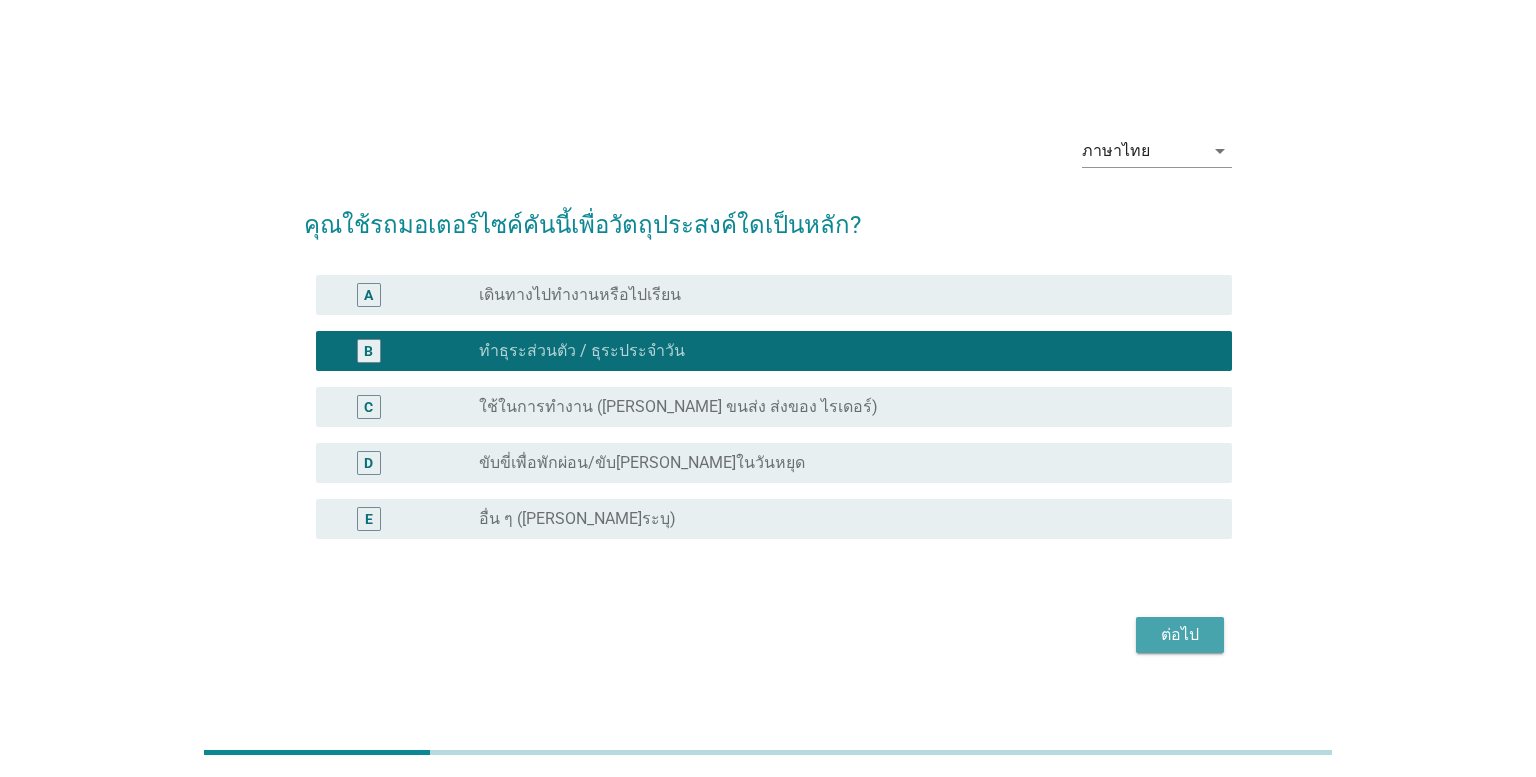 click on "ต่อไป" at bounding box center [1180, 635] 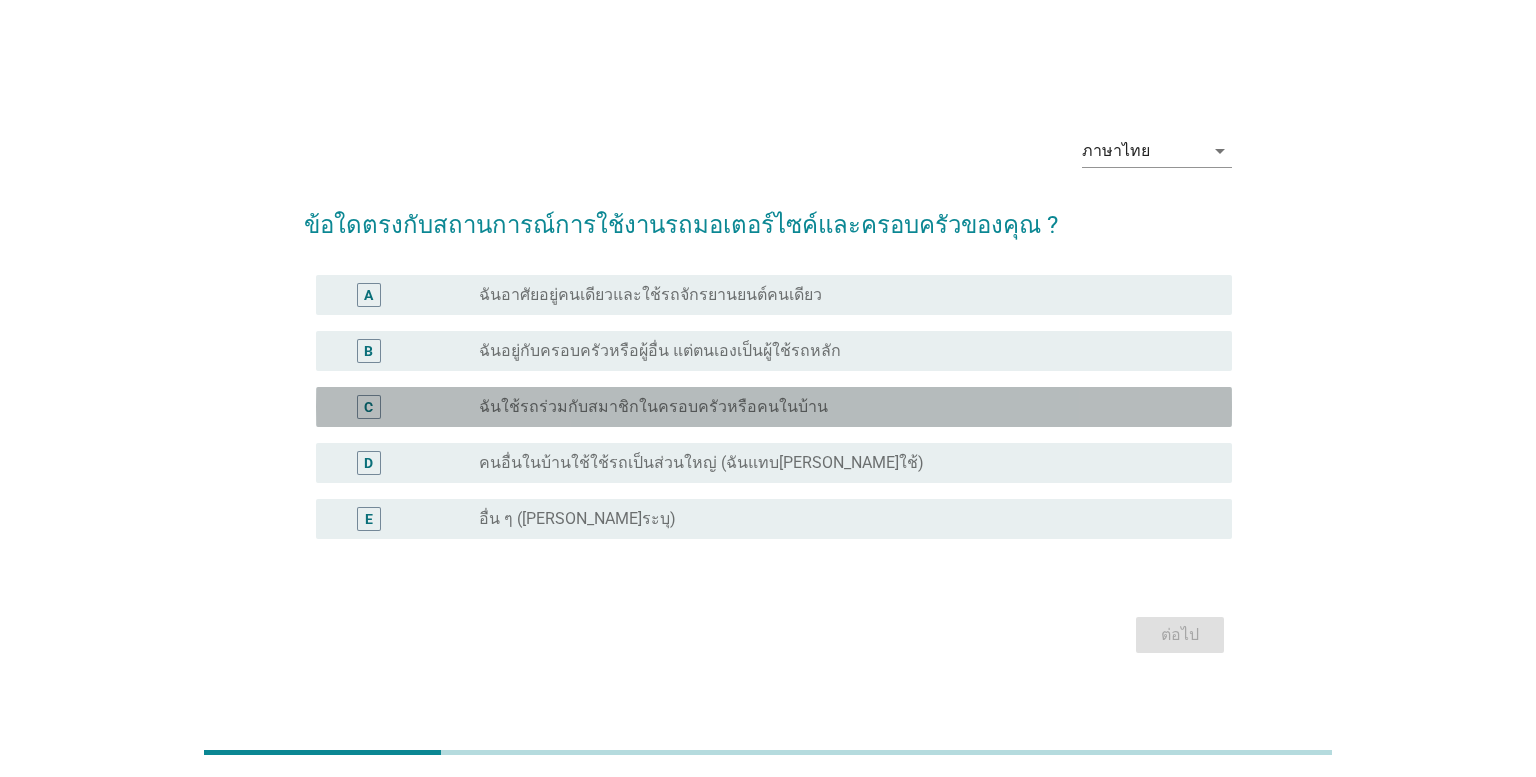 click on "ฉันใช้รถร่วมกับสมาชิกในครอบครัวหรือคนในบ้าน" at bounding box center [653, 407] 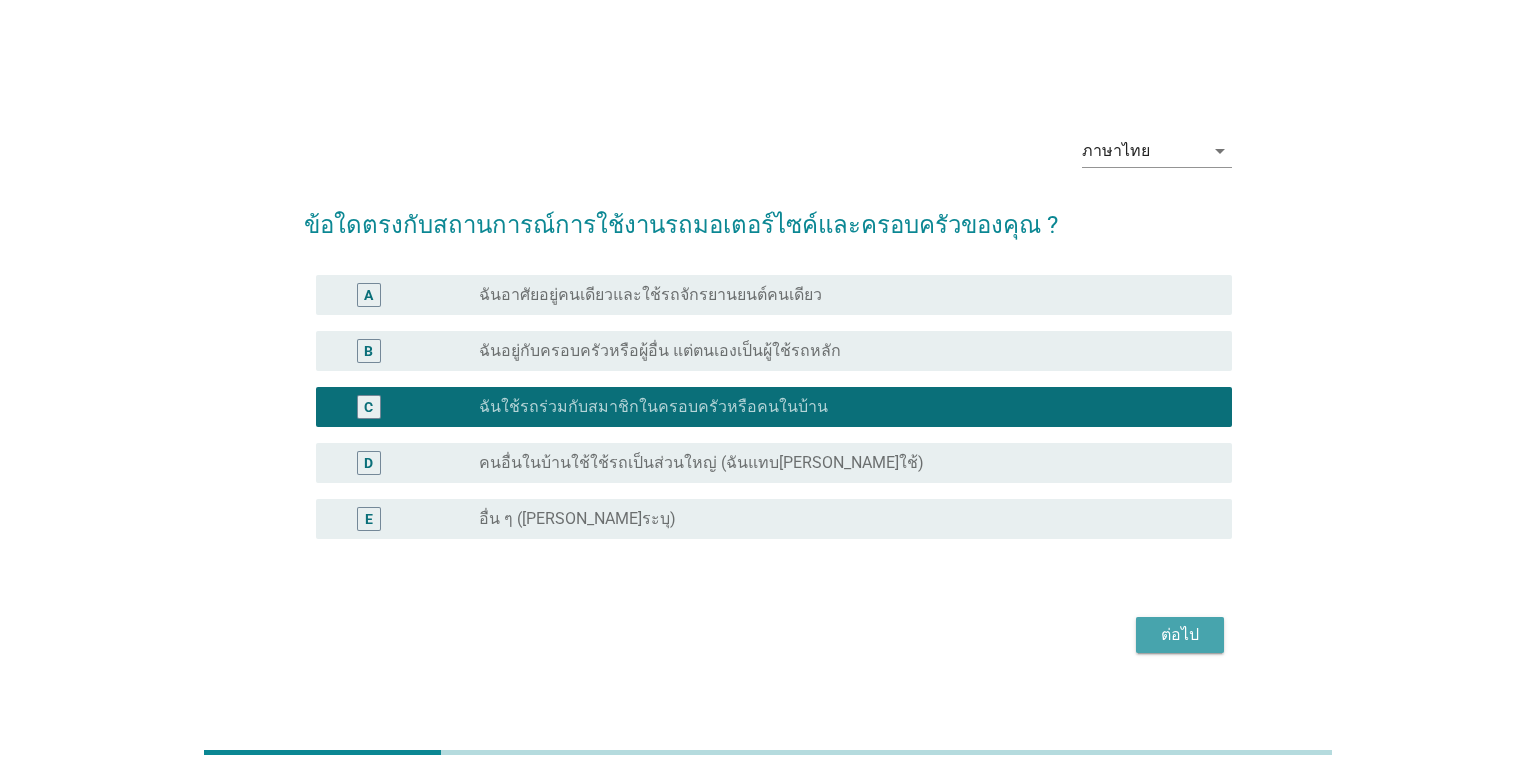 click on "ต่อไป" at bounding box center [1180, 635] 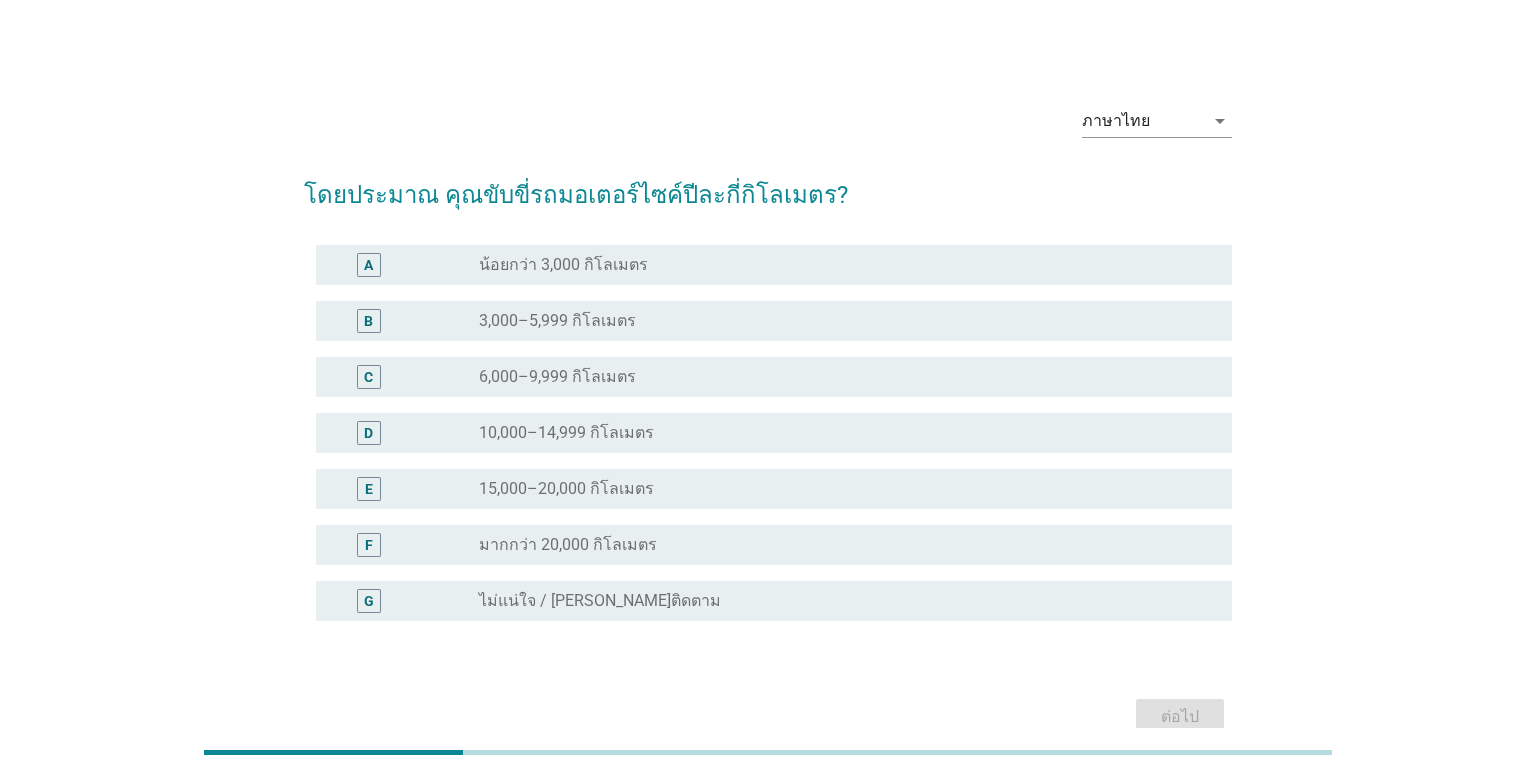 click on "D     radio_button_unchecked 10,000–14,999 กิโลเมตร" at bounding box center (768, 433) 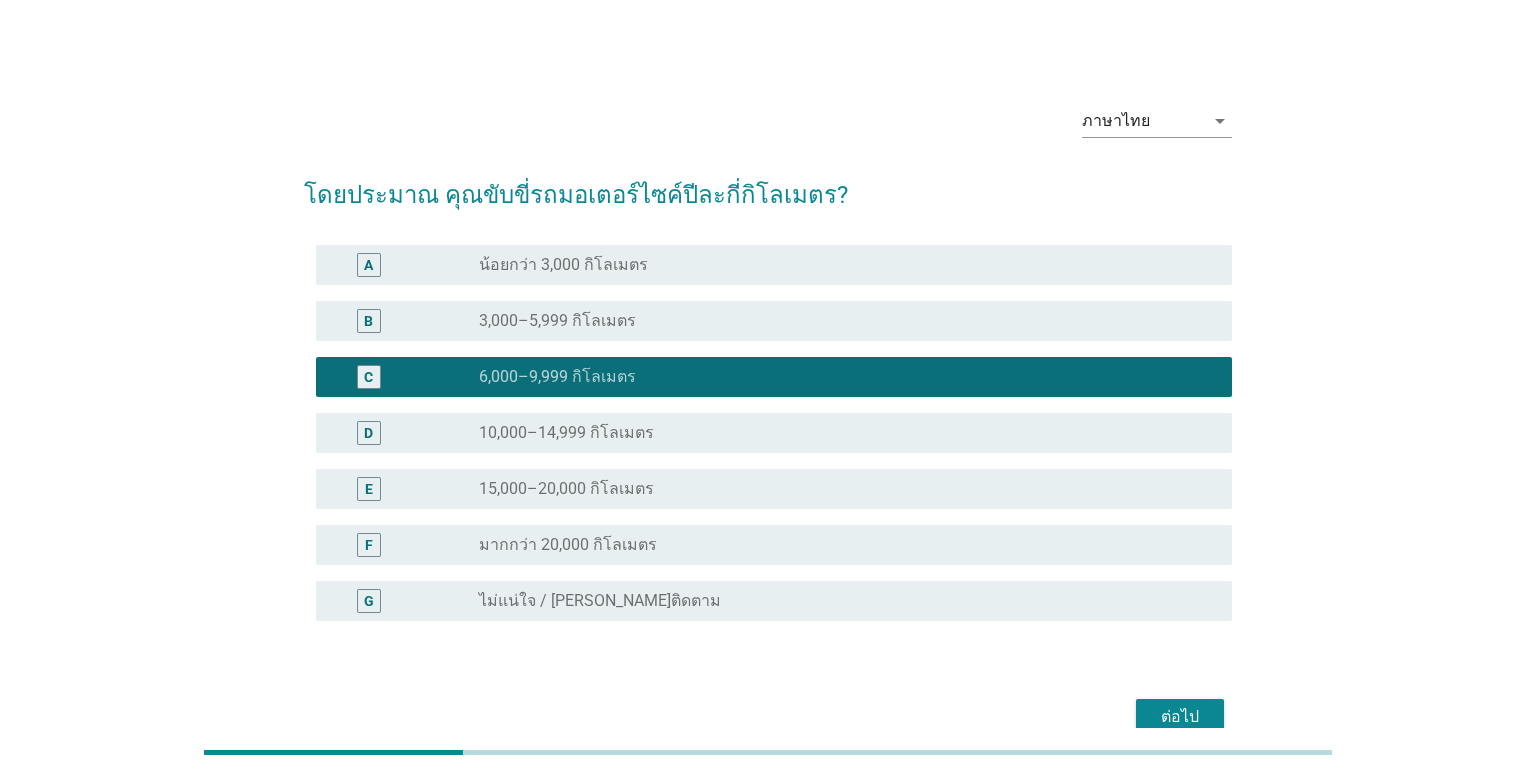 click on "ต่อไป" at bounding box center [1180, 717] 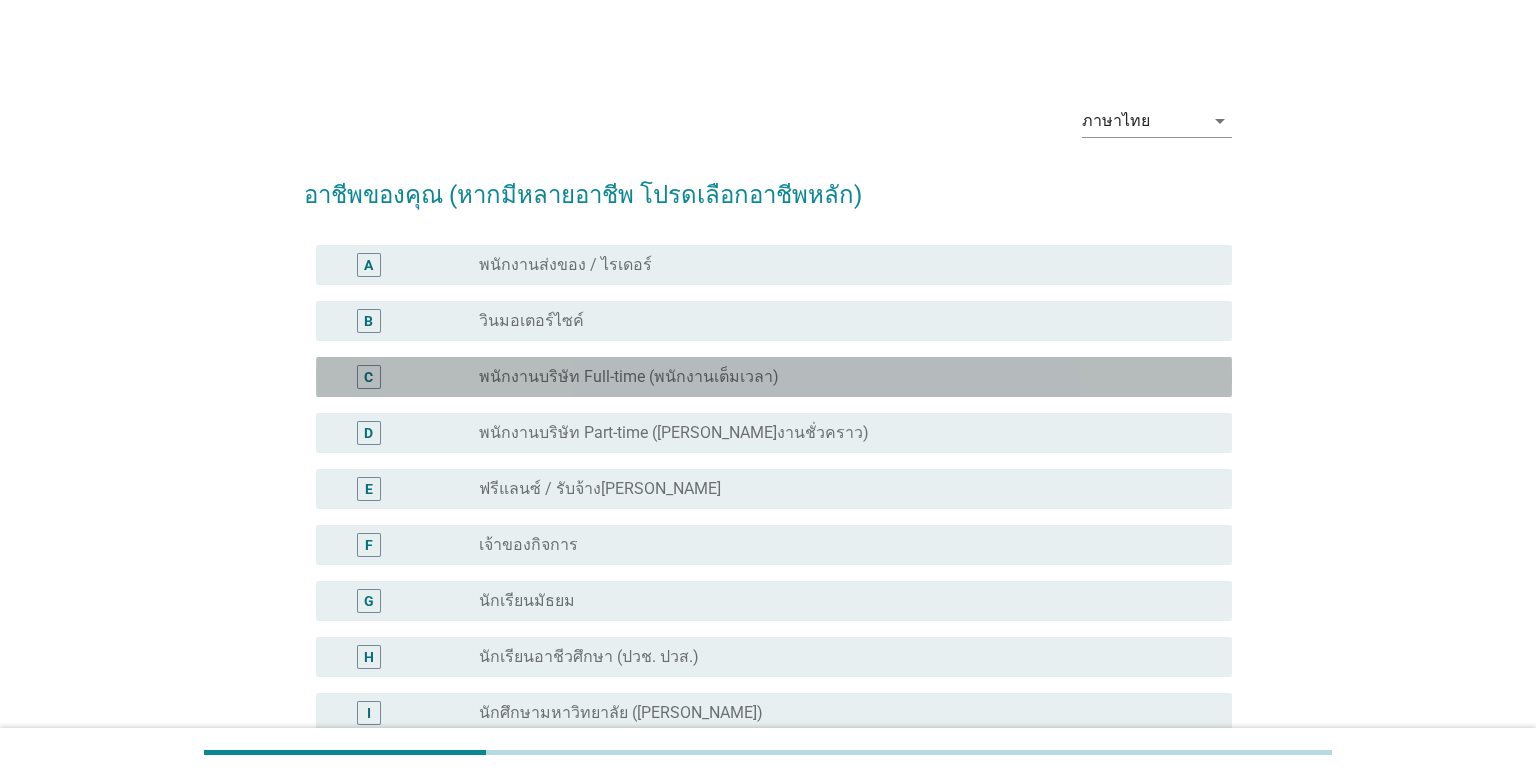 click on "พนักงานบริษัท Full-time (พนักงานเต็มเวลา)" at bounding box center (629, 377) 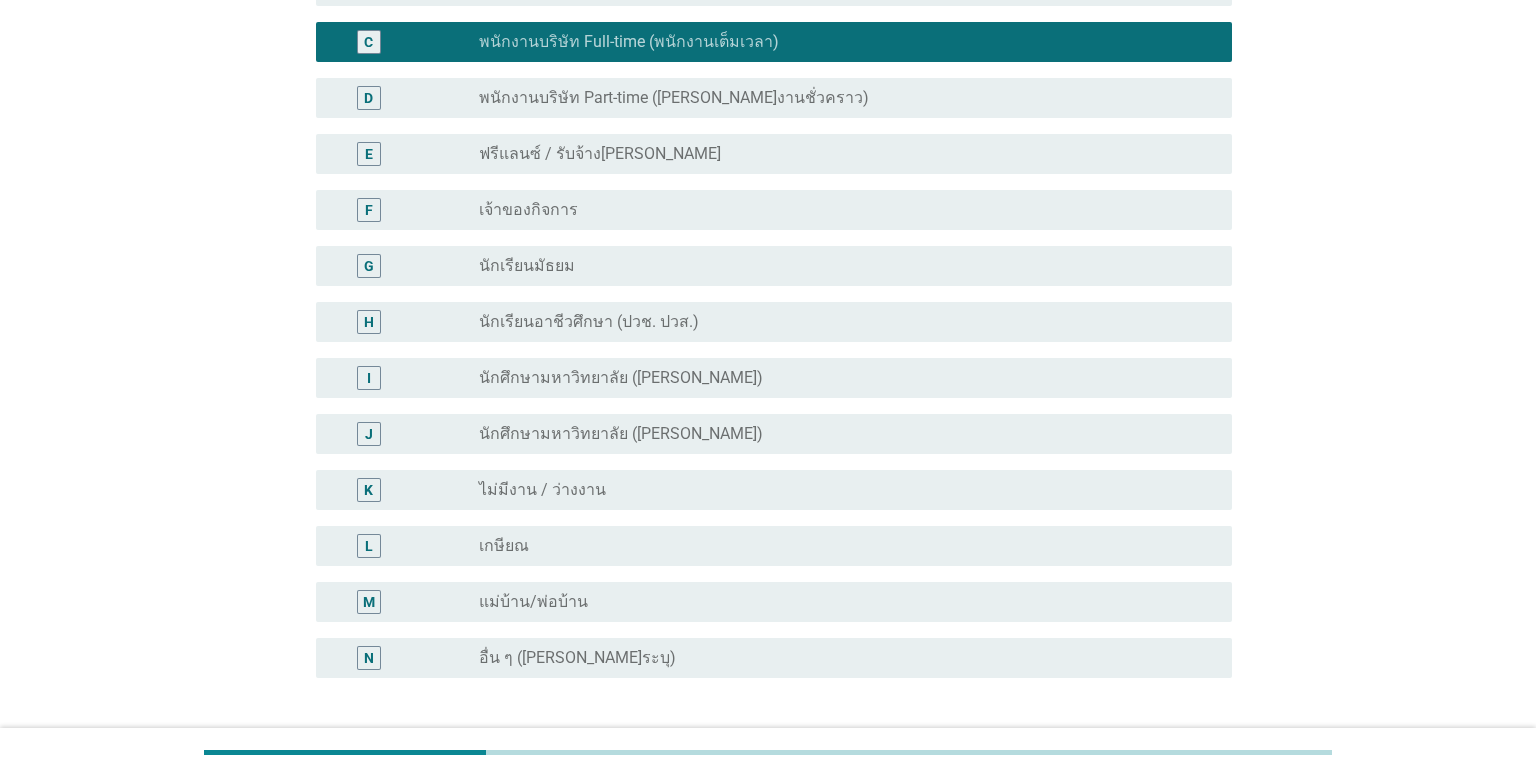 scroll, scrollTop: 337, scrollLeft: 0, axis: vertical 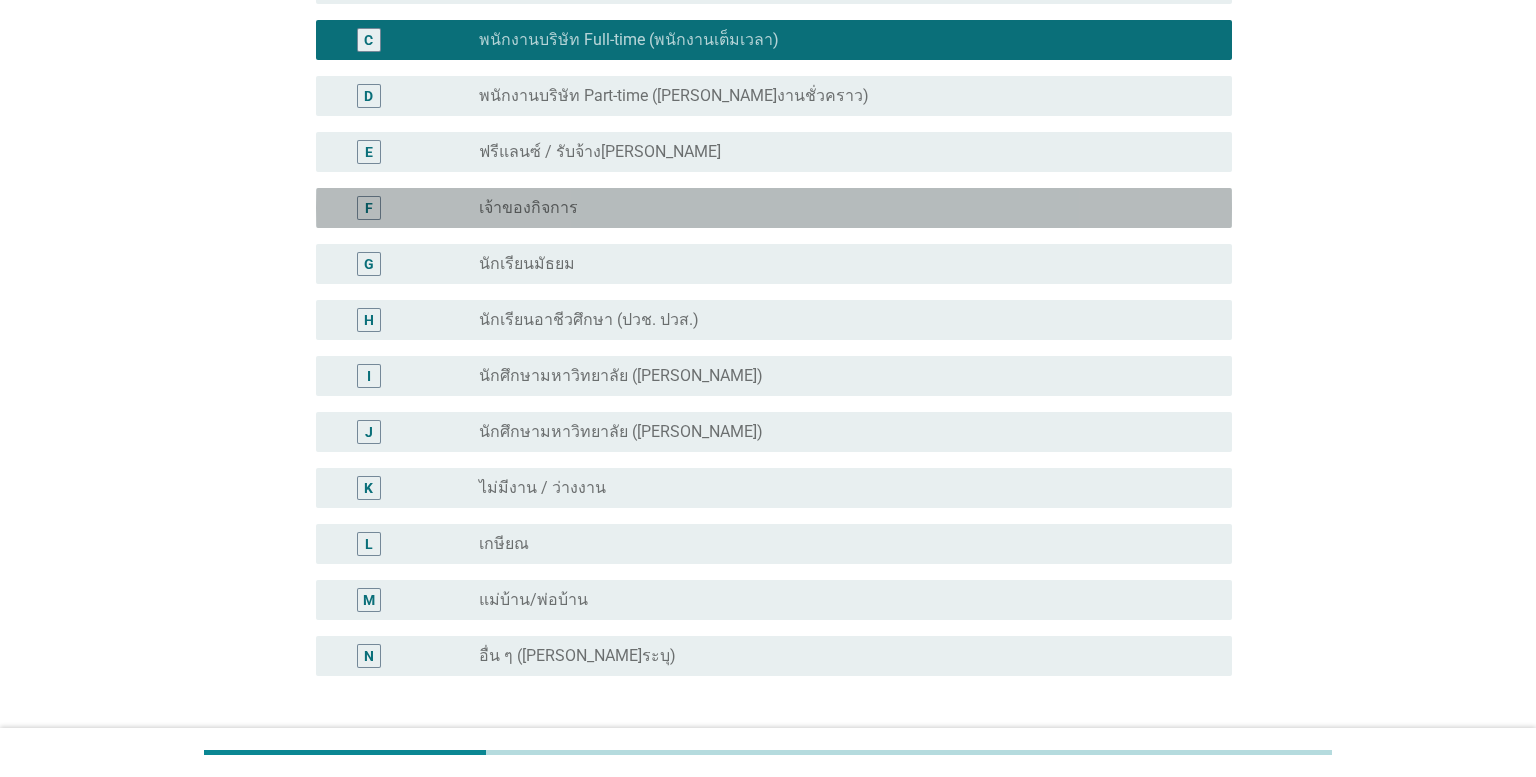 click on "F     radio_button_unchecked เจ้าของกิจการ" at bounding box center (774, 208) 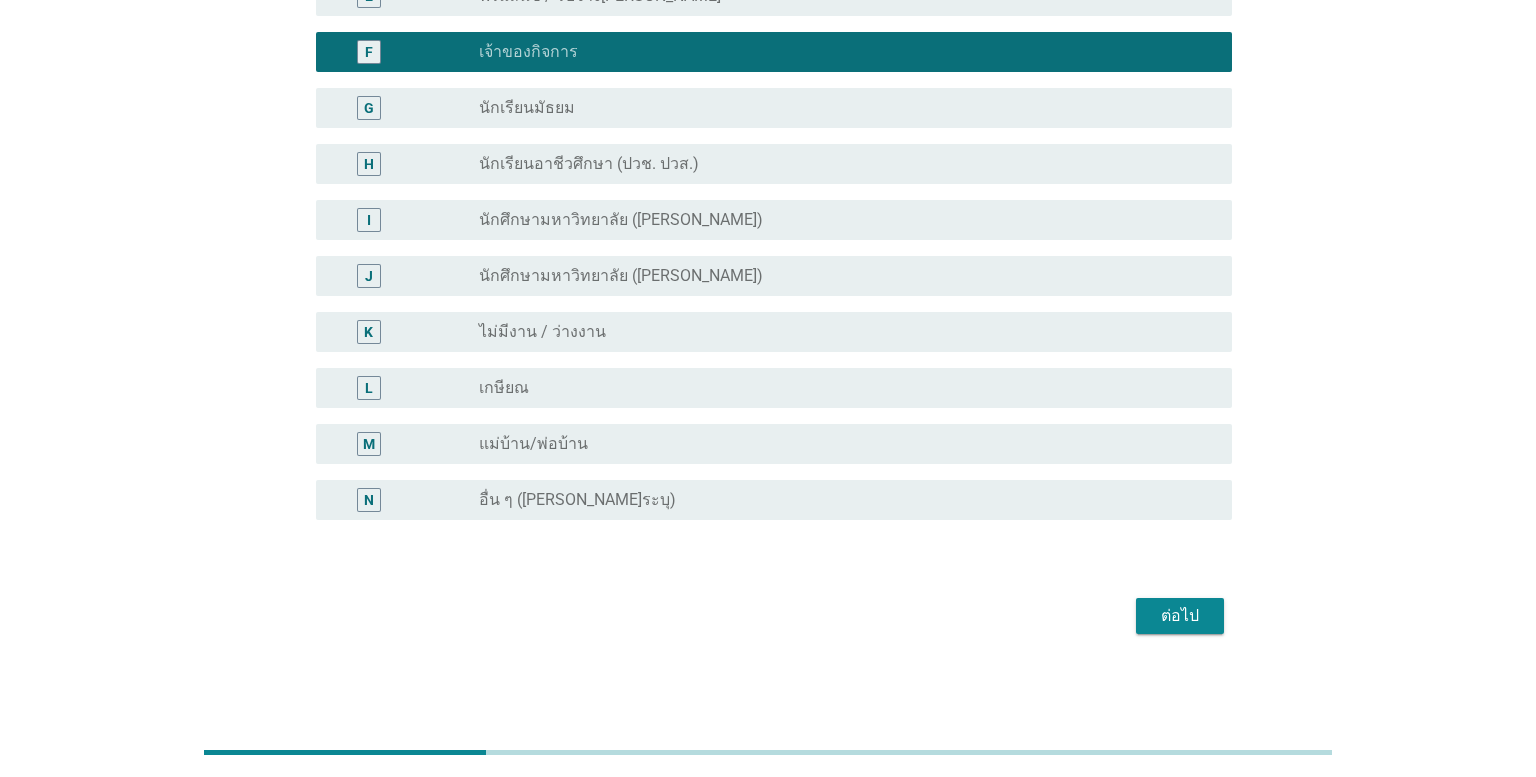 scroll, scrollTop: 493, scrollLeft: 0, axis: vertical 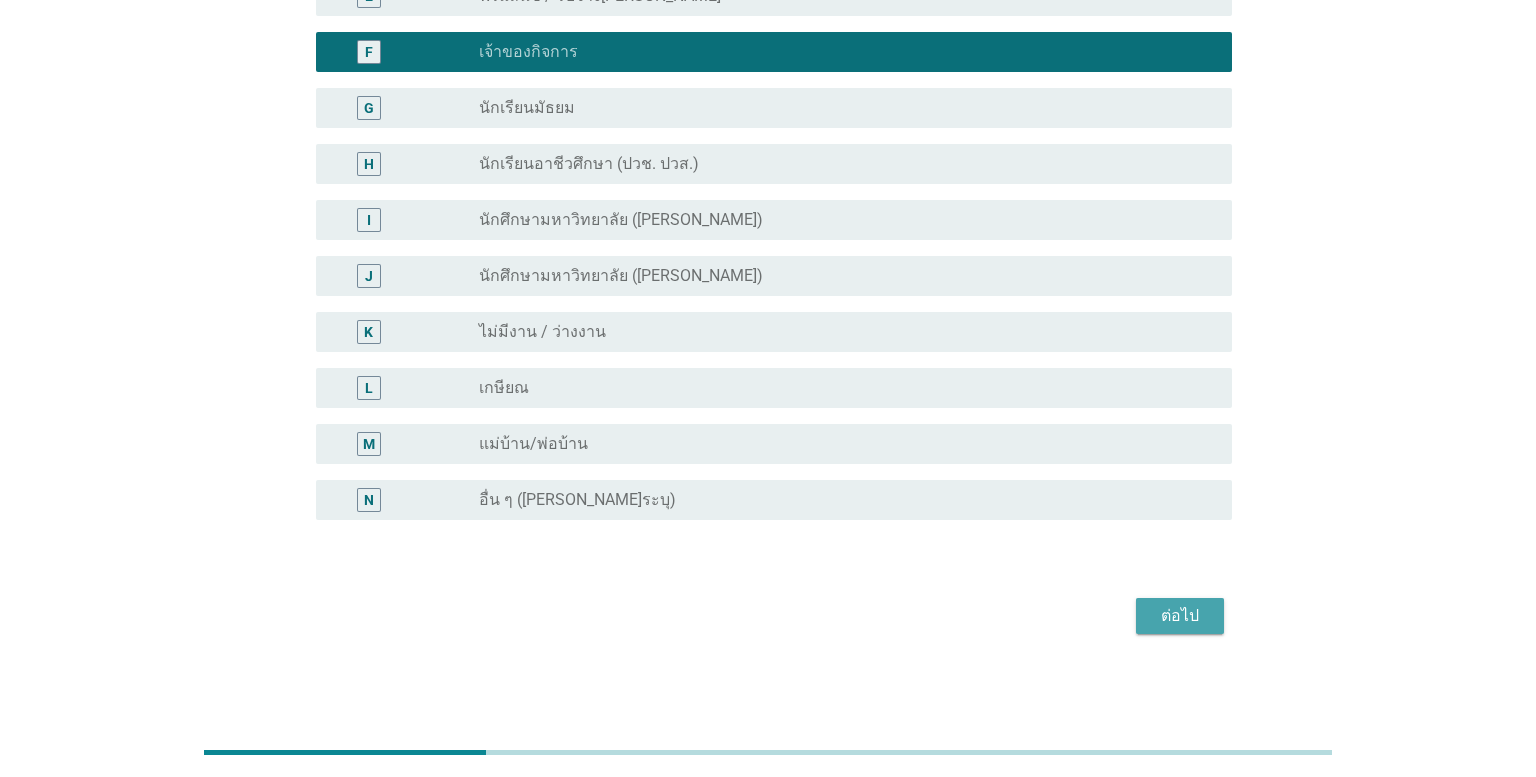 click on "ต่อไป" at bounding box center (1180, 616) 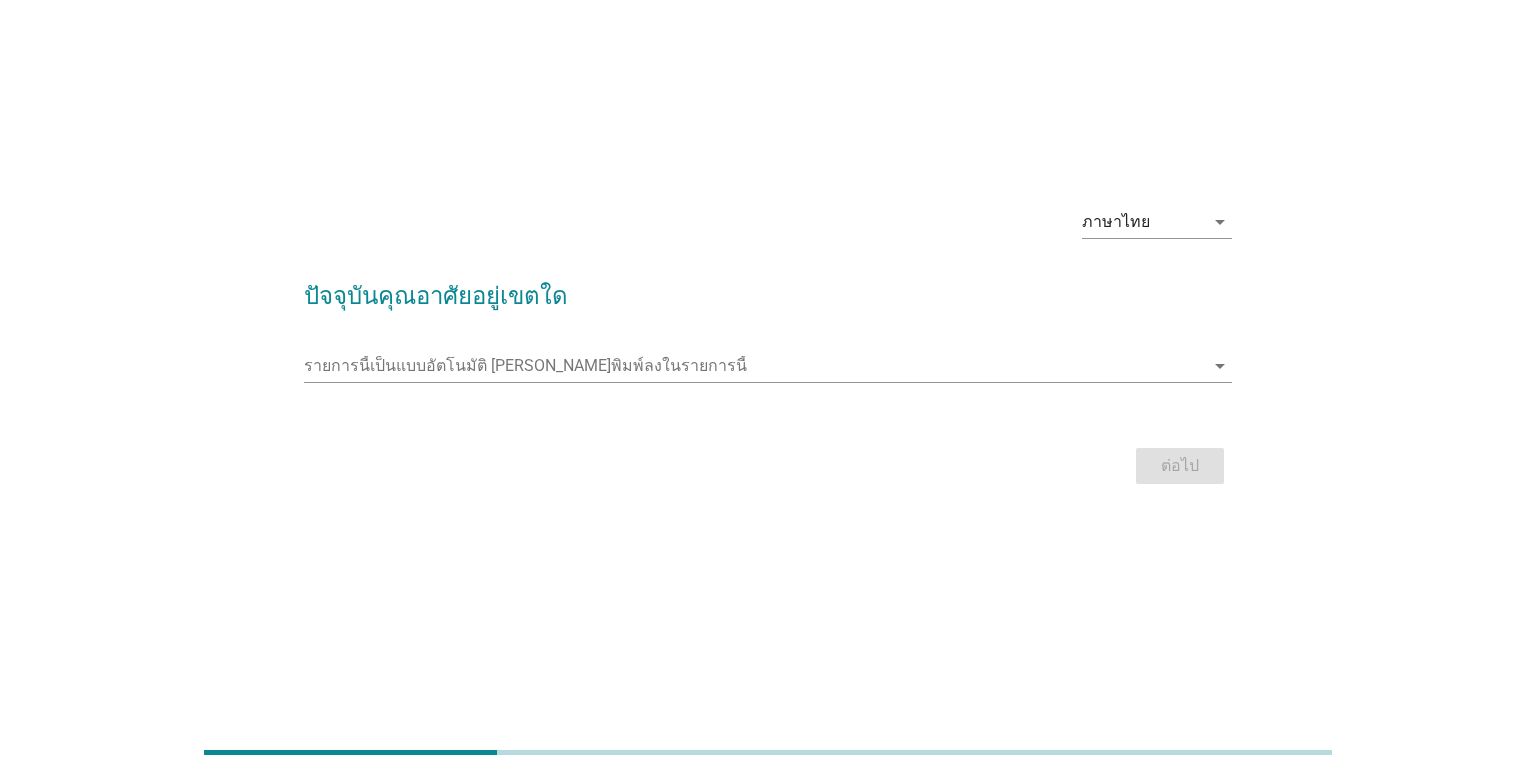 scroll, scrollTop: 0, scrollLeft: 0, axis: both 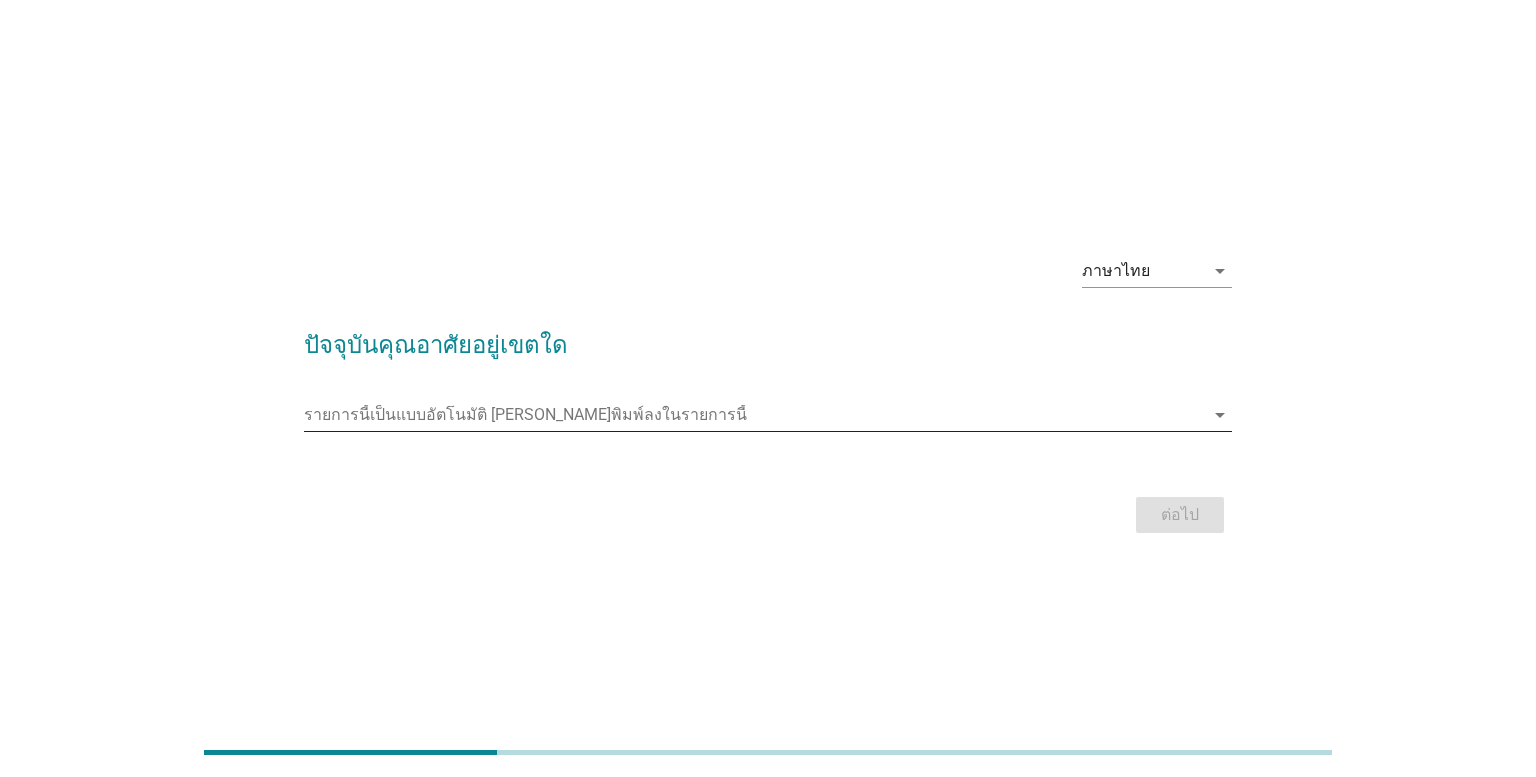 click at bounding box center [754, 415] 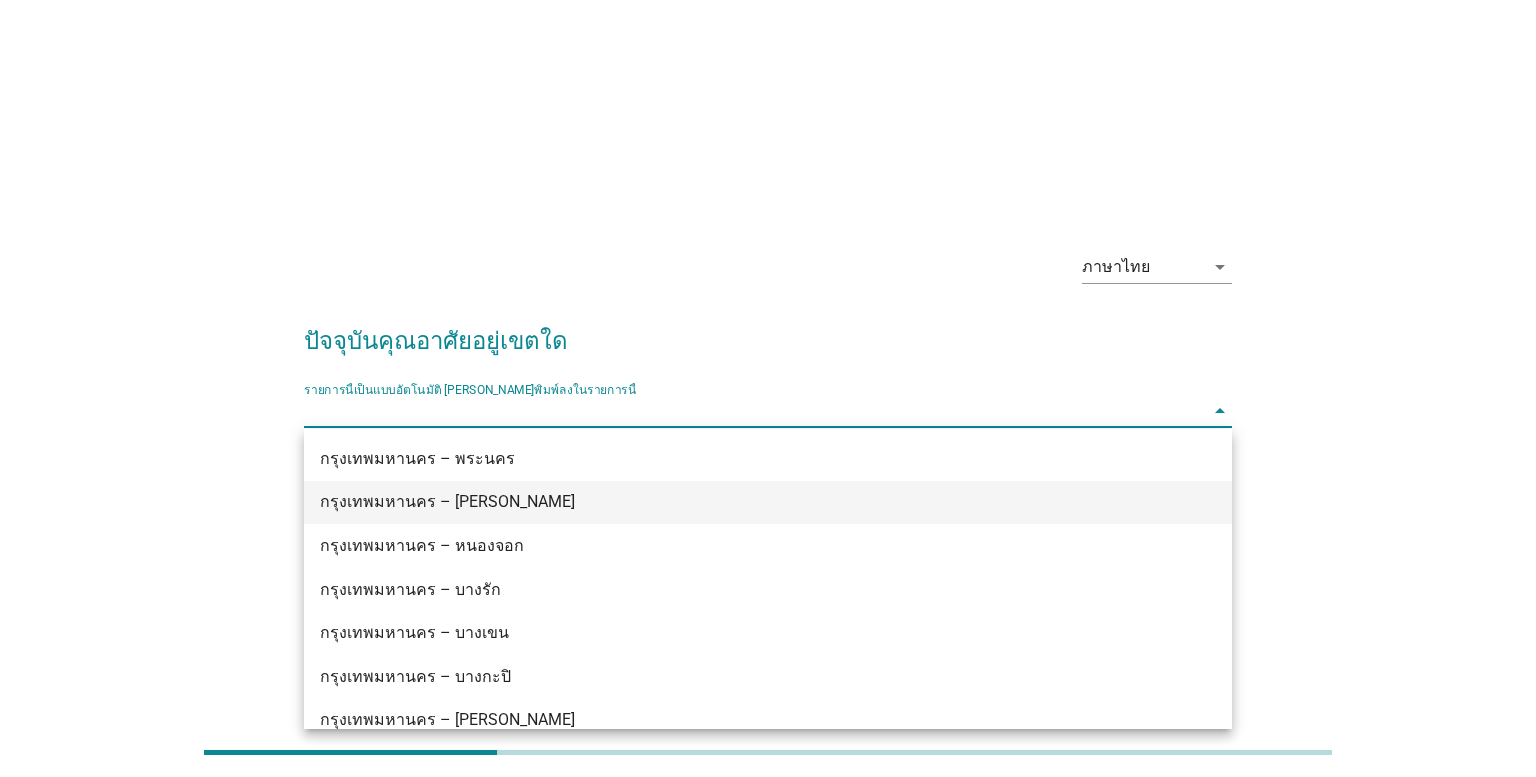 scroll, scrollTop: 0, scrollLeft: 0, axis: both 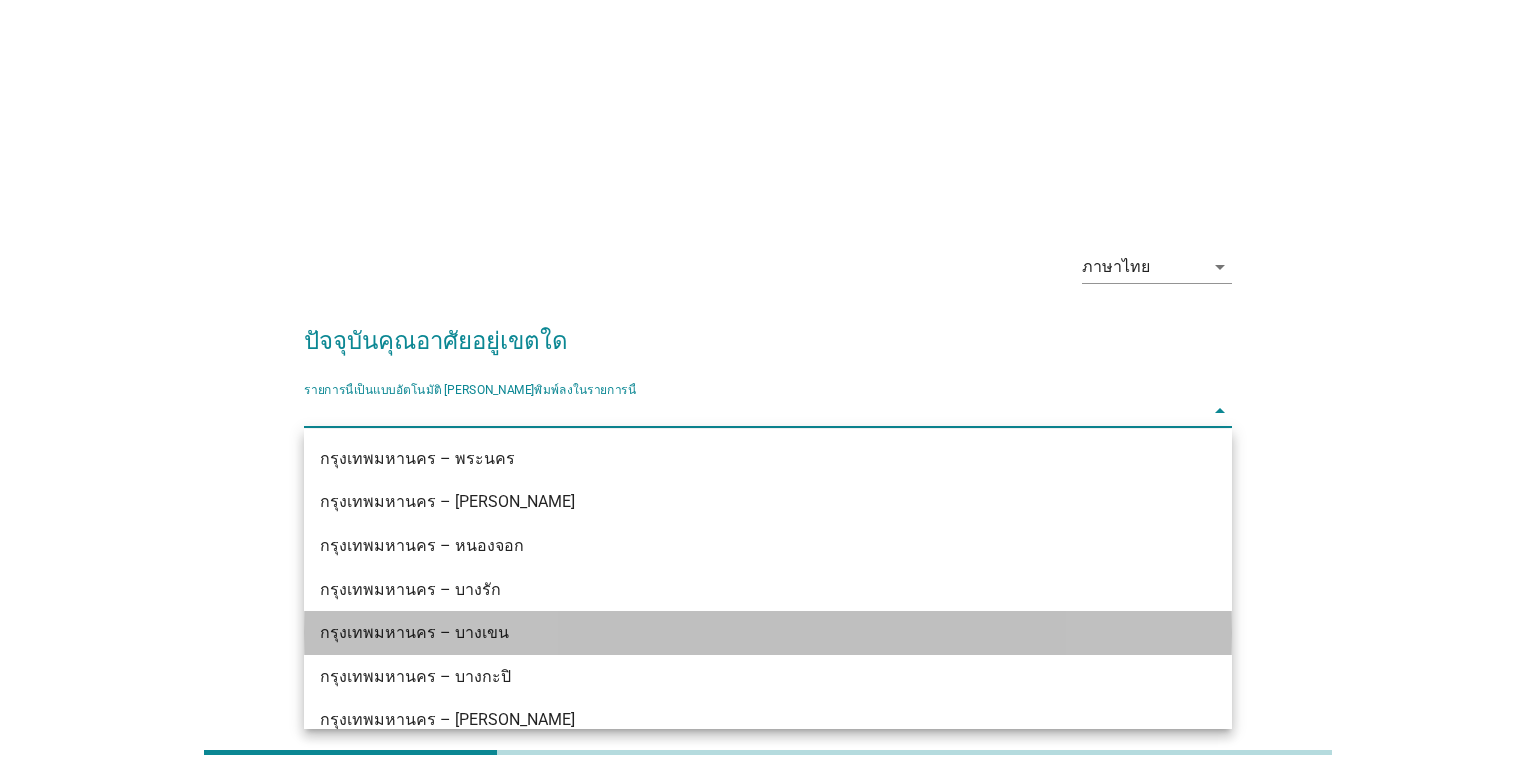 click on "กรุงเทพมหานคร – บางเขน" at bounding box center [768, 633] 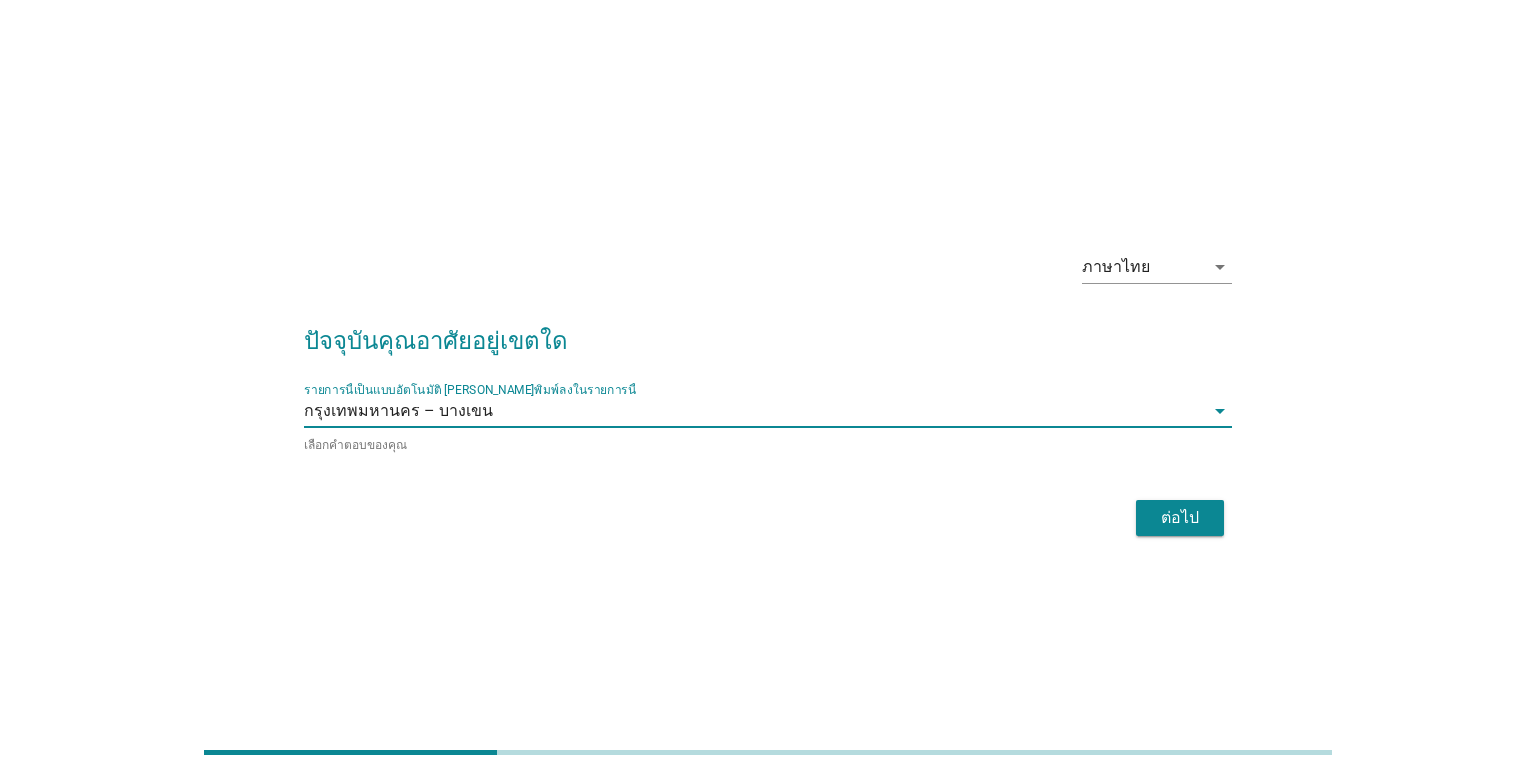 click on "ต่อไป" at bounding box center (1180, 518) 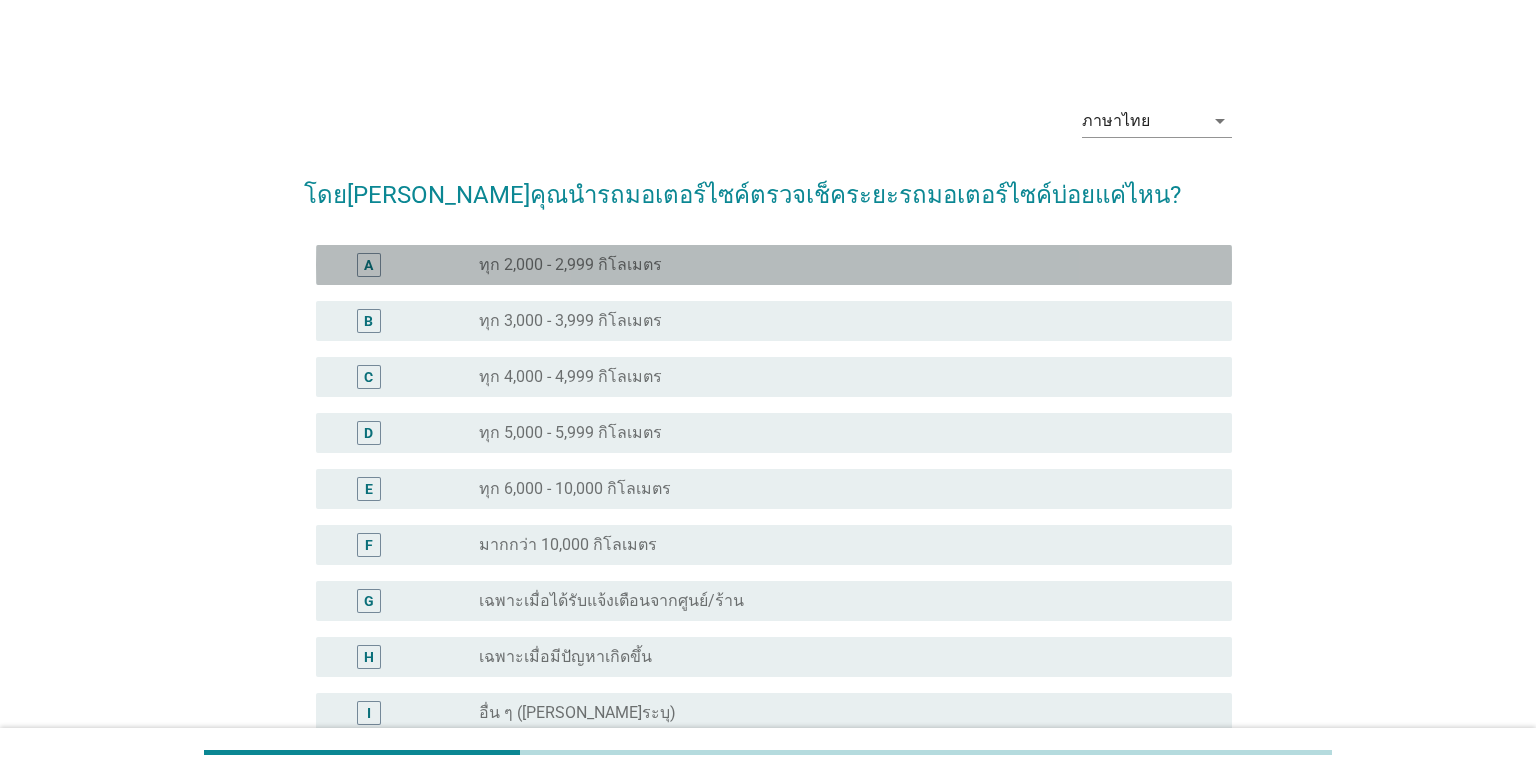 click on "radio_button_unchecked ทุก 2,000 - 2,999 กิโลเมตร" at bounding box center [839, 265] 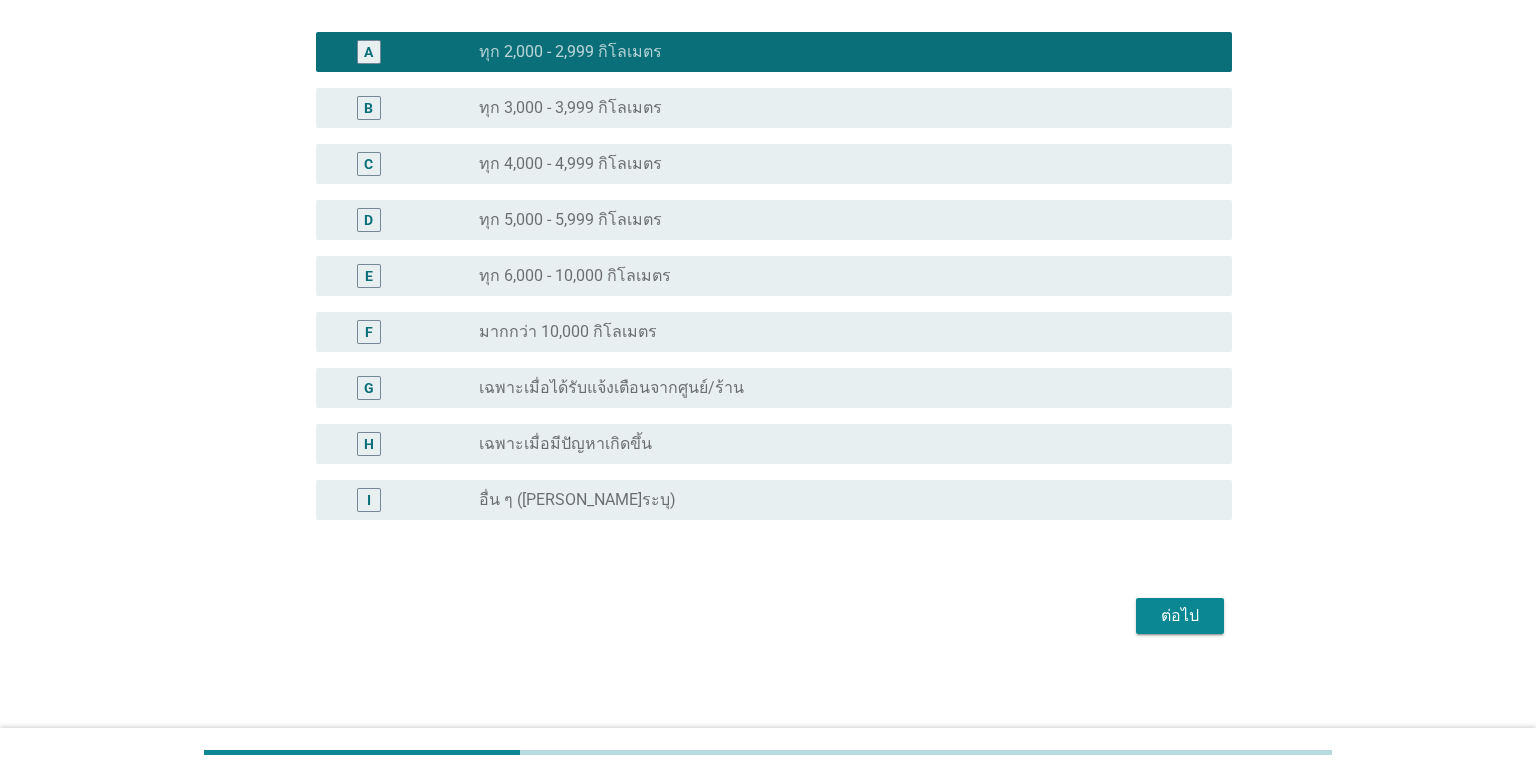 scroll, scrollTop: 213, scrollLeft: 0, axis: vertical 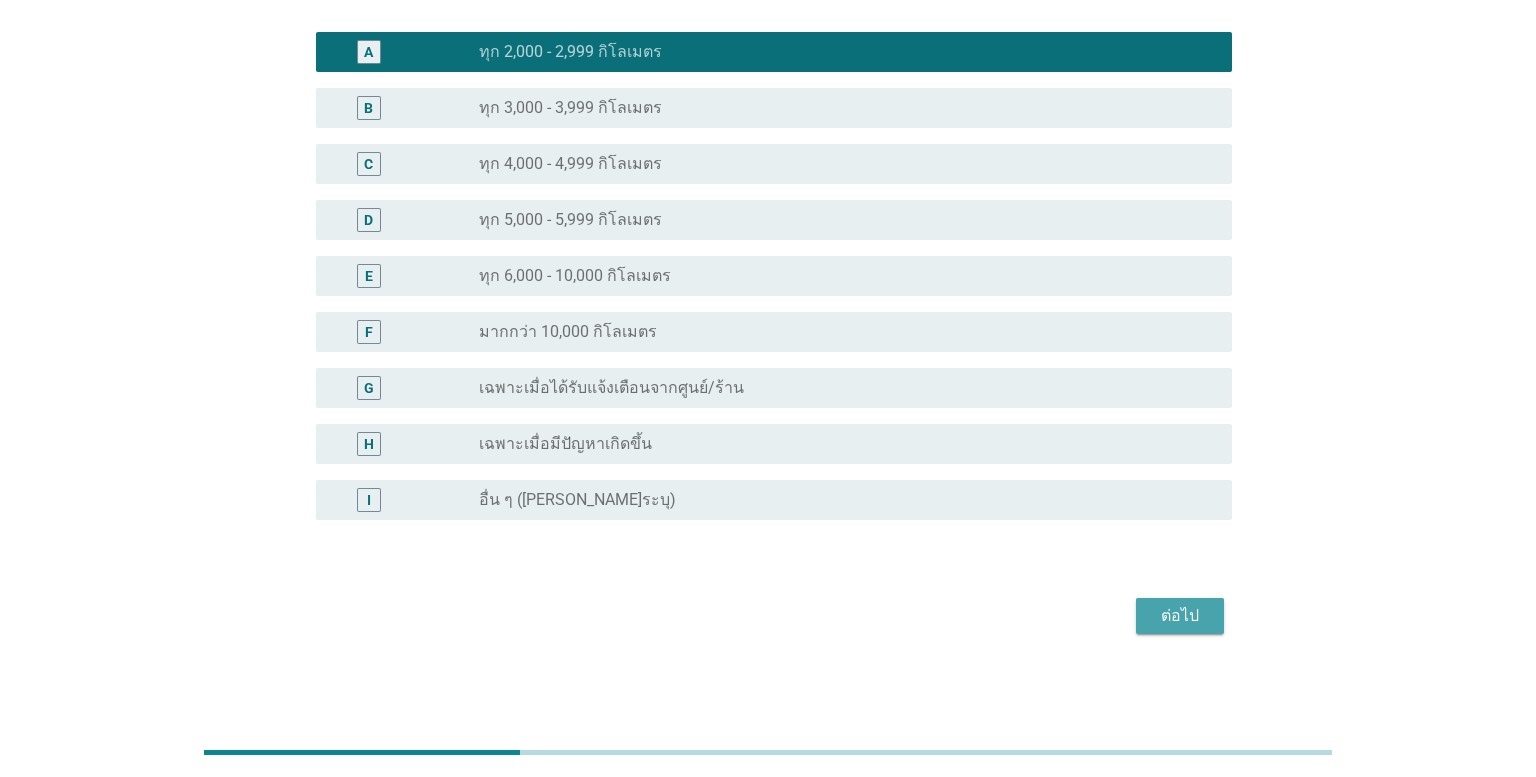 click on "ต่อไป" at bounding box center [1180, 616] 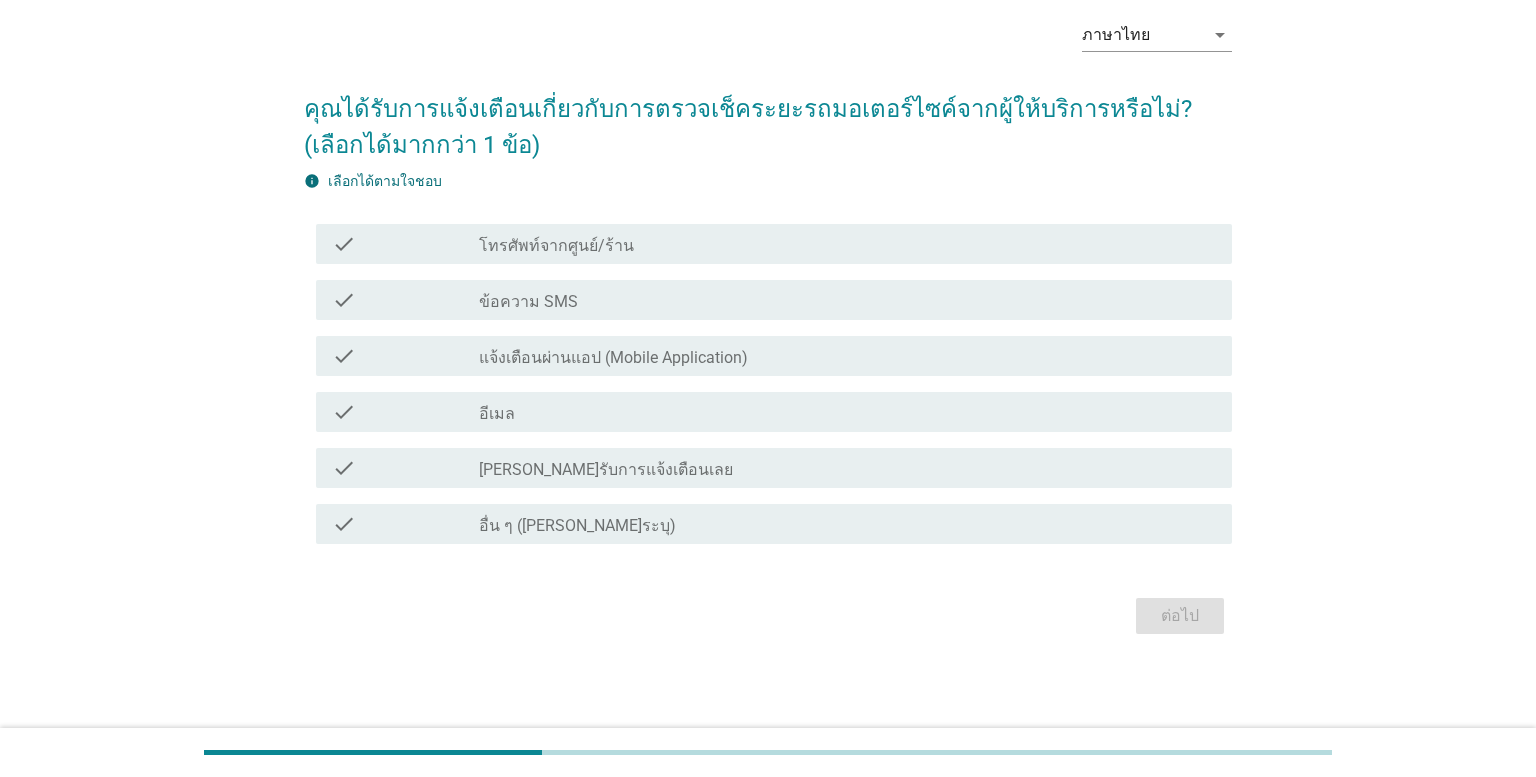 scroll, scrollTop: 0, scrollLeft: 0, axis: both 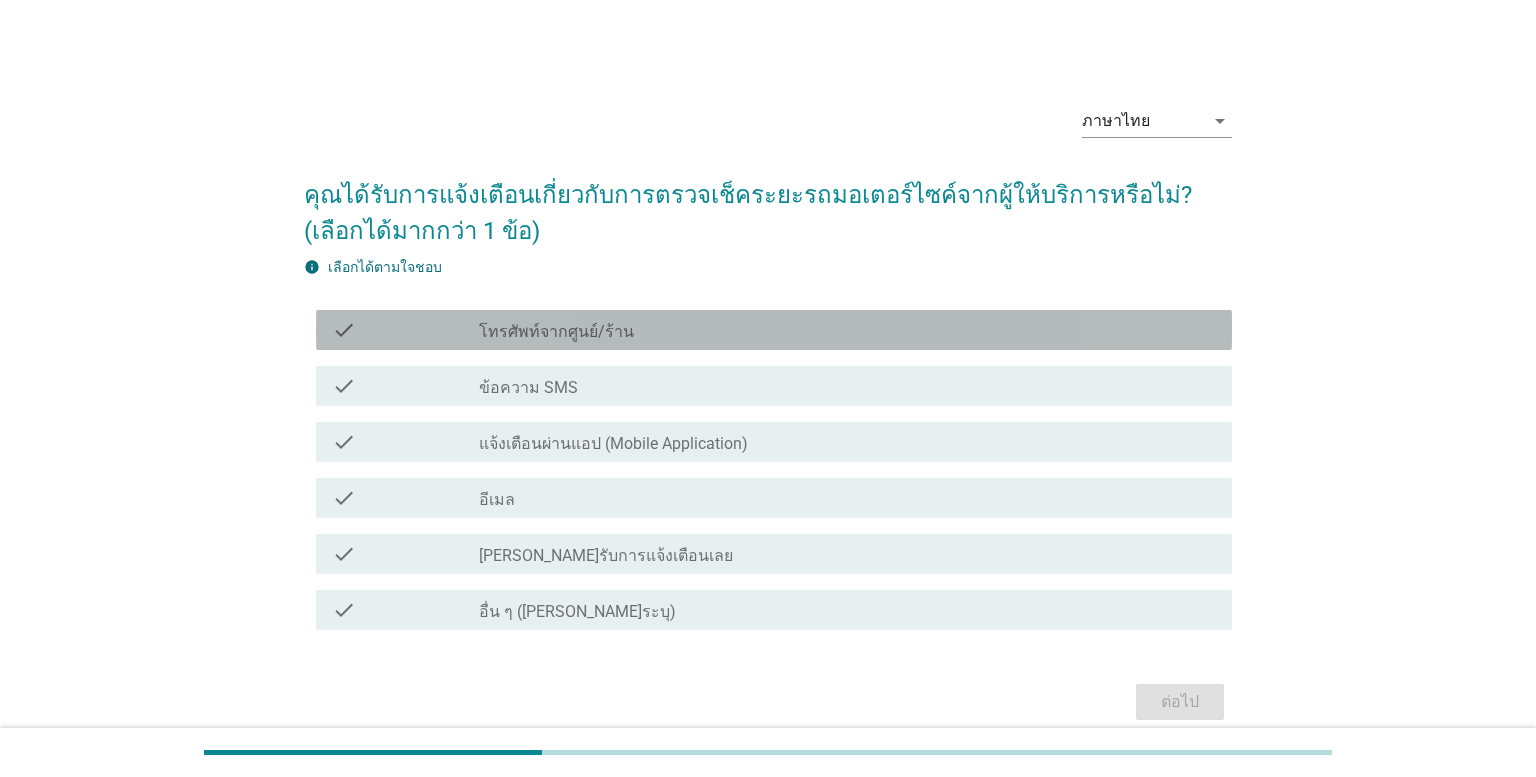 click on "check     check_box_outline_blank โทรศัพท์จากศูนย์/ร้าน" at bounding box center [774, 330] 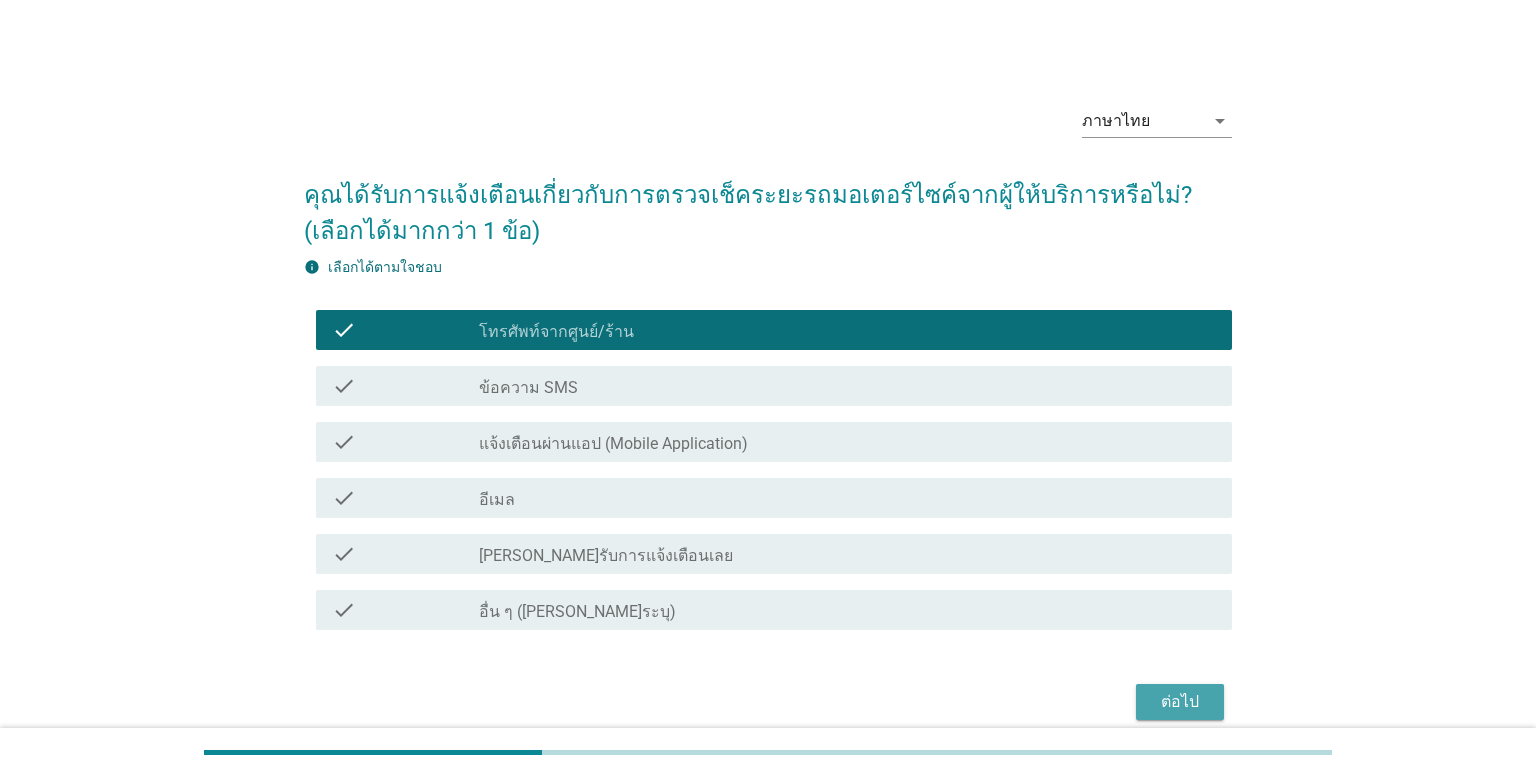 click on "ต่อไป" at bounding box center (1180, 702) 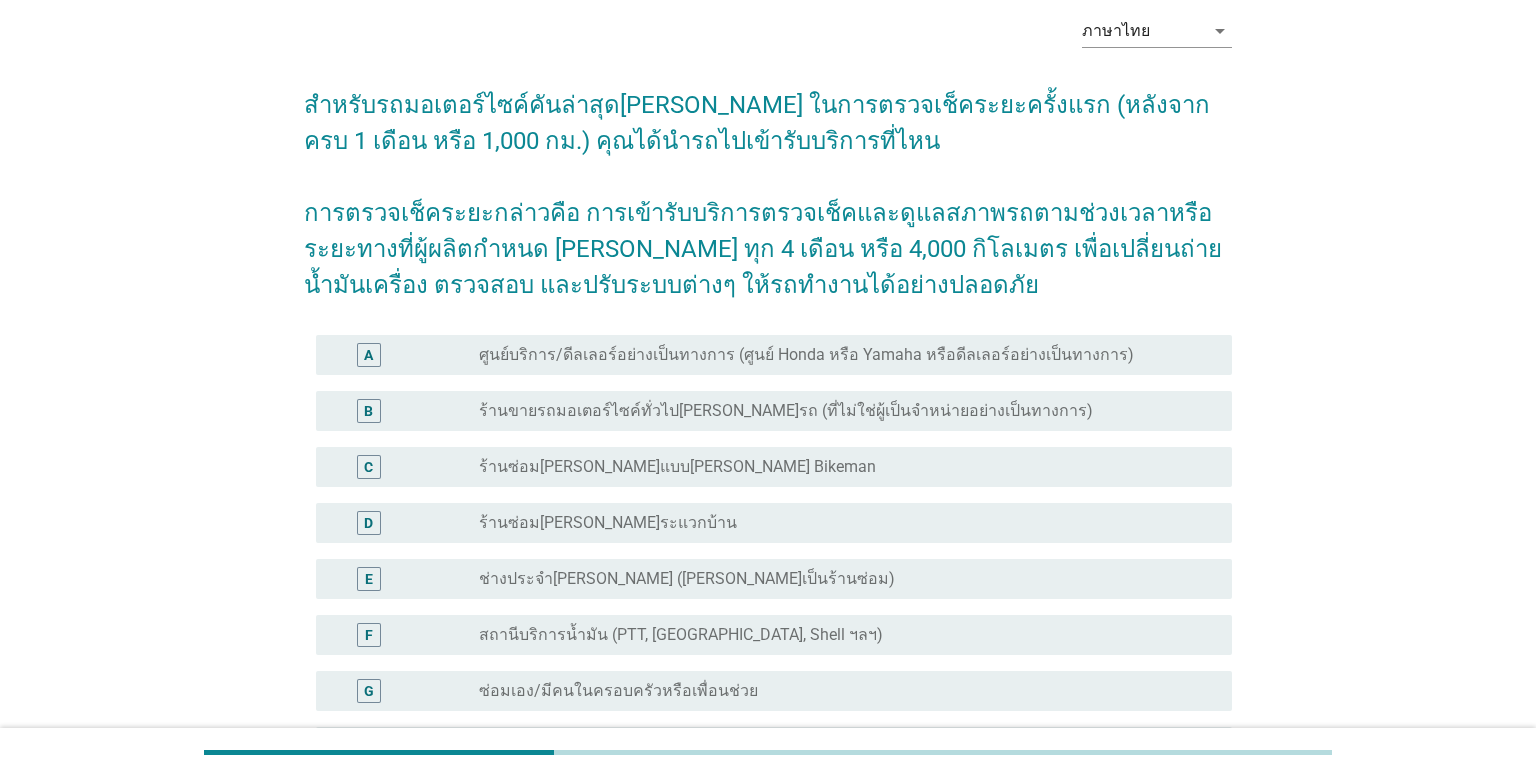 scroll, scrollTop: 97, scrollLeft: 0, axis: vertical 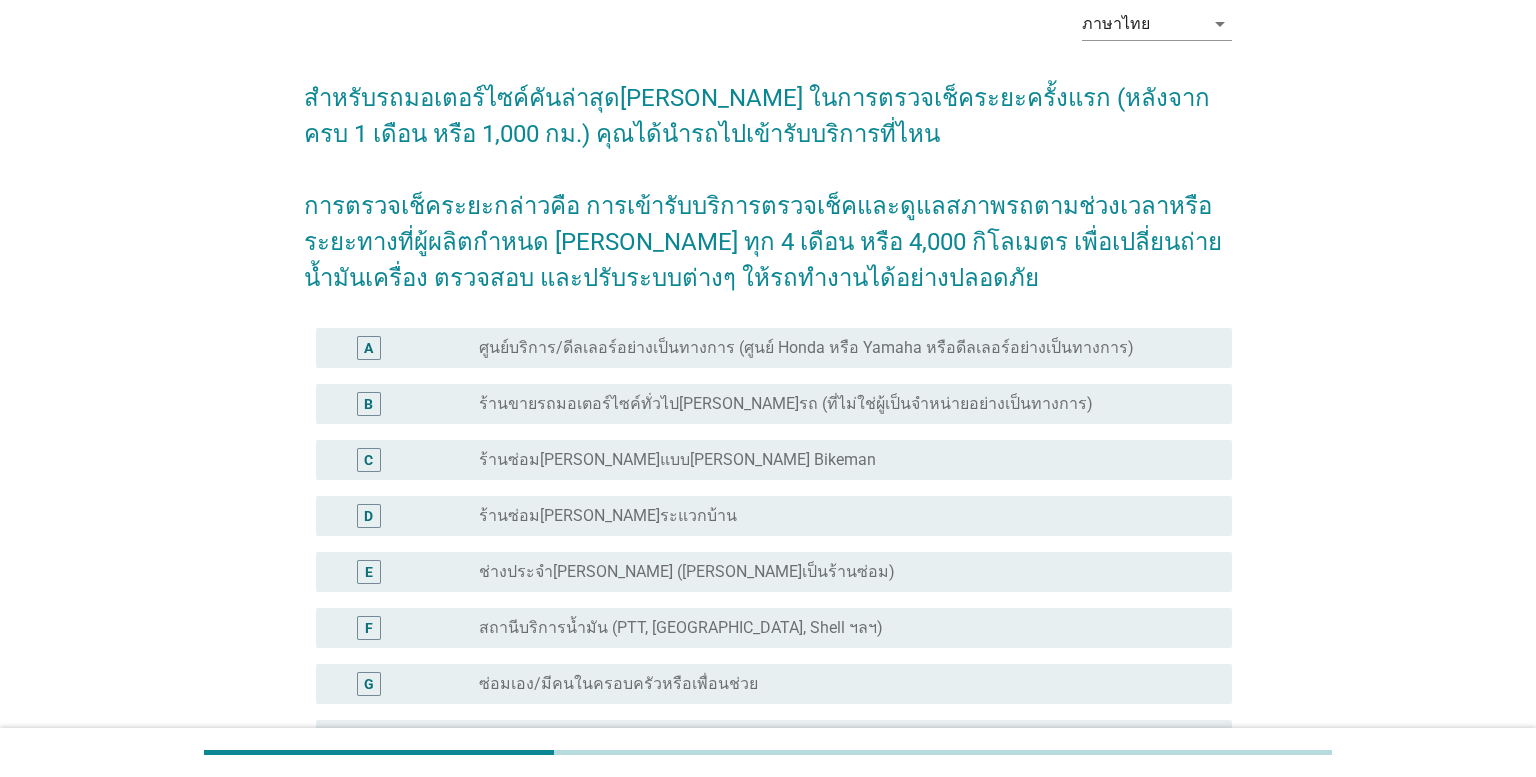 click on "A     radio_button_unchecked ศูนย์บริการ/ดีลเลอร์อย่างเป็นทางการ (ศูนย์ Honda หรือ Yamaha หรือดีลเลอร์อย่างเป็นทางการ)" at bounding box center (768, 348) 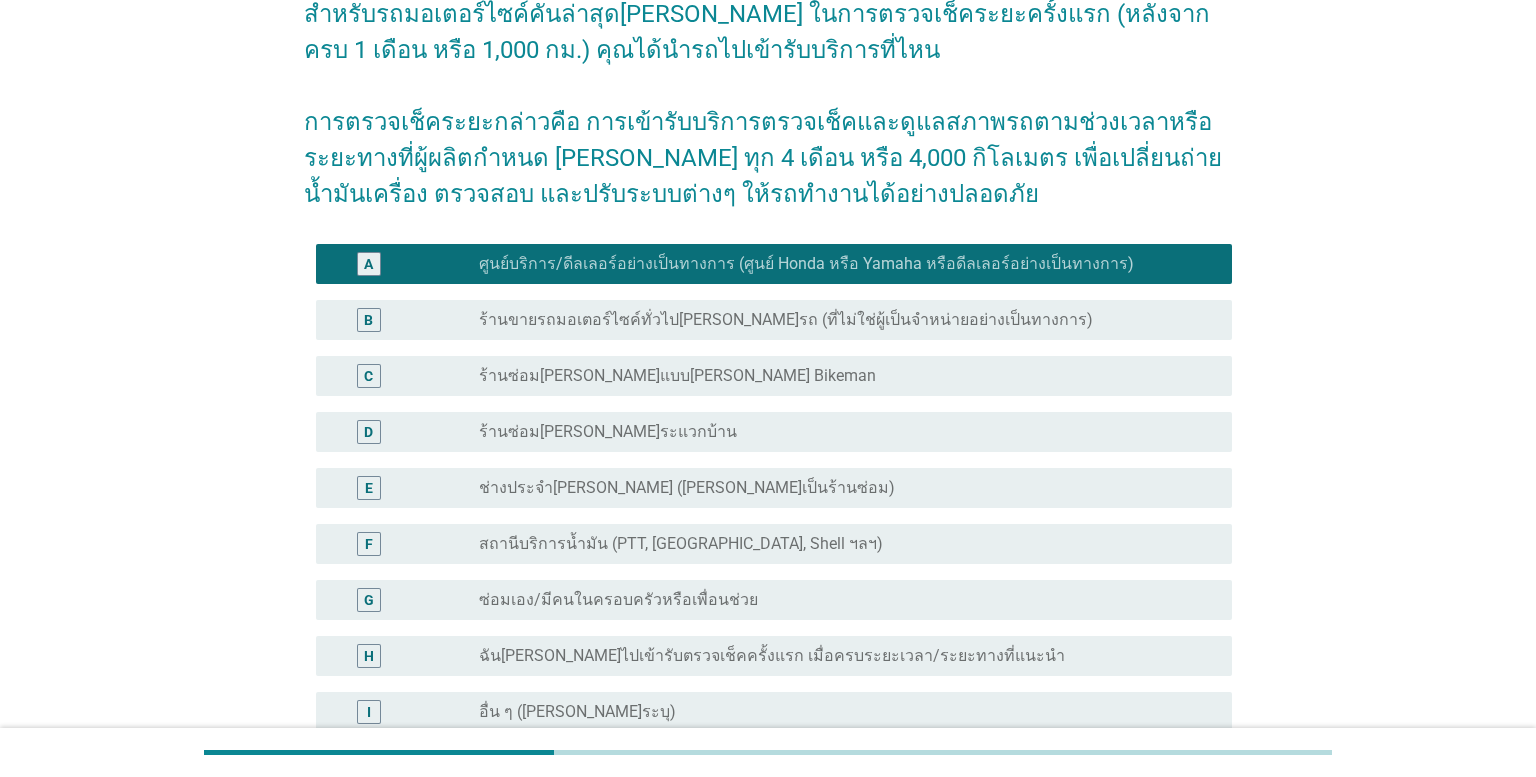 scroll, scrollTop: 393, scrollLeft: 0, axis: vertical 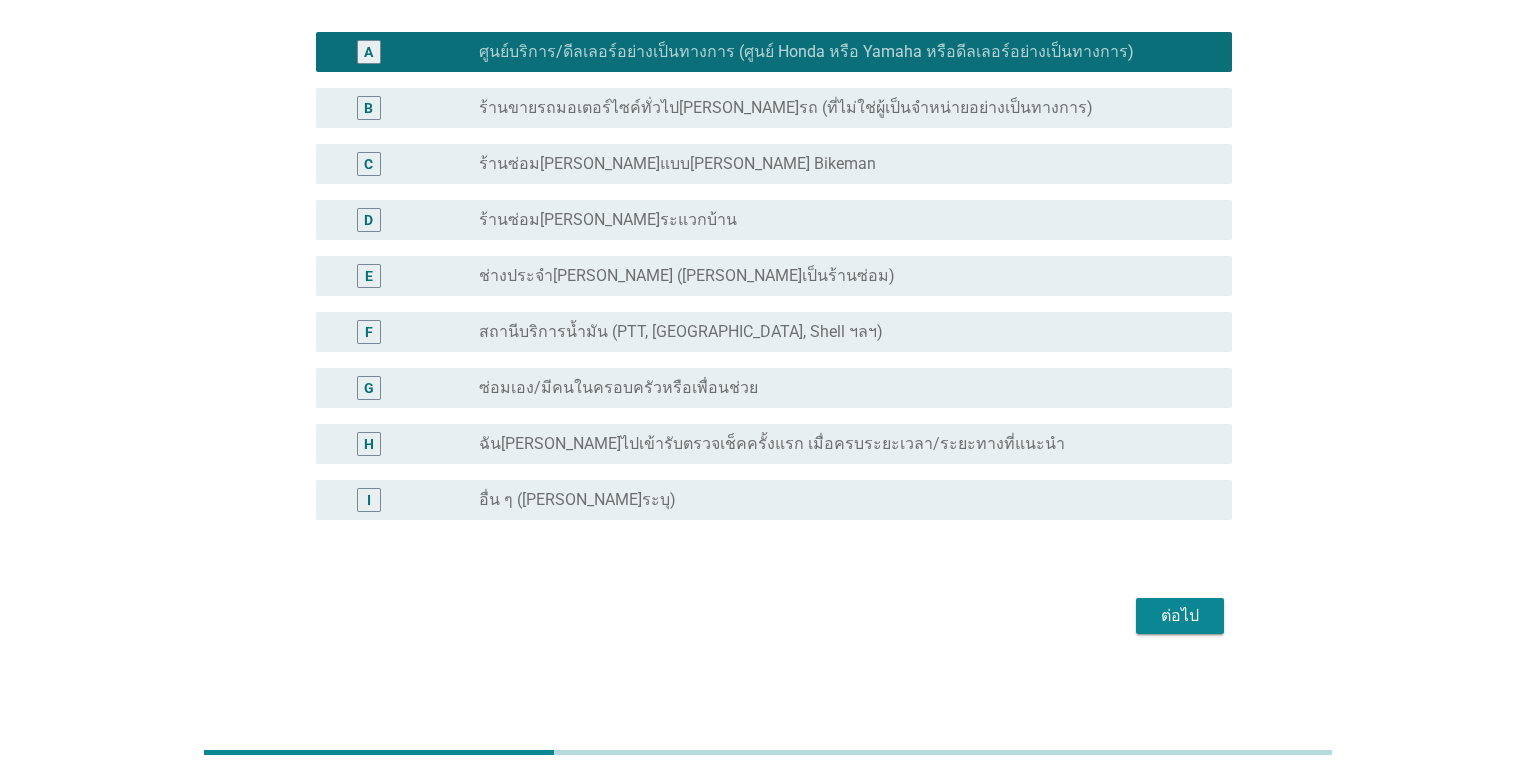 click on "ต่อไป" at bounding box center (1180, 616) 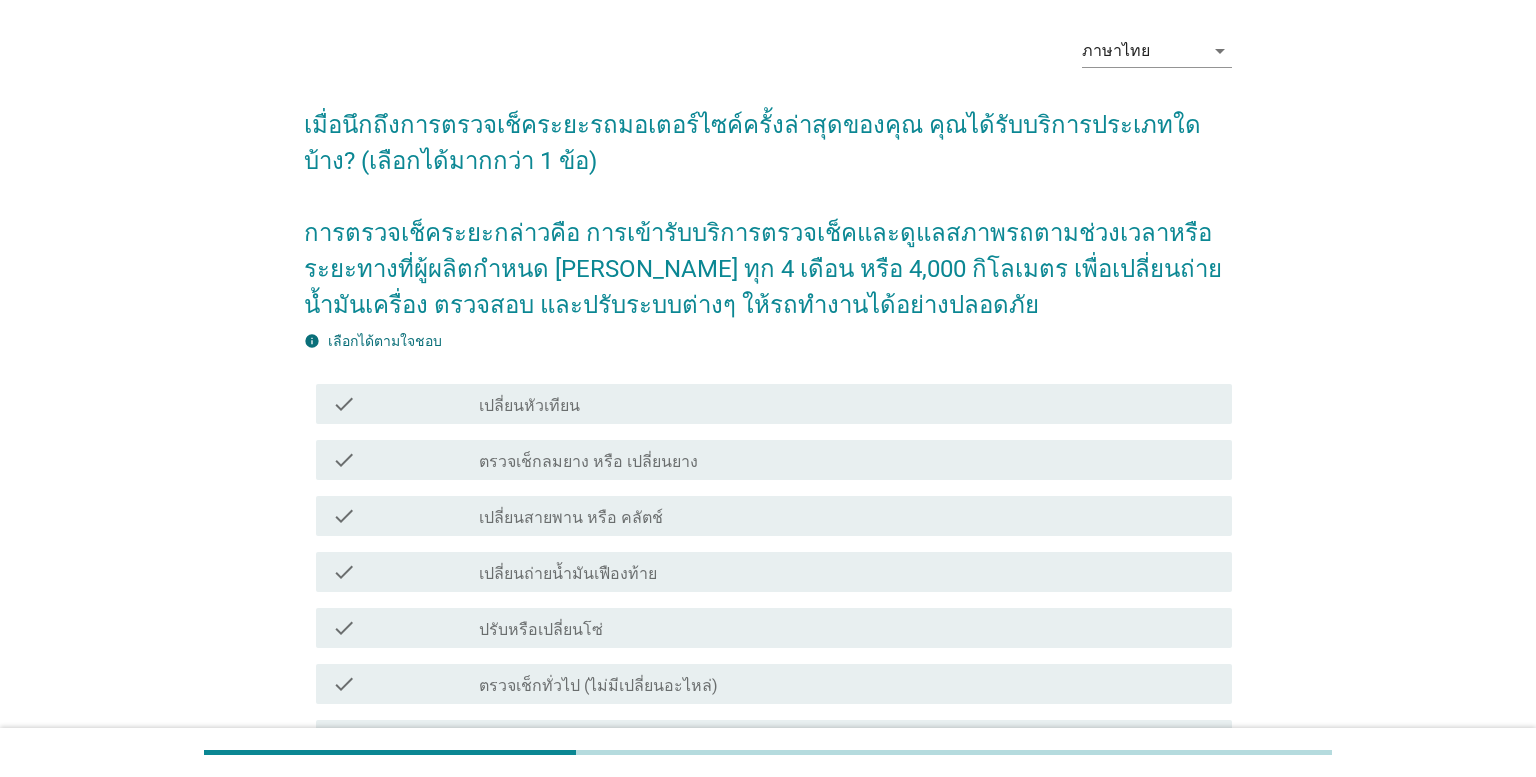 scroll, scrollTop: 81, scrollLeft: 0, axis: vertical 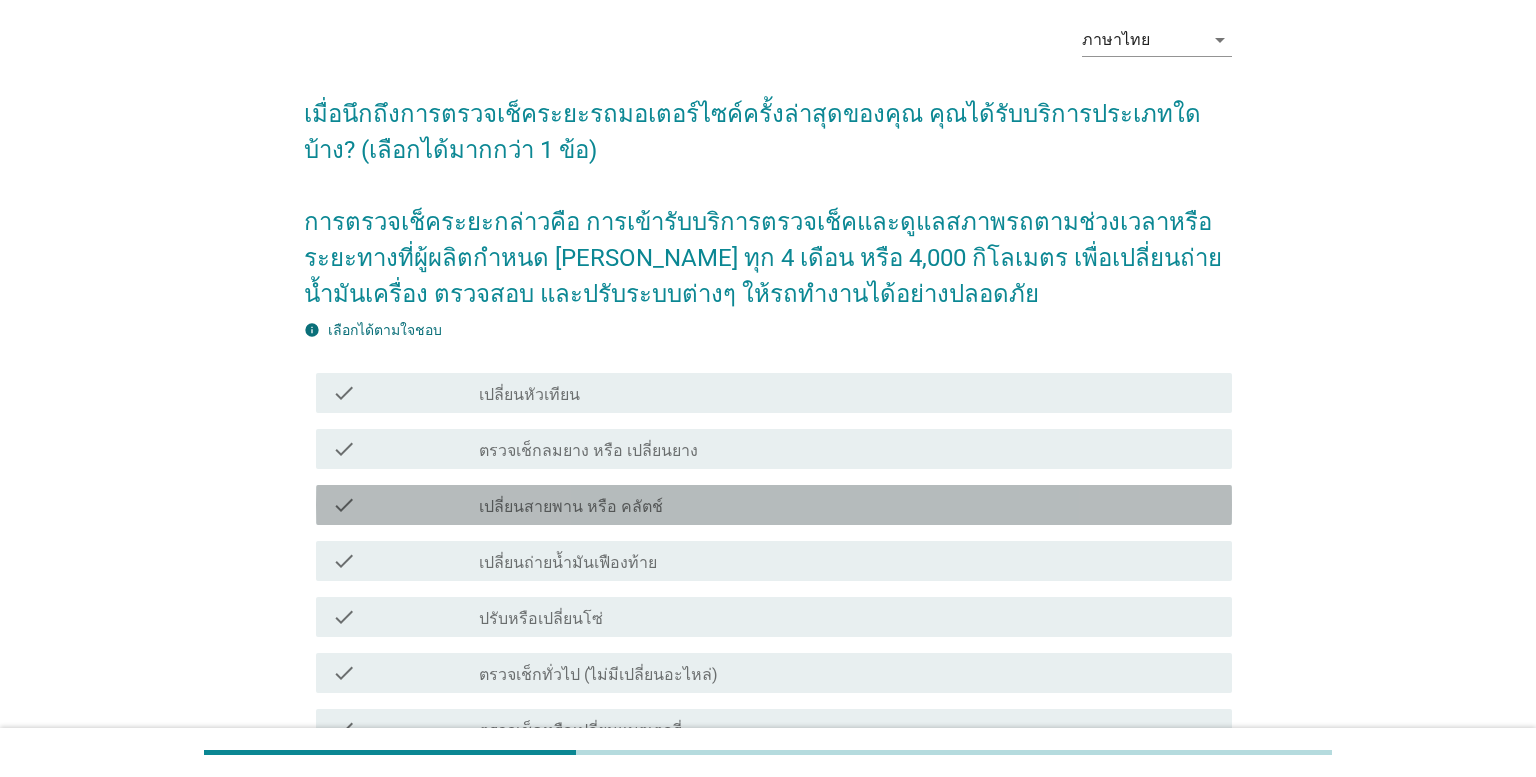 click on "check     check_box_outline_blank เปลี่ยนสายพาน หรือ คลัตช์" at bounding box center (774, 505) 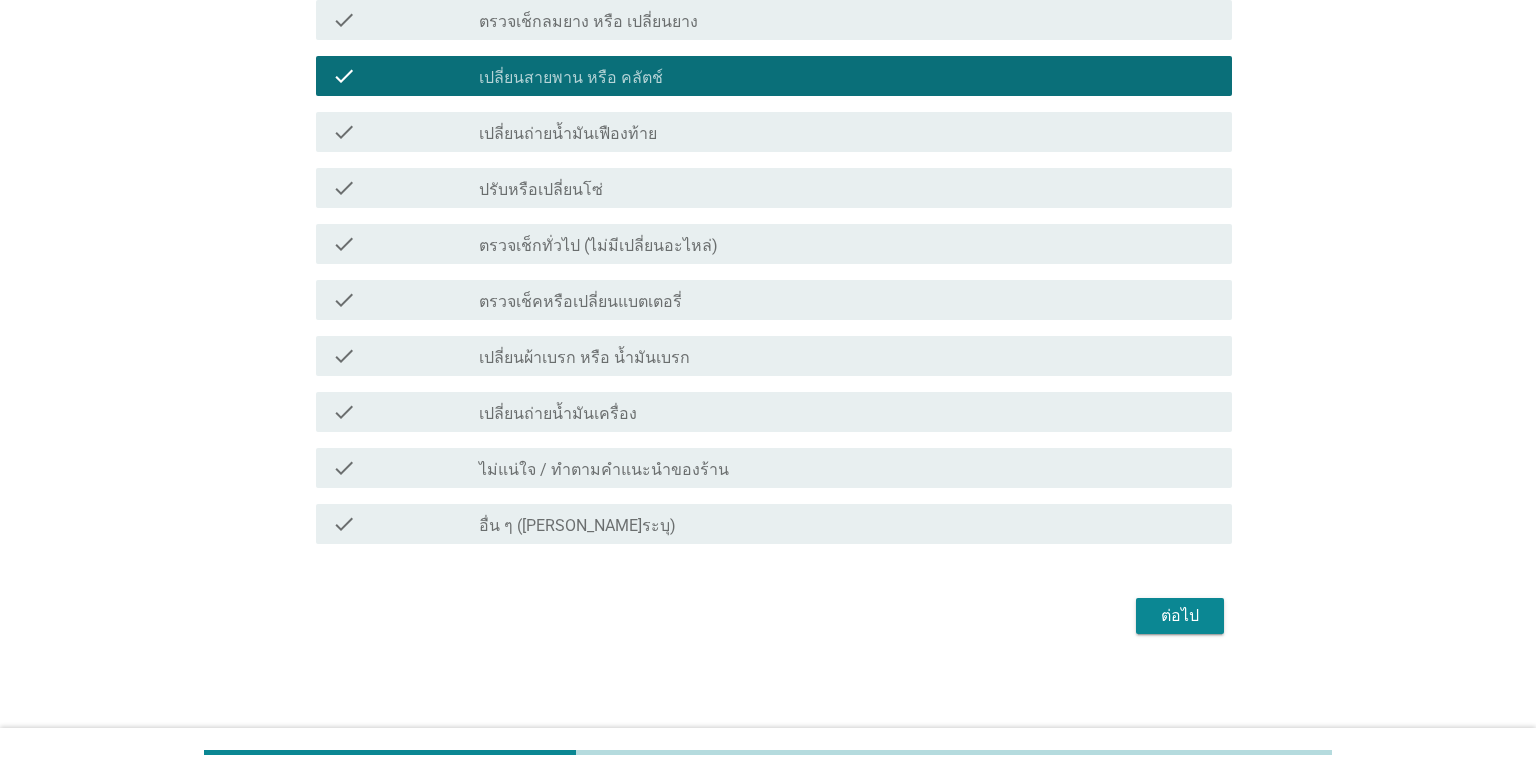 scroll, scrollTop: 510, scrollLeft: 0, axis: vertical 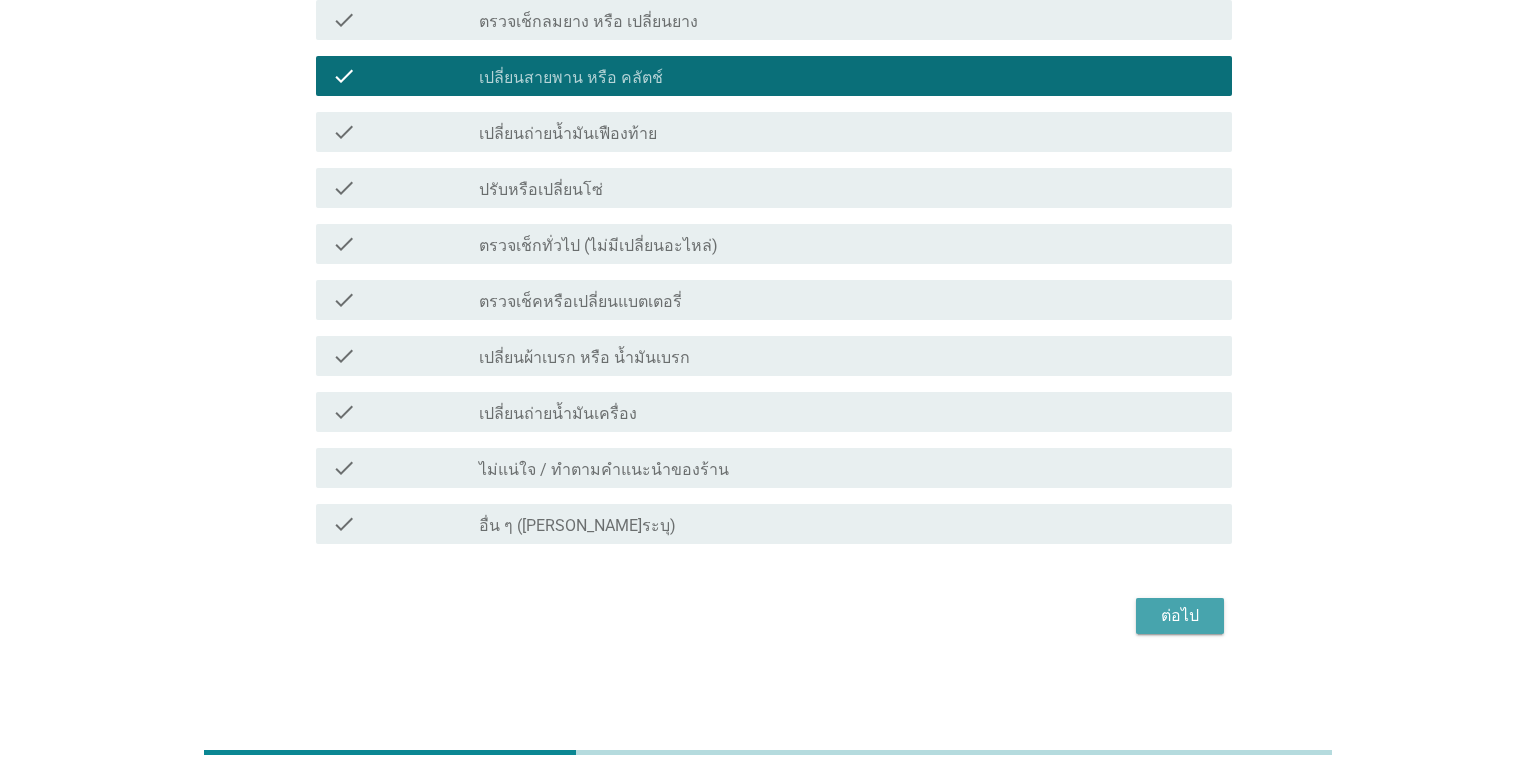 click on "ต่อไป" at bounding box center [1180, 616] 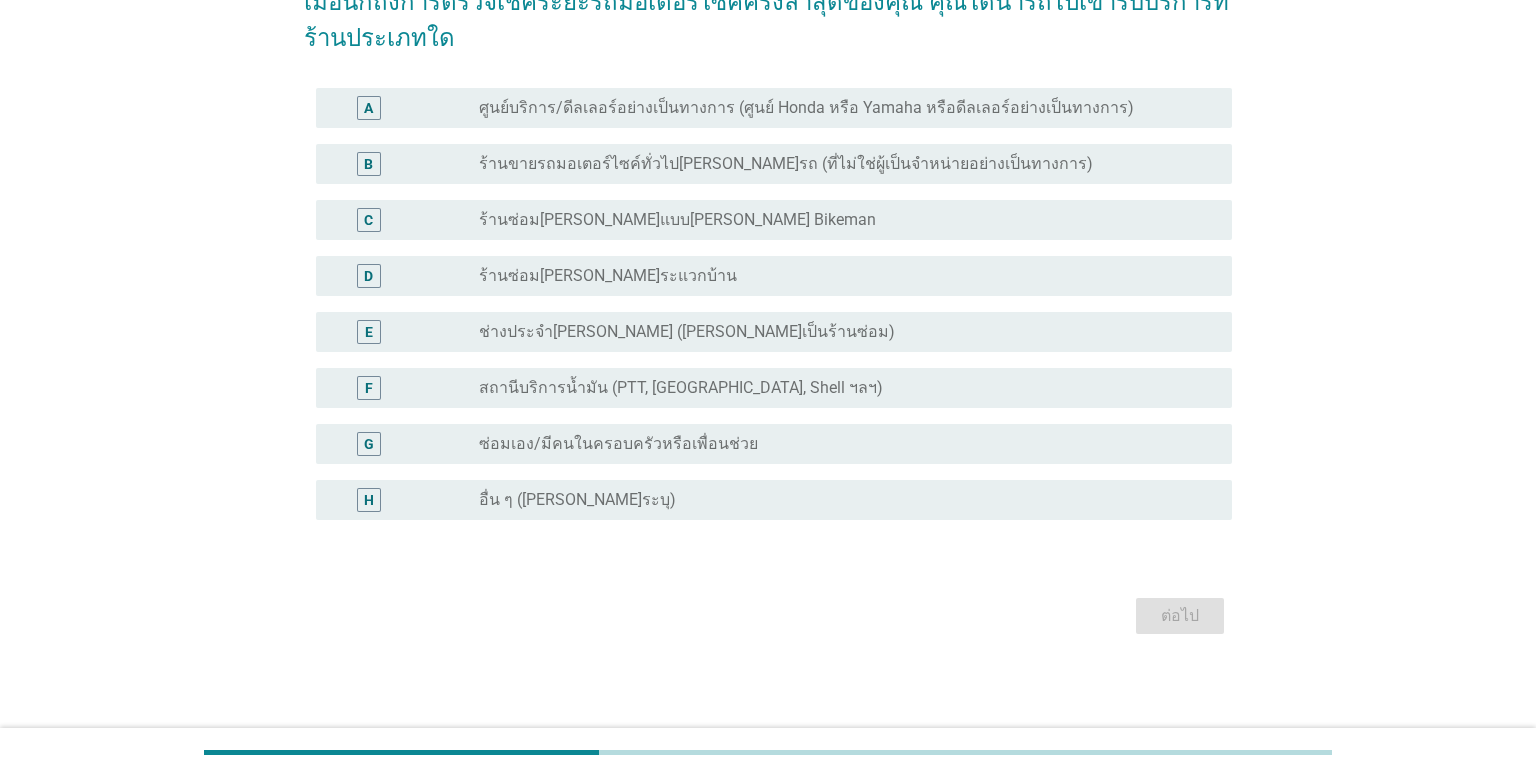 scroll, scrollTop: 0, scrollLeft: 0, axis: both 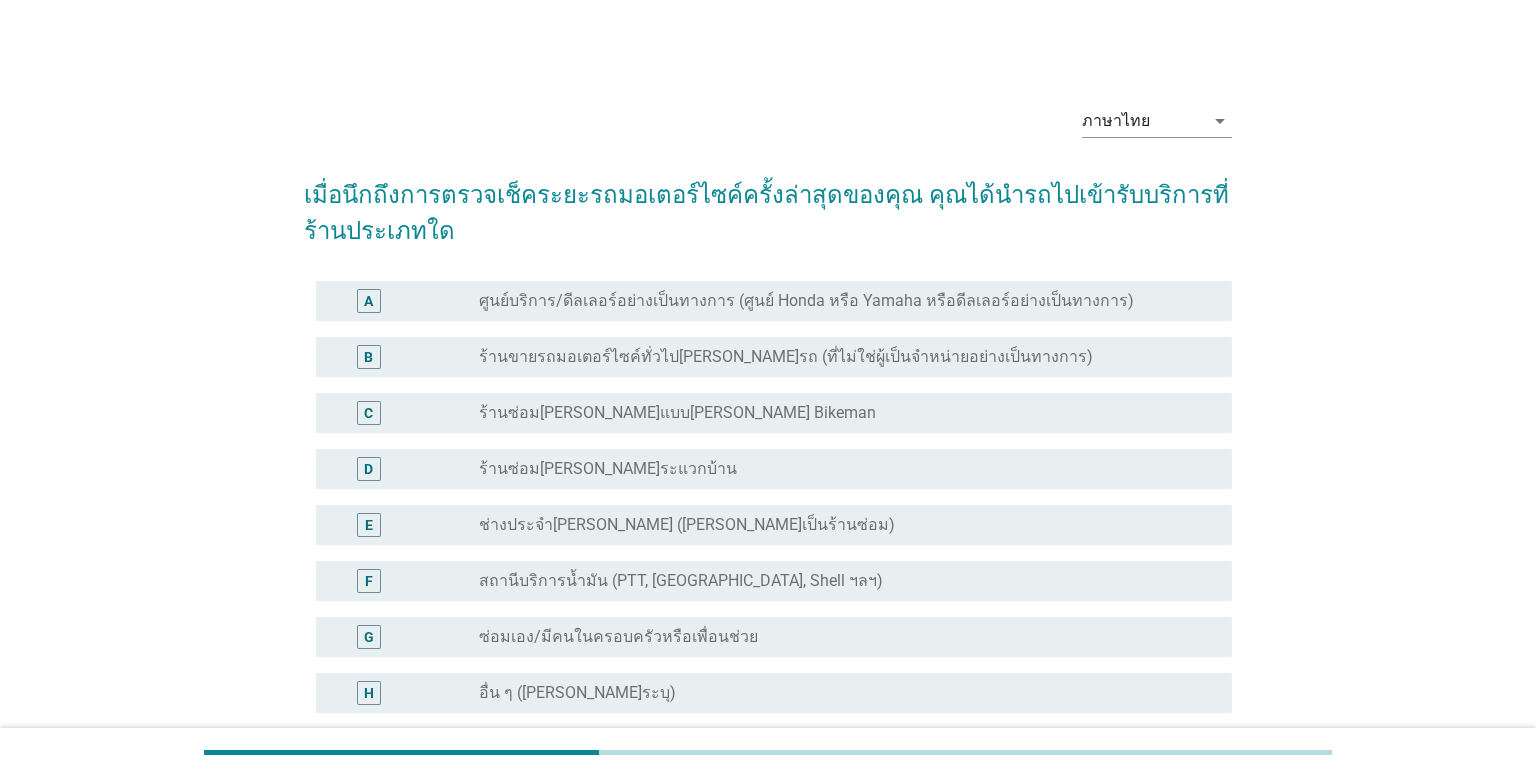 click on "D     radio_button_unchecked ร้านซ่อม[PERSON_NAME]ระแวกบ้าน" at bounding box center (774, 469) 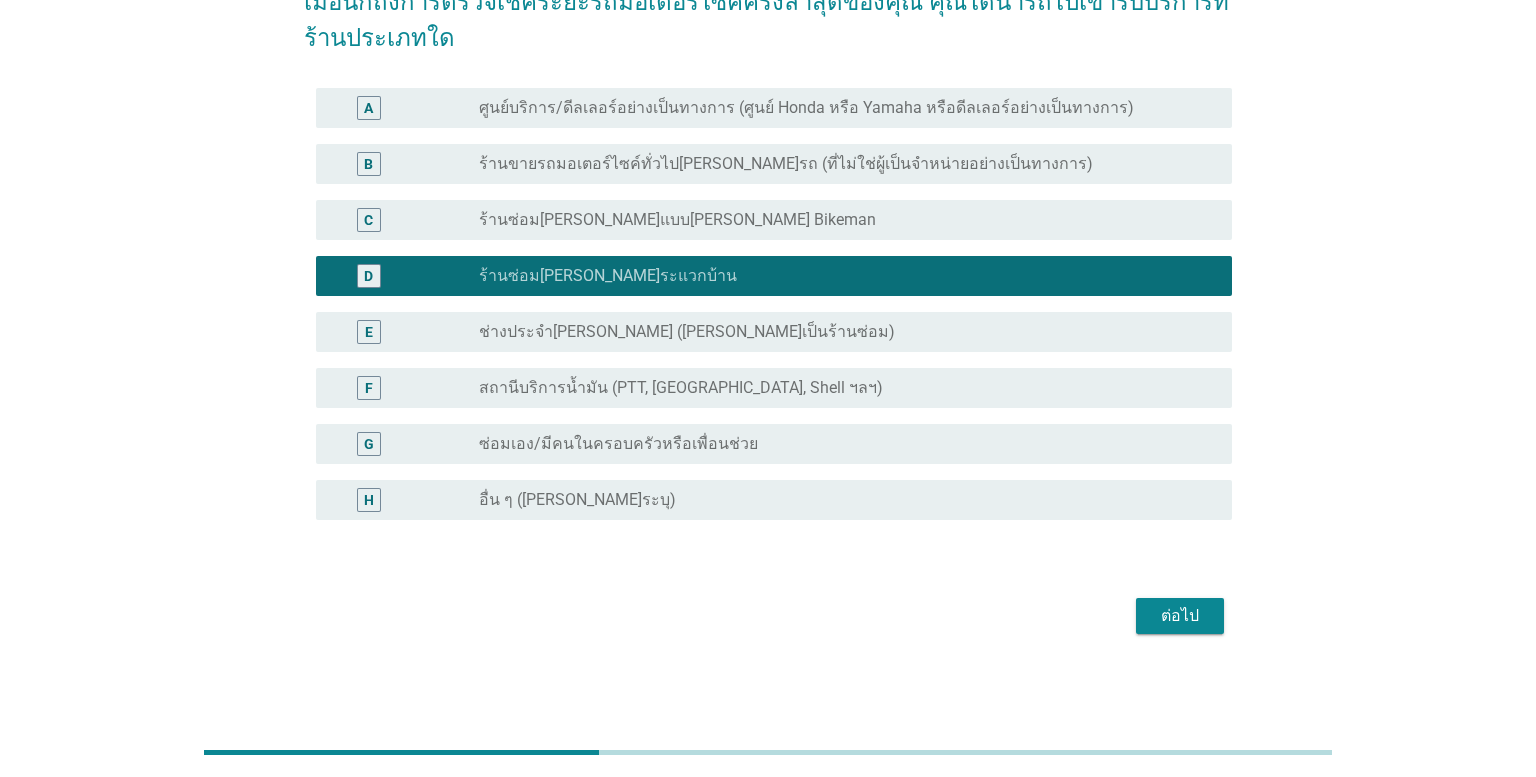 scroll, scrollTop: 193, scrollLeft: 0, axis: vertical 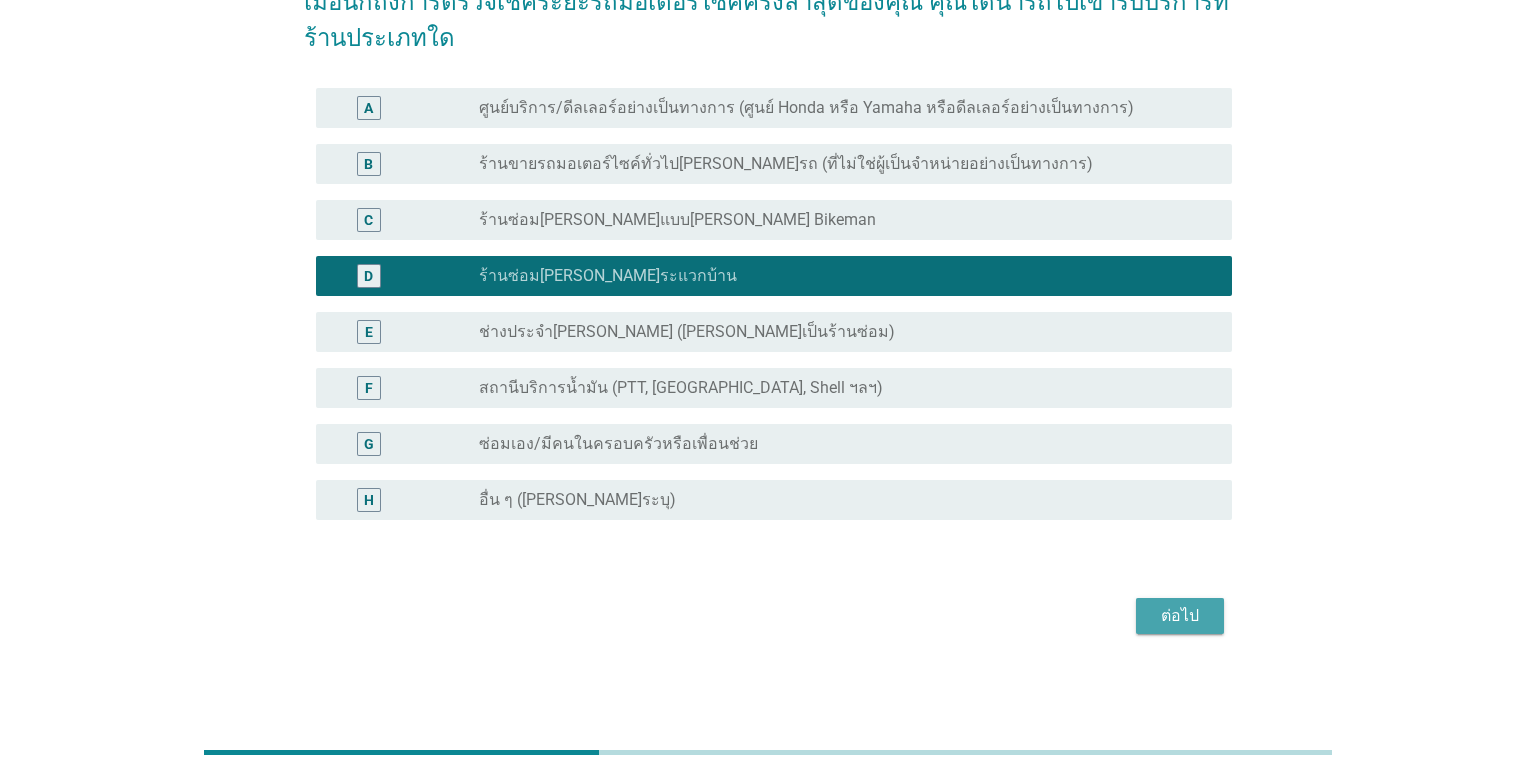 click on "ต่อไป" at bounding box center (1180, 616) 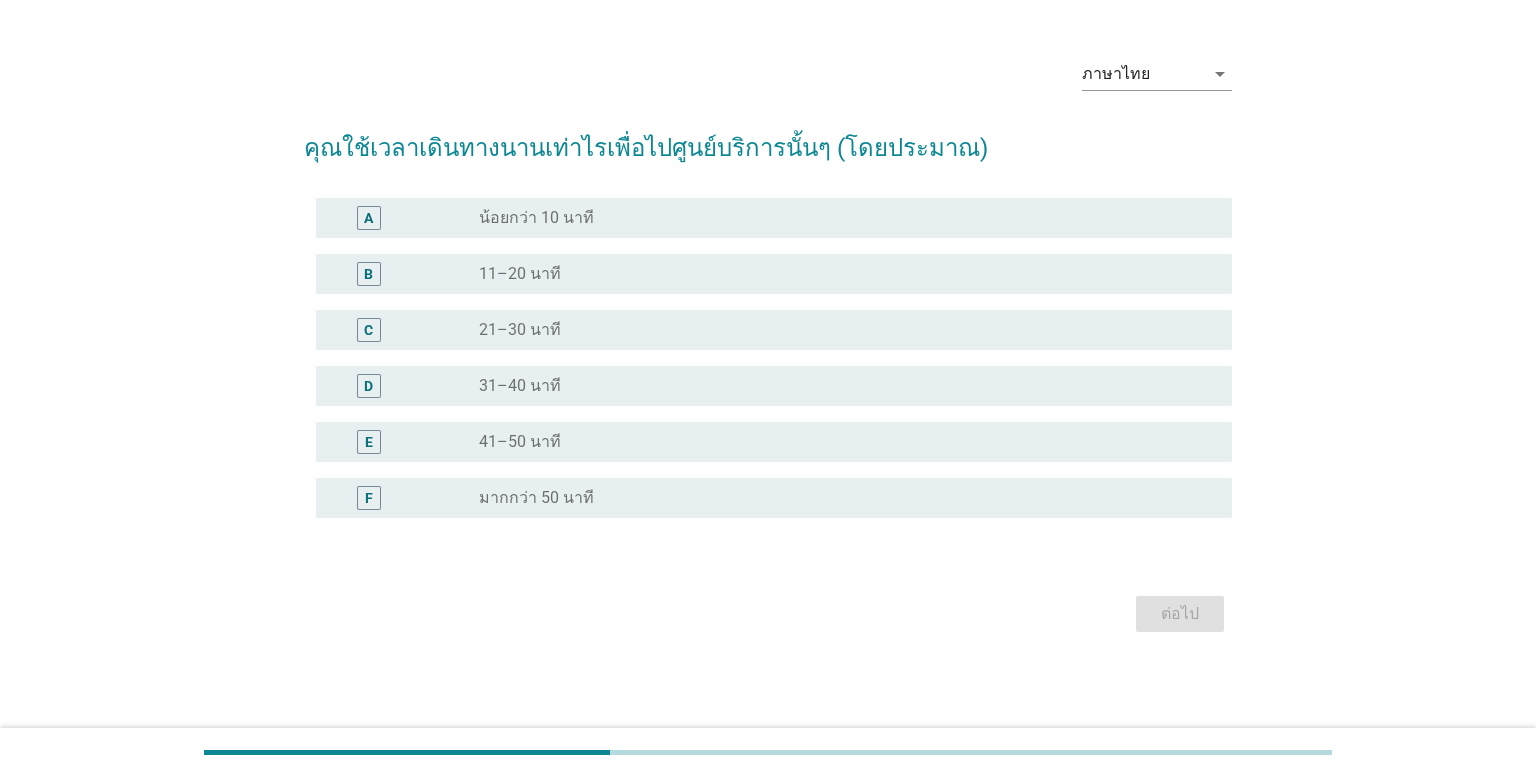 scroll, scrollTop: 0, scrollLeft: 0, axis: both 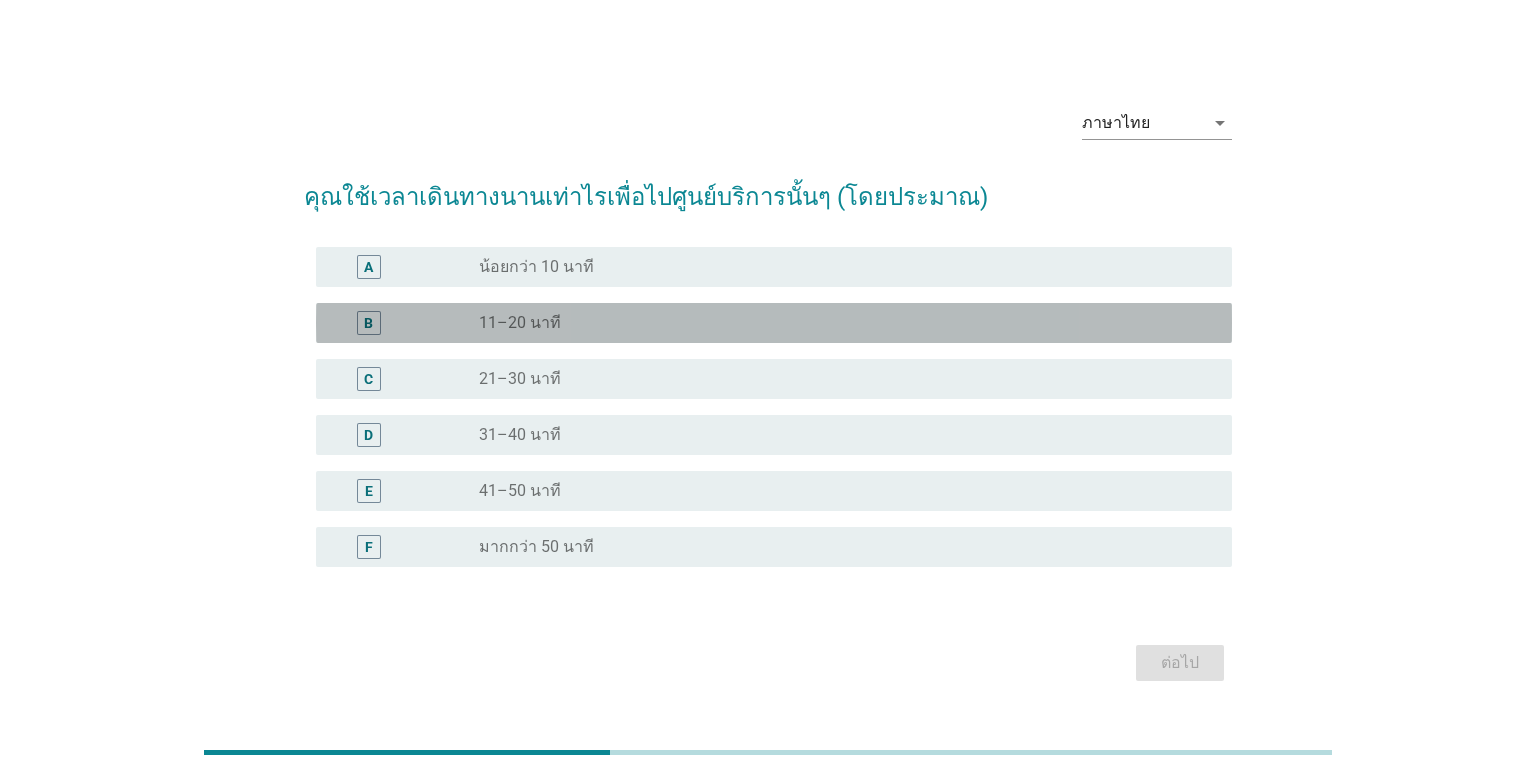 click on "B     radio_button_unchecked 11–20 นาที" at bounding box center [774, 323] 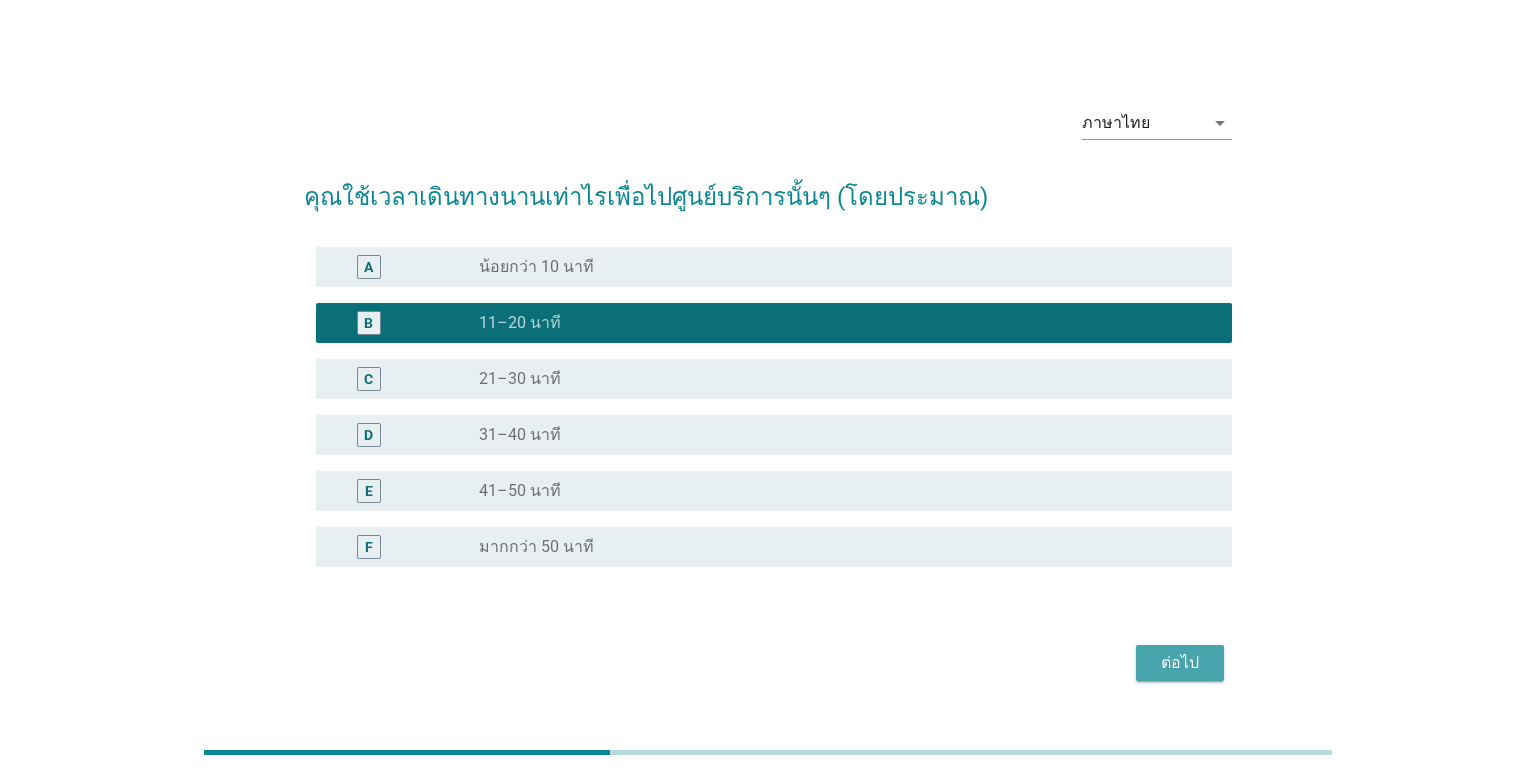 click on "ต่อไป" at bounding box center (1180, 663) 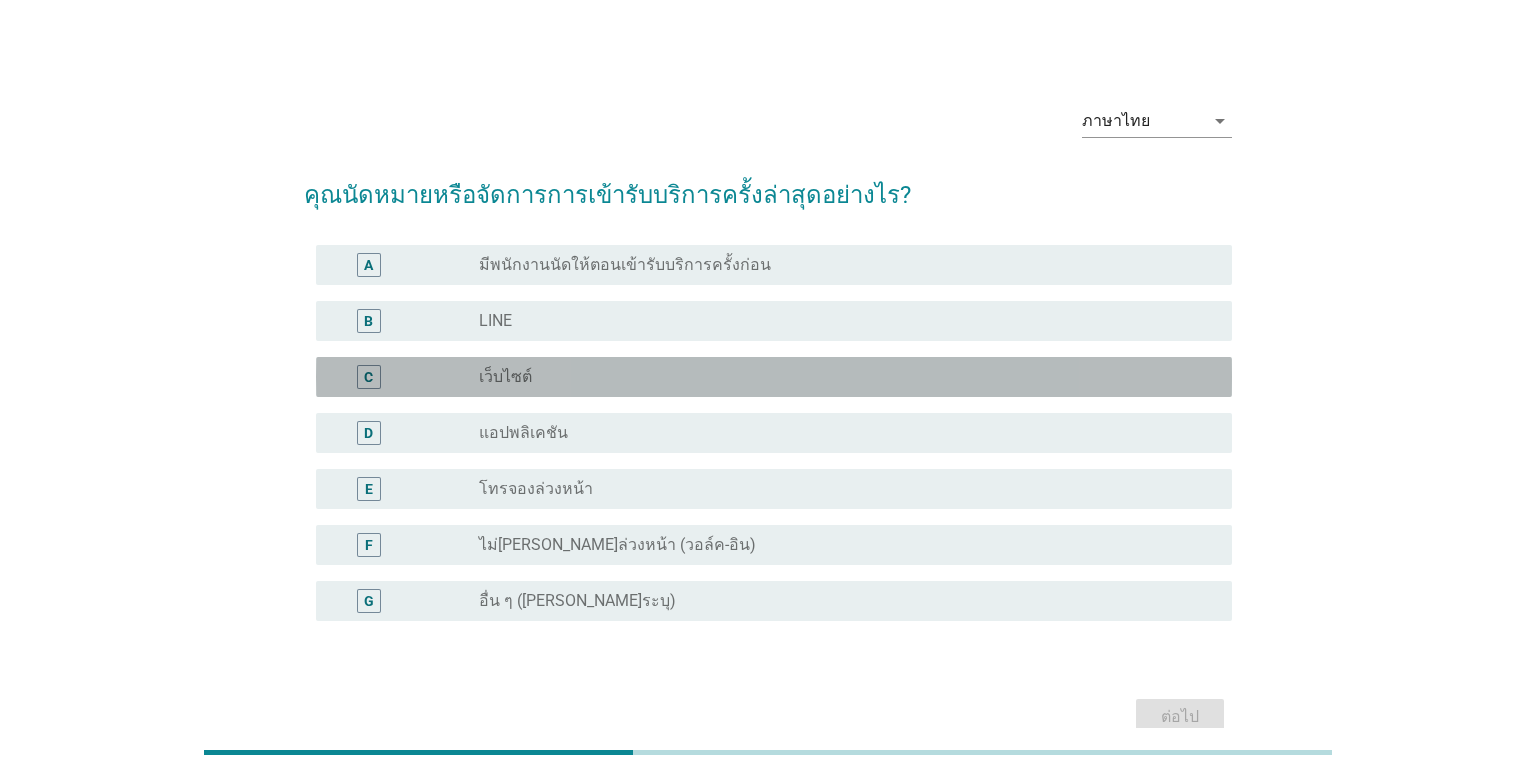 click on "radio_button_unchecked เว็บไซต์" at bounding box center [839, 377] 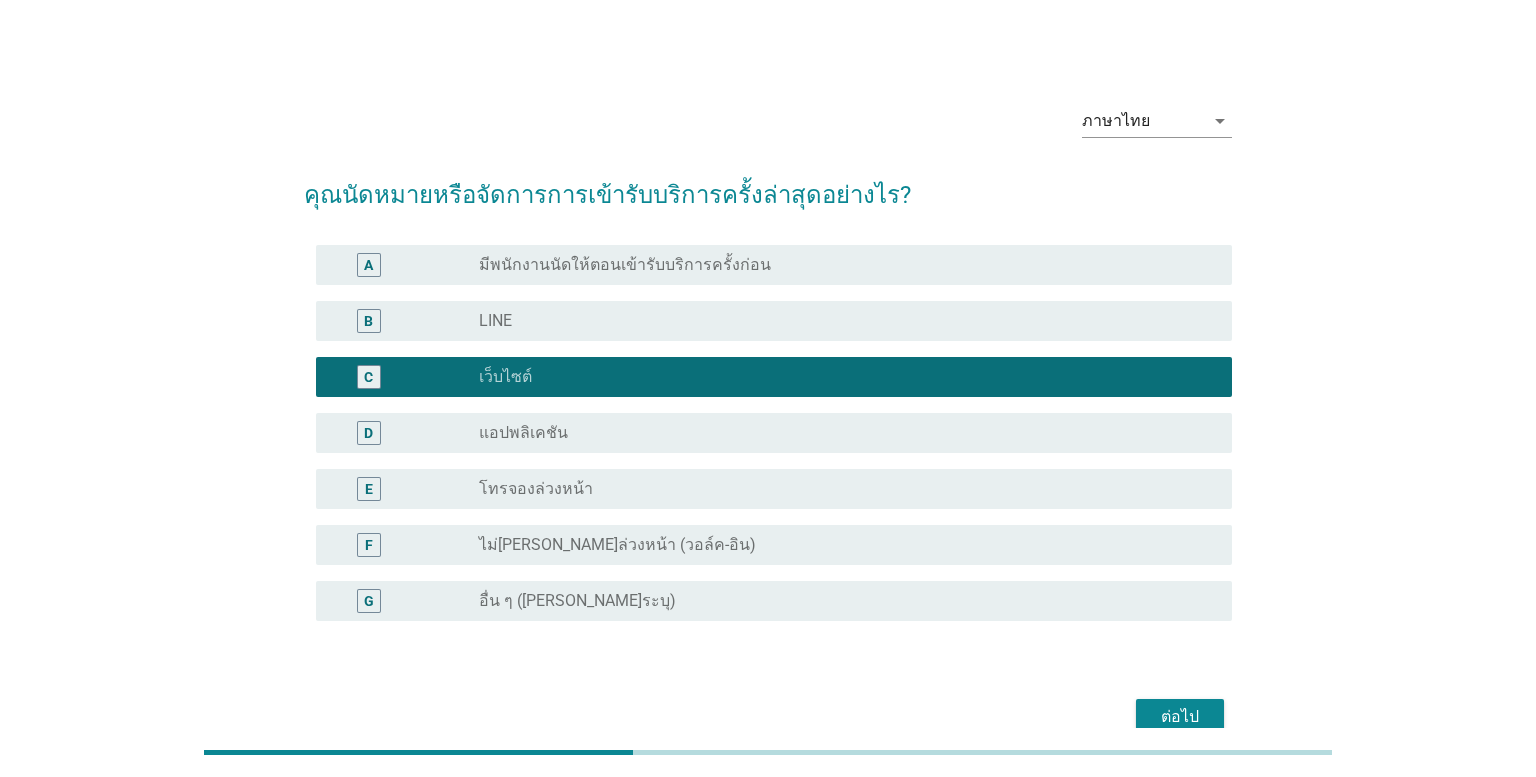 click on "ต่อไป" at bounding box center [768, 717] 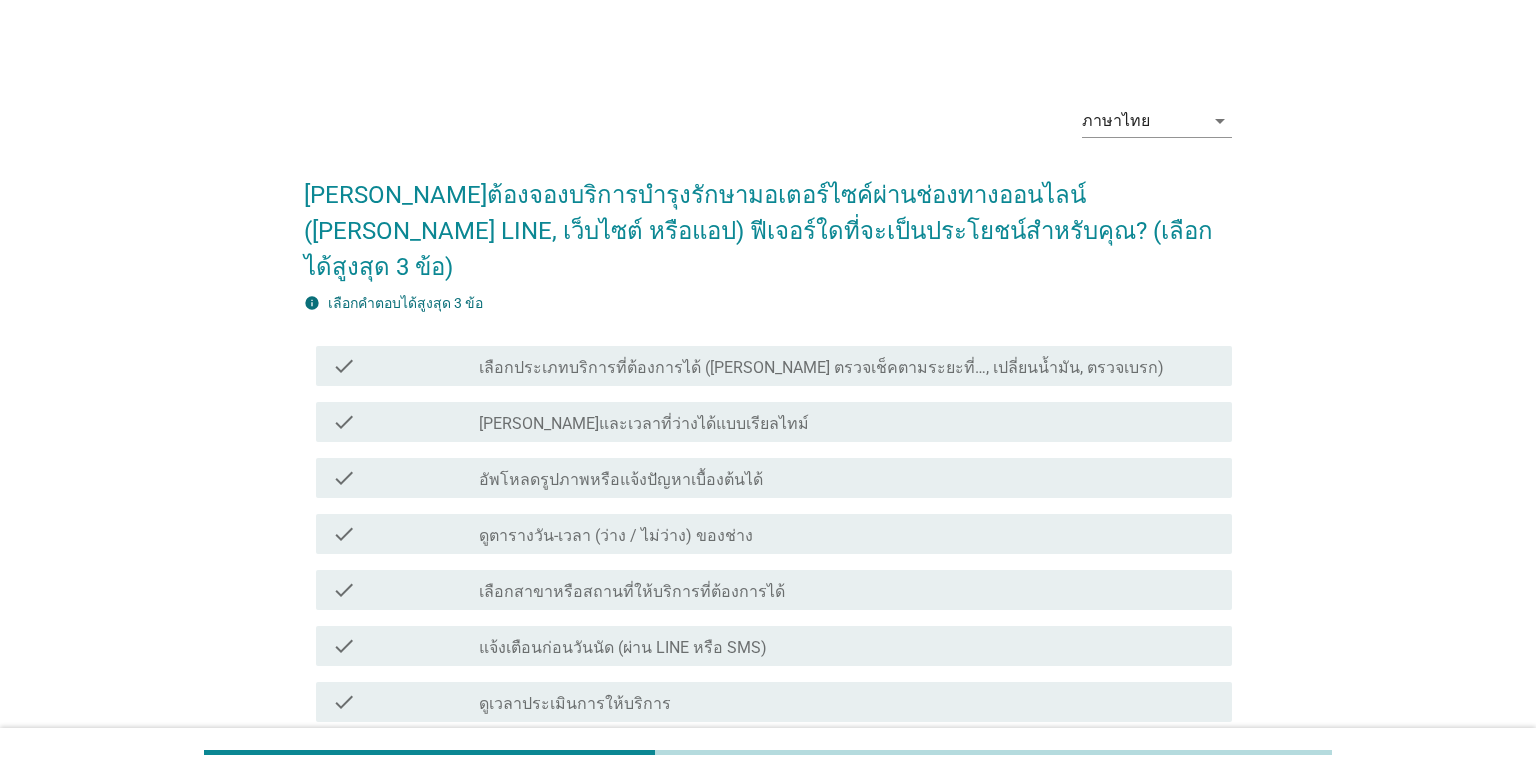 click on "check     check_box_outline_blank ดูตารางวัน-เวลา (ว่าง / ไม่ว่าง) ของช่าง" at bounding box center (774, 534) 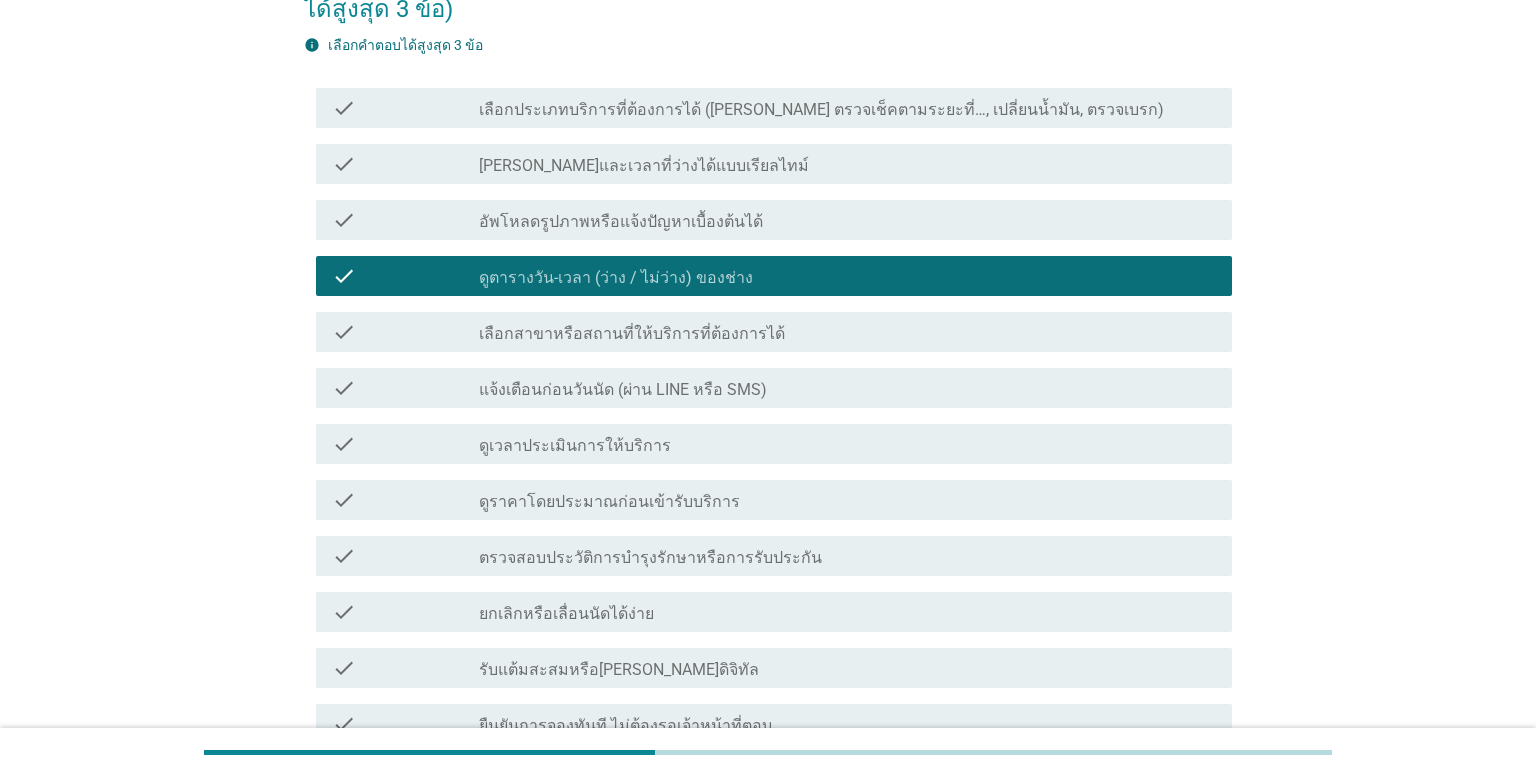 scroll, scrollTop: 458, scrollLeft: 0, axis: vertical 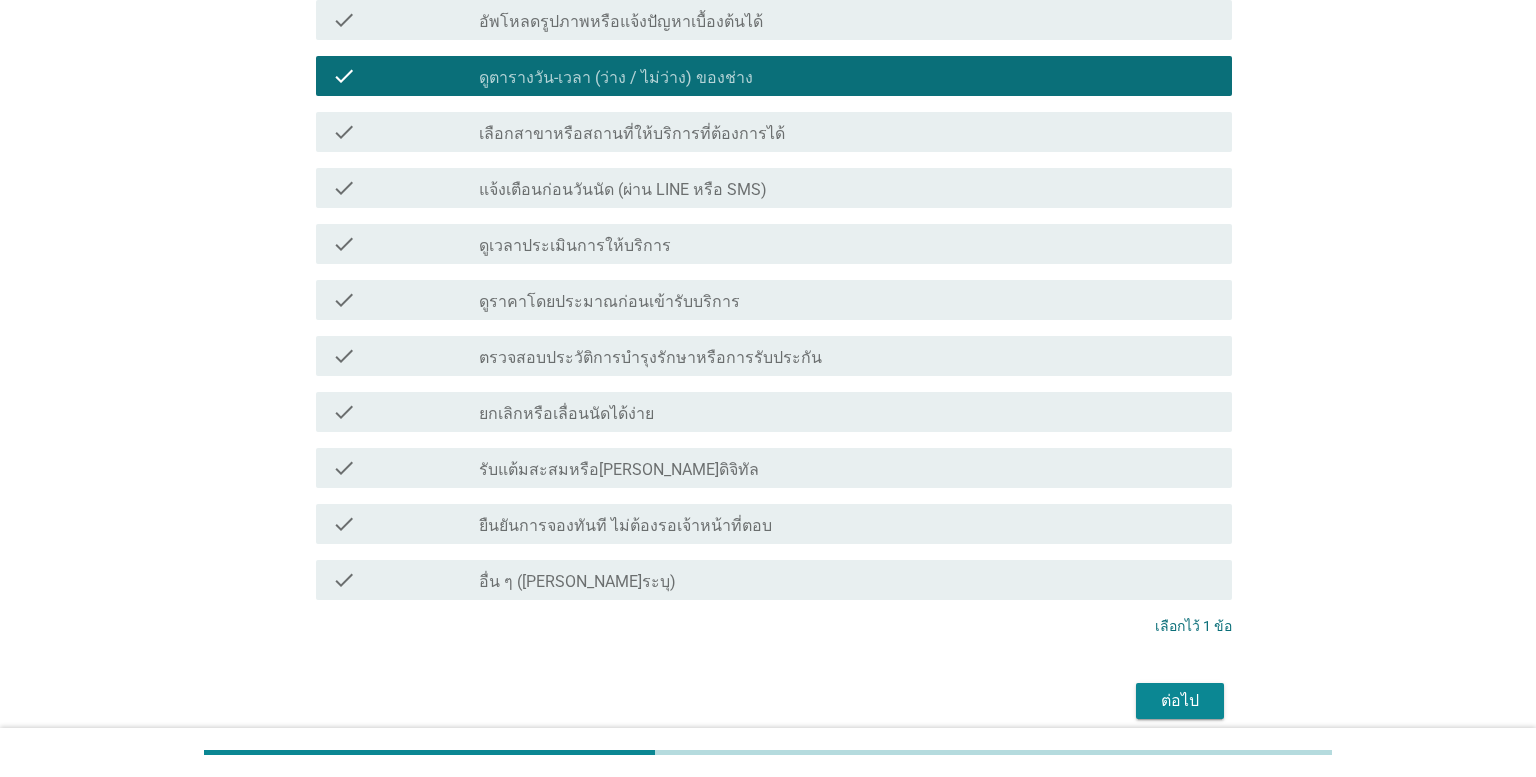 click on "ต่อไป" at bounding box center (1180, 701) 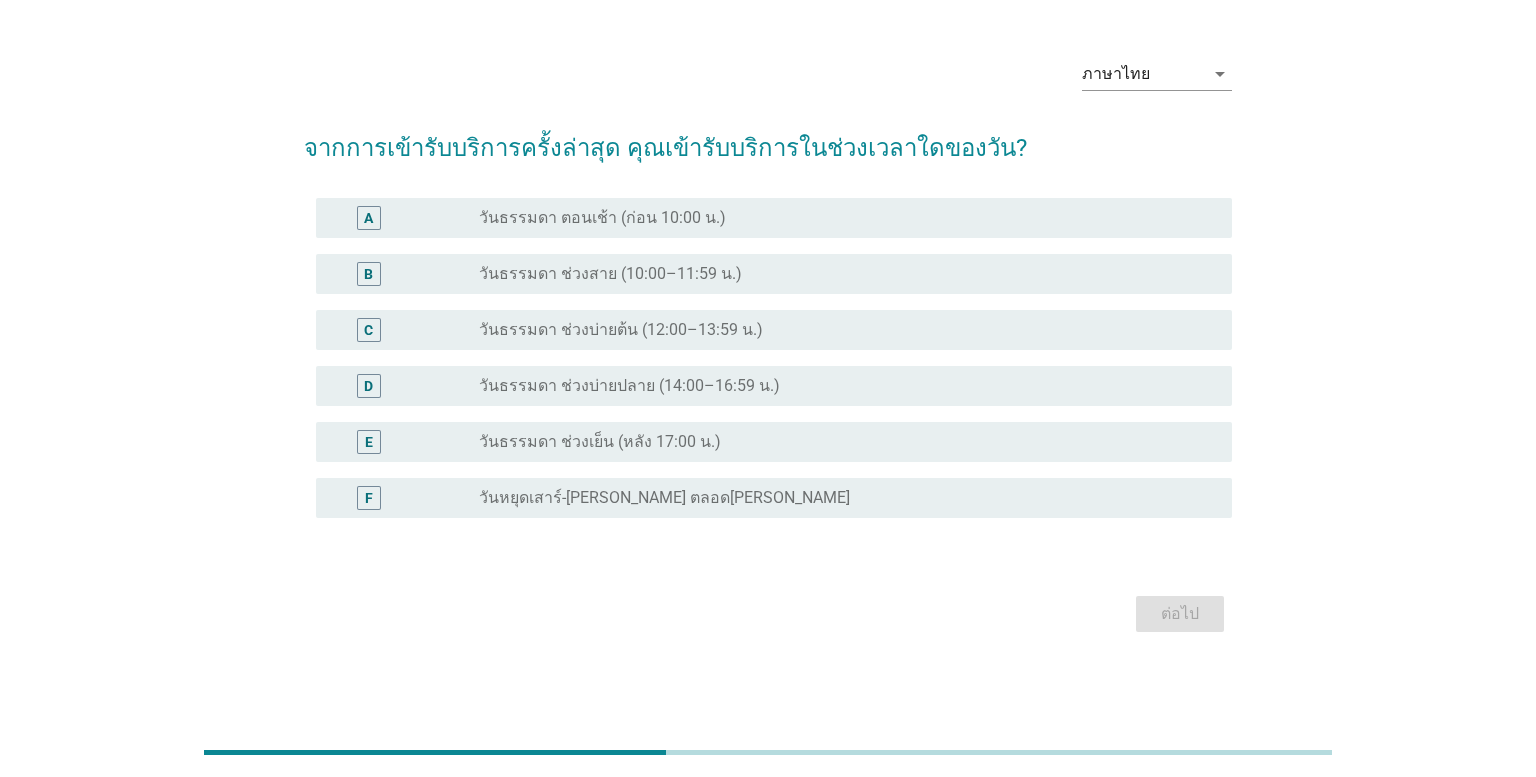 scroll, scrollTop: 0, scrollLeft: 0, axis: both 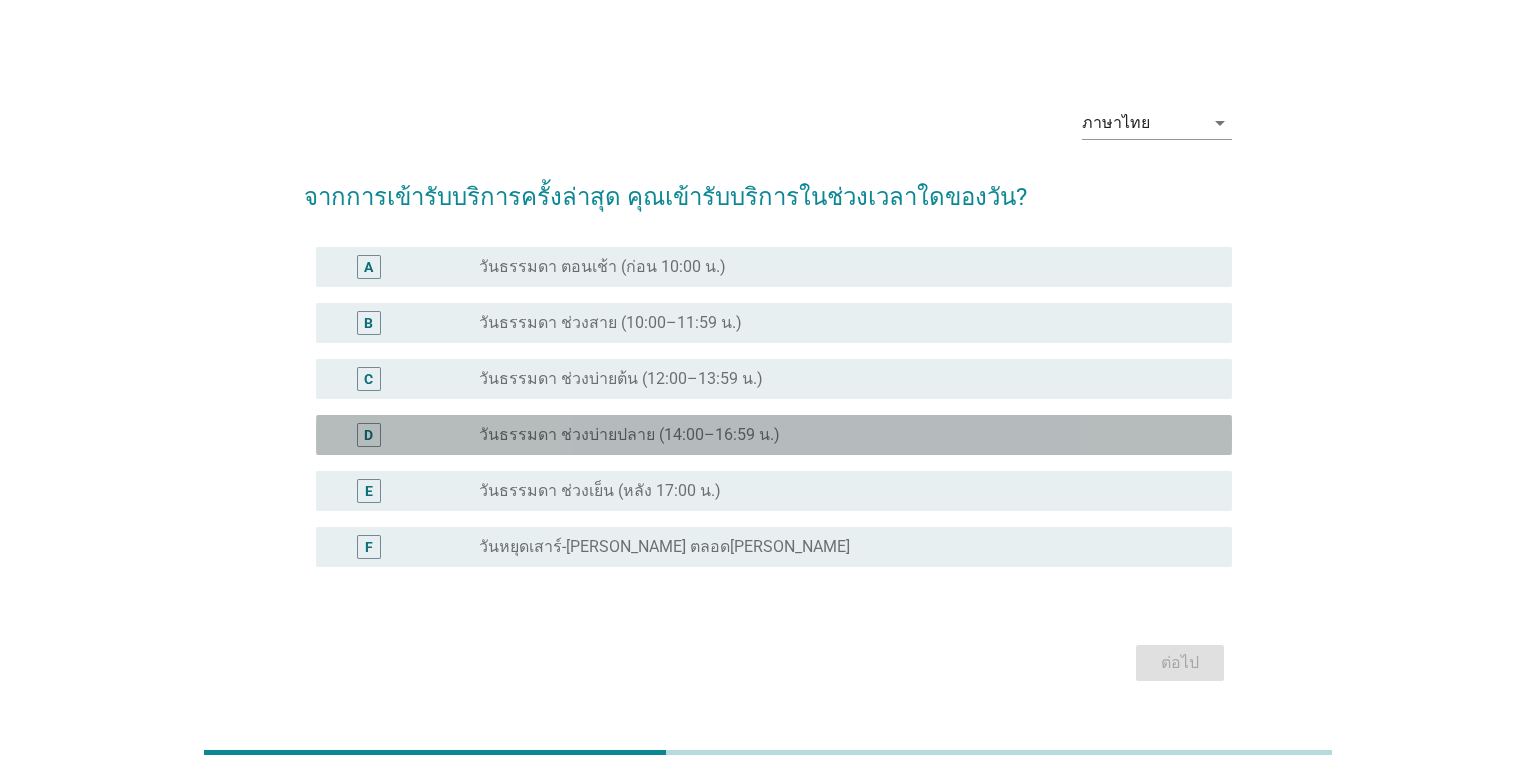 click on "radio_button_unchecked วันธรรมดา ช่วงบ่ายปลาย (14:00–16:59 น.)" at bounding box center (839, 435) 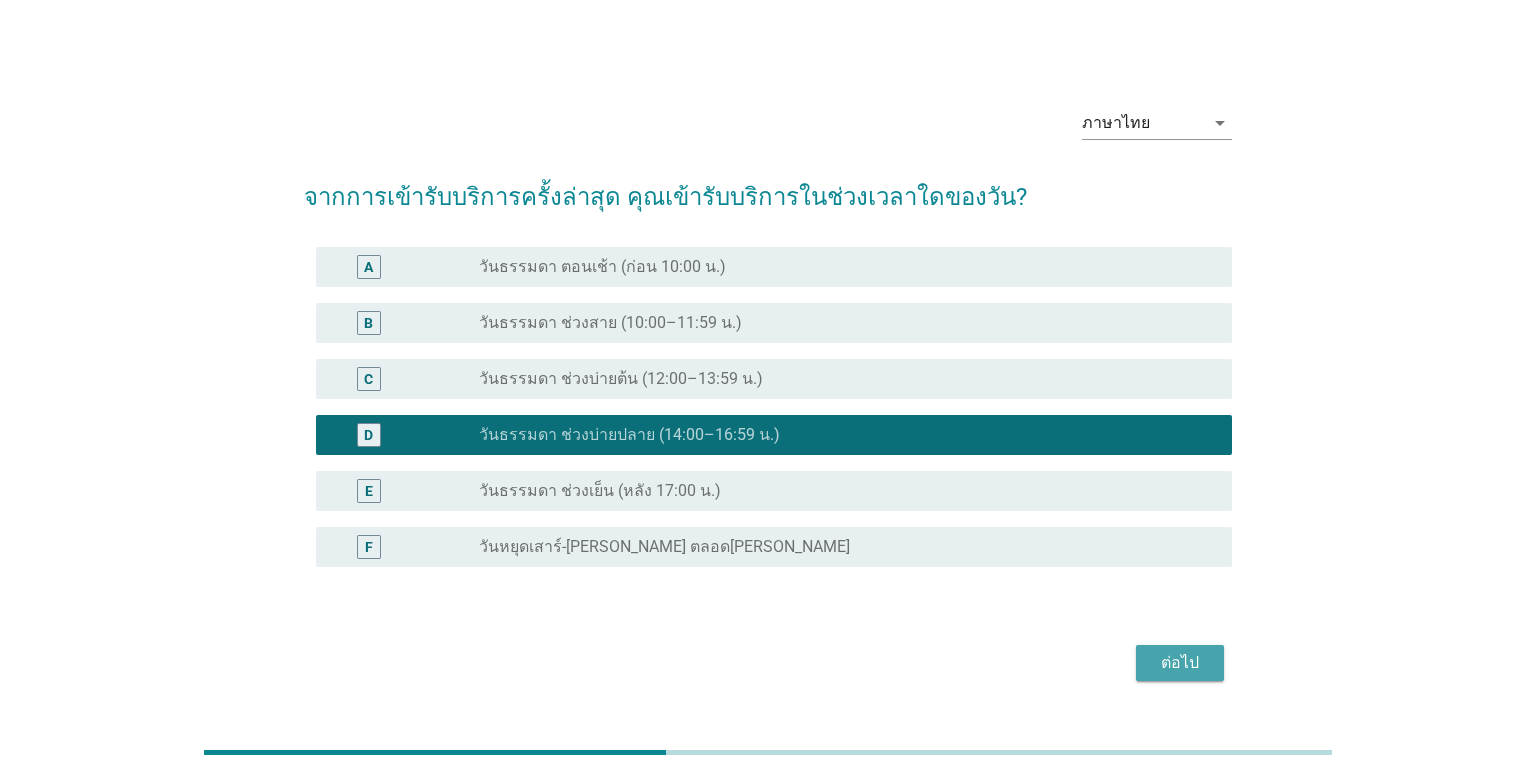 click on "ต่อไป" at bounding box center [1180, 663] 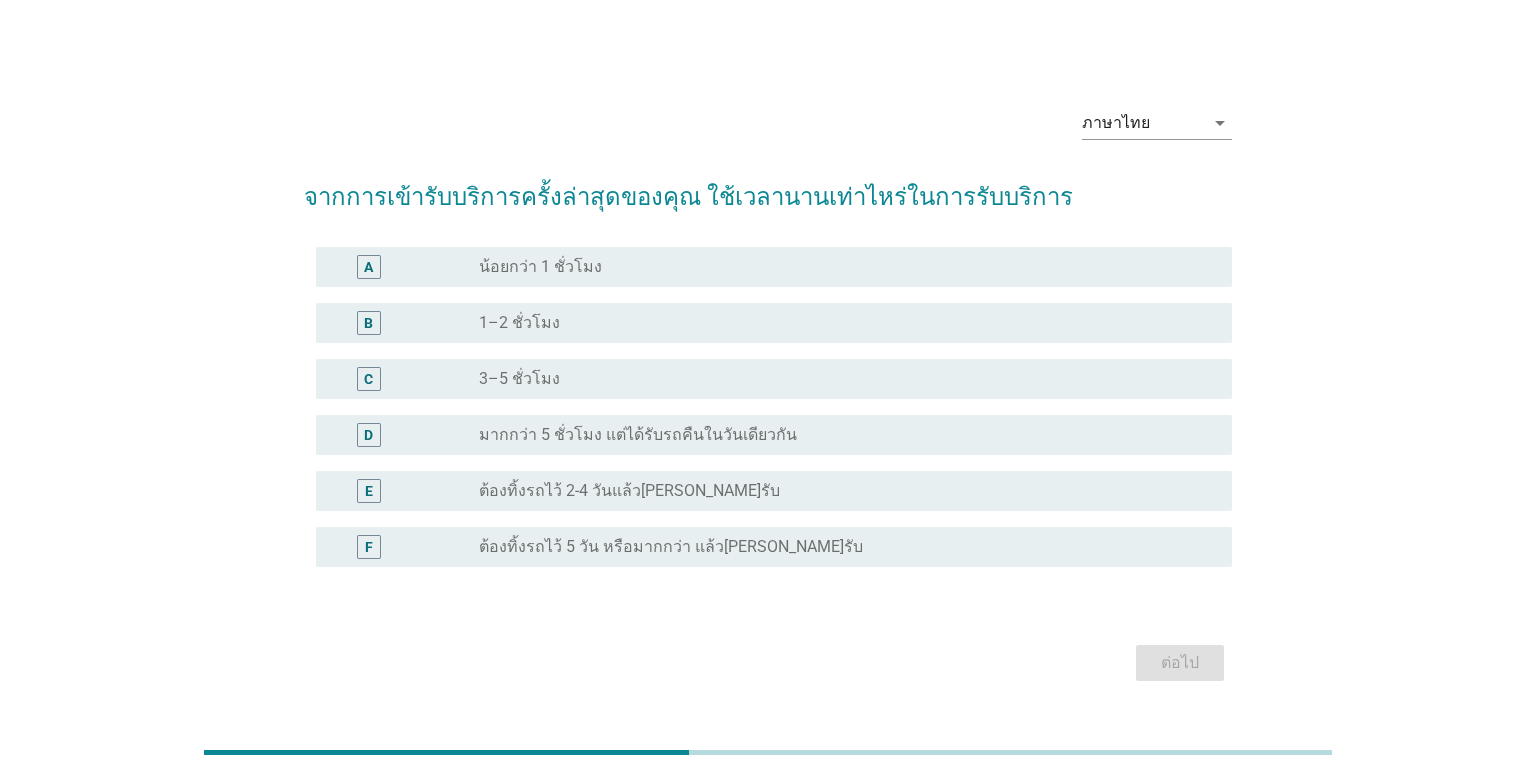 click on "B     radio_button_unchecked 1–2 ชั่วโมง" at bounding box center [768, 323] 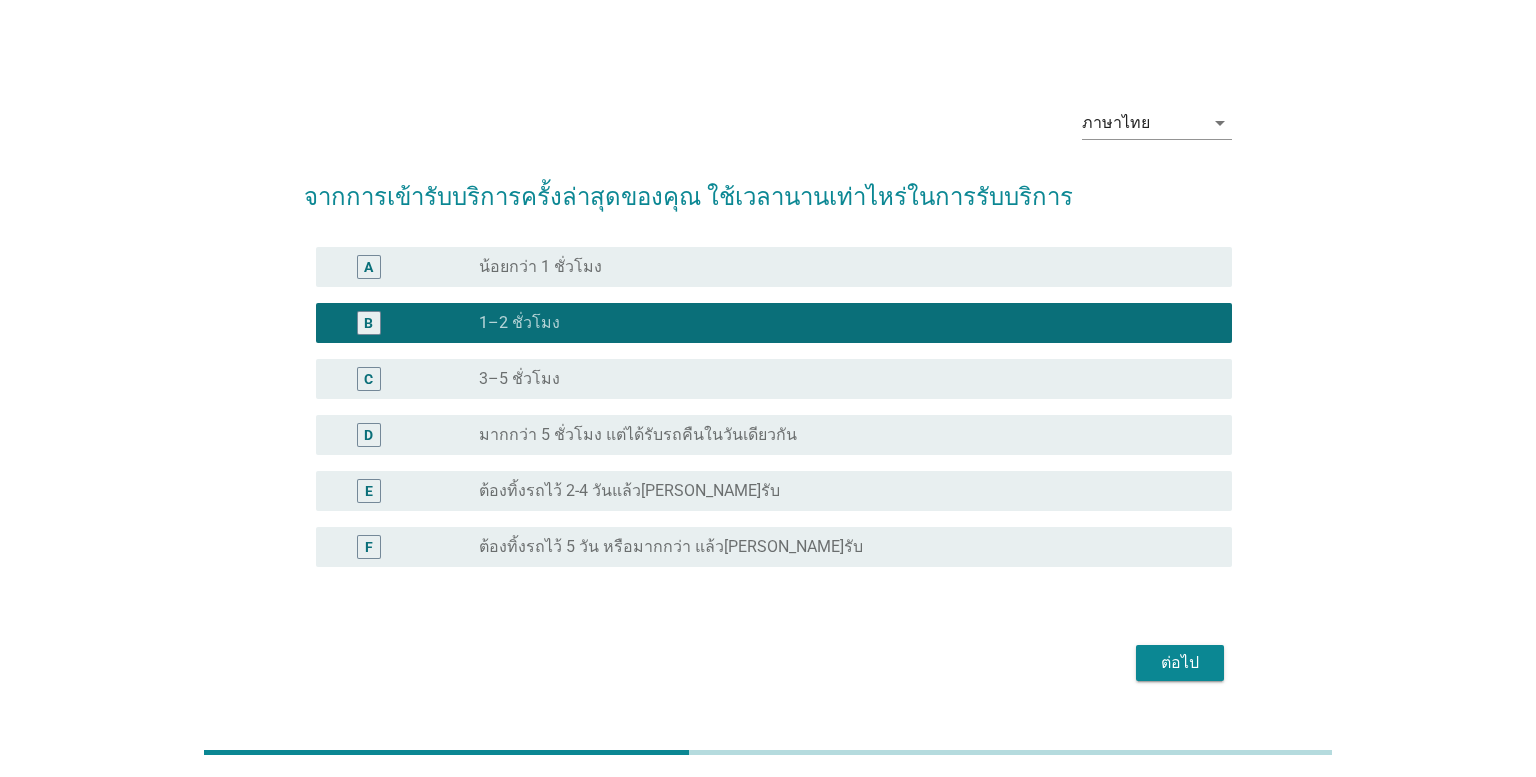 click on "ต่อไป" at bounding box center (1180, 663) 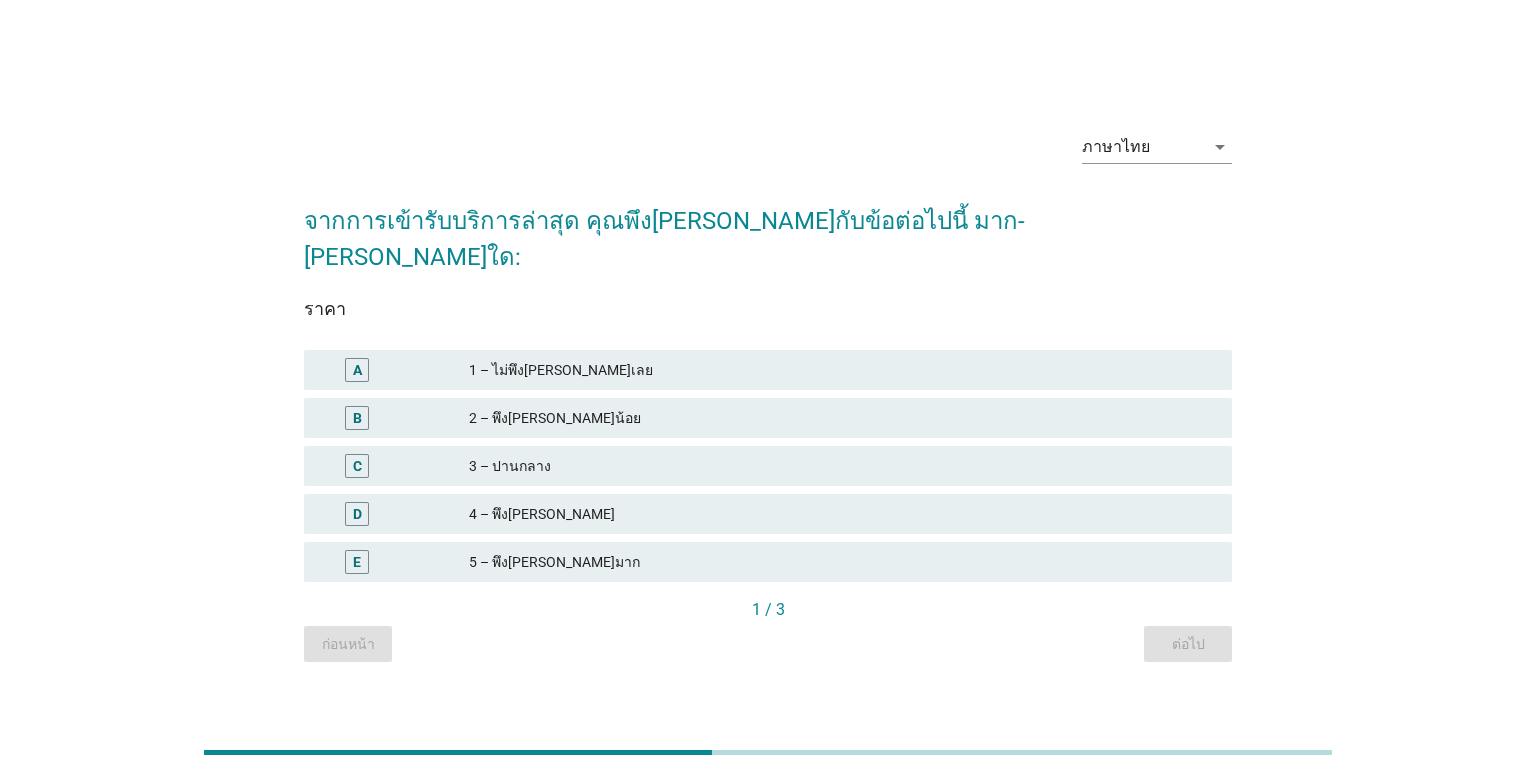 click on "C   3 – ปานกลาง" at bounding box center [768, 466] 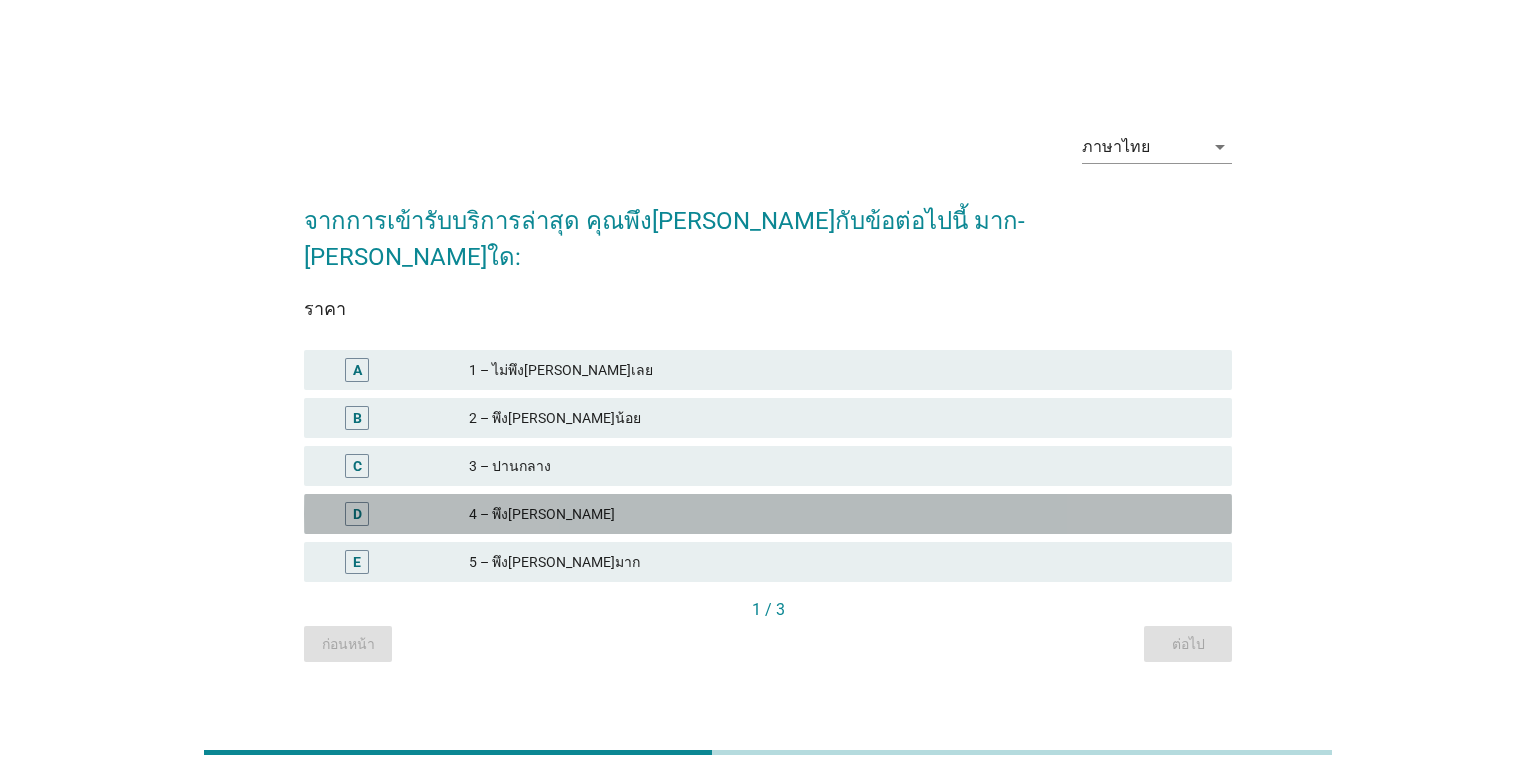 click on "4 – พึง[PERSON_NAME]" at bounding box center (842, 514) 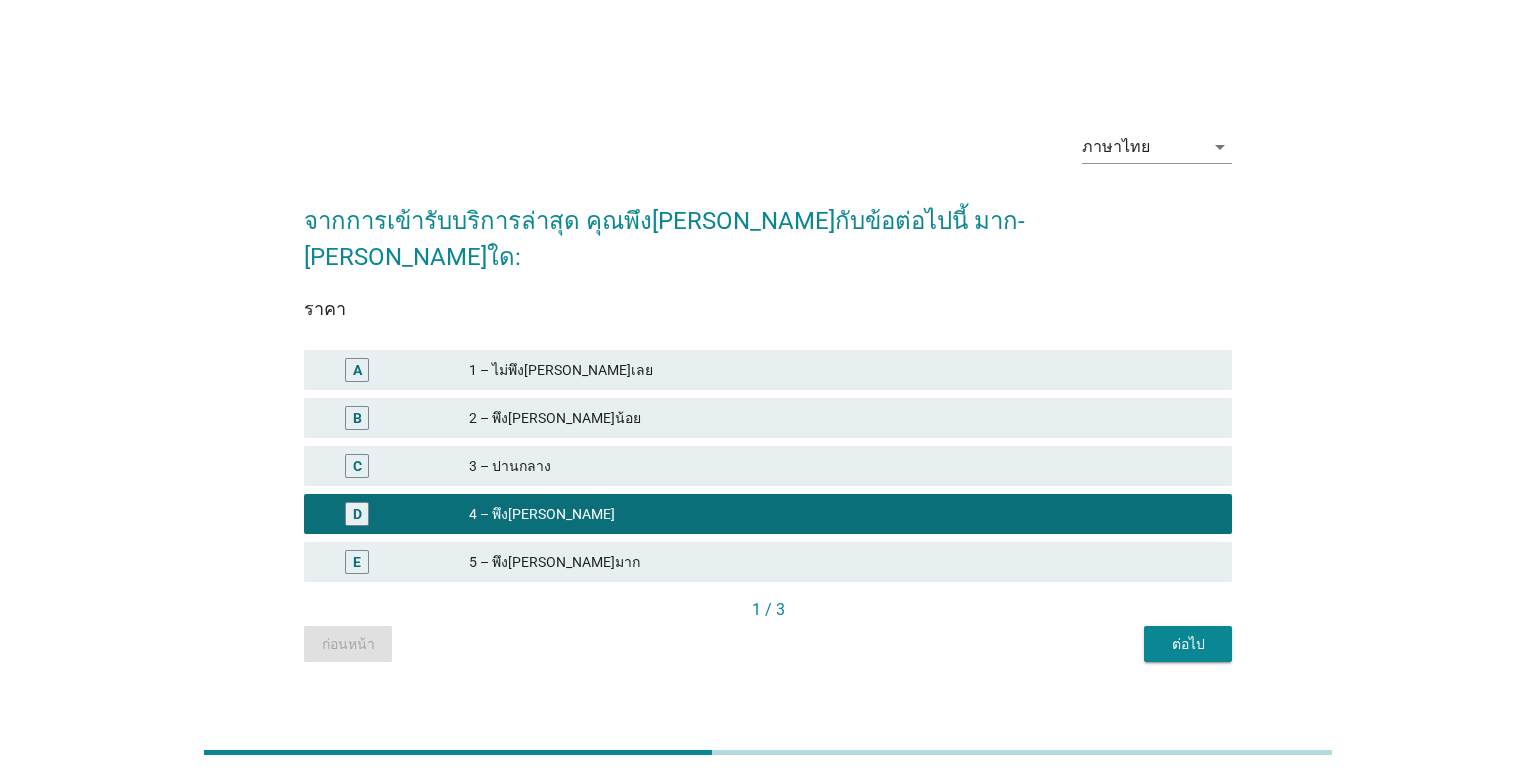 click on "ภาษาไทย arrow_drop_down   จากการเข้ารับบริการล่าสุด คุณพึง[PERSON_NAME]กับข้อต่อไปนี้ มาก-[PERSON_NAME]ใด:
ราคา
A   1 – ไม่พึง[PERSON_NAME]เลย B   2 – พึง[PERSON_NAME]น้อย C   3 – ปานกลาง D   4 – พึง[PERSON_NAME] E   5 – พึง[PERSON_NAME]มาก
1 / 3
ก่อนหน้า   ต่อไป" at bounding box center (768, 388) 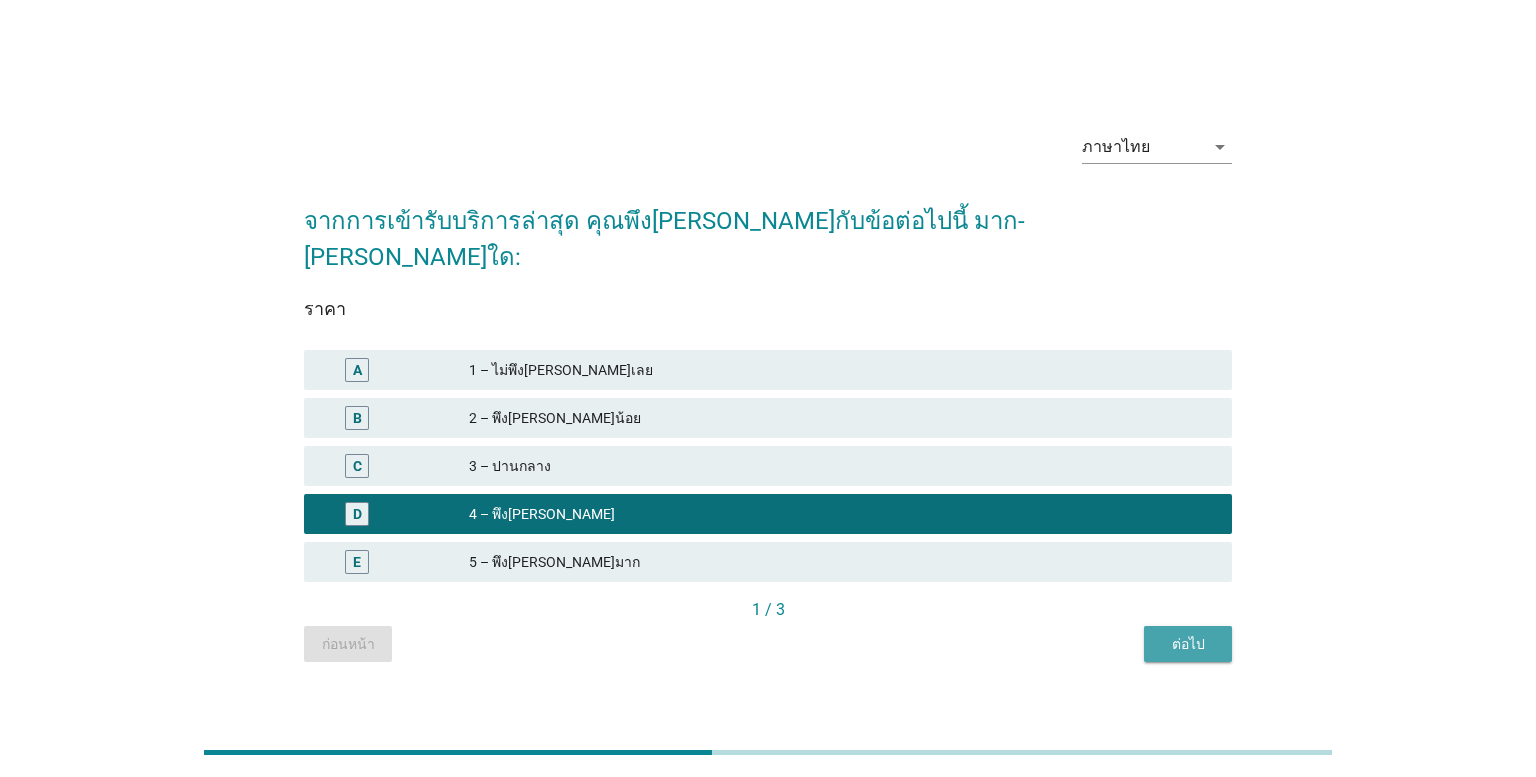 click on "ต่อไป" at bounding box center (1188, 644) 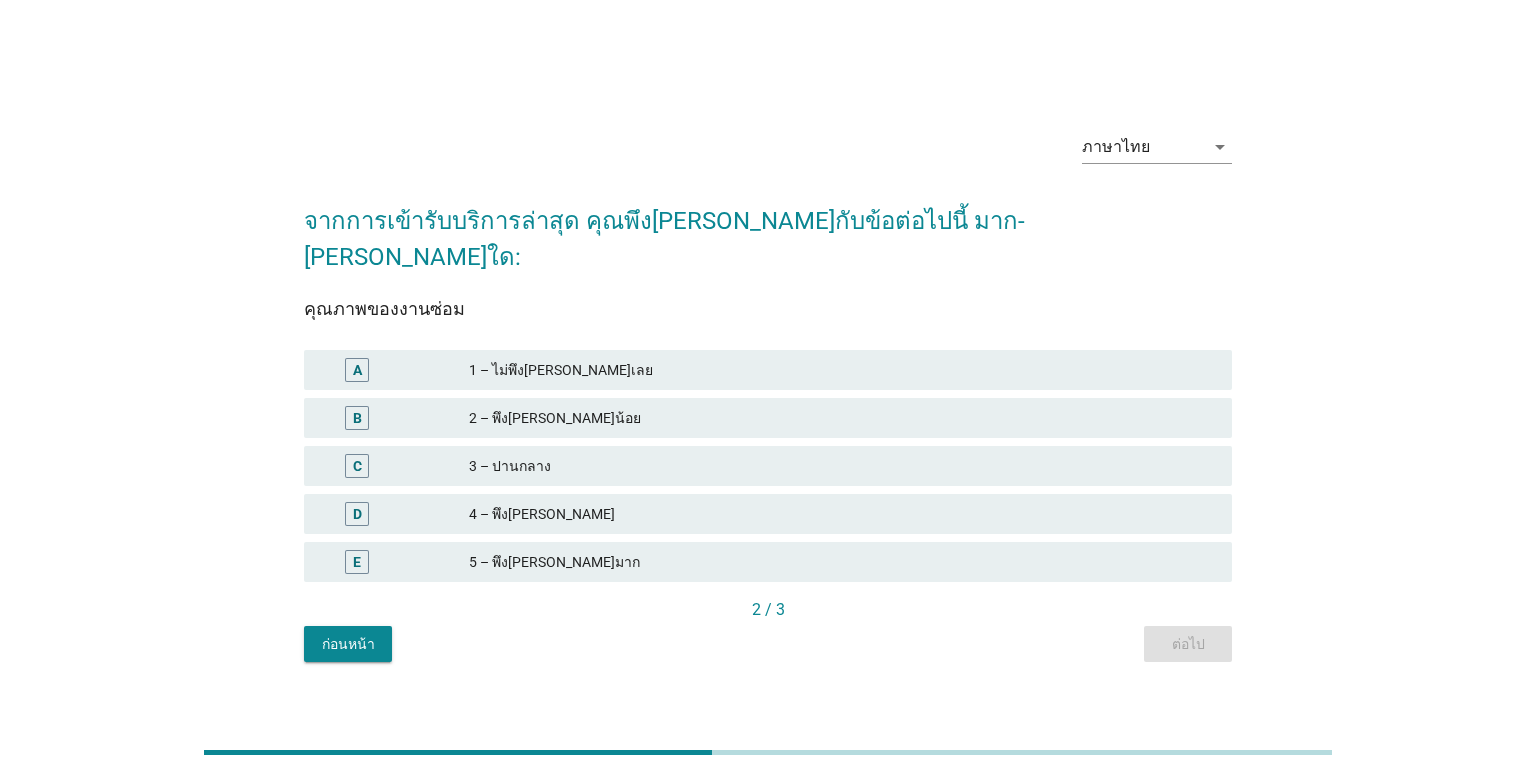 click on "C   3 – ปานกลาง" at bounding box center [768, 466] 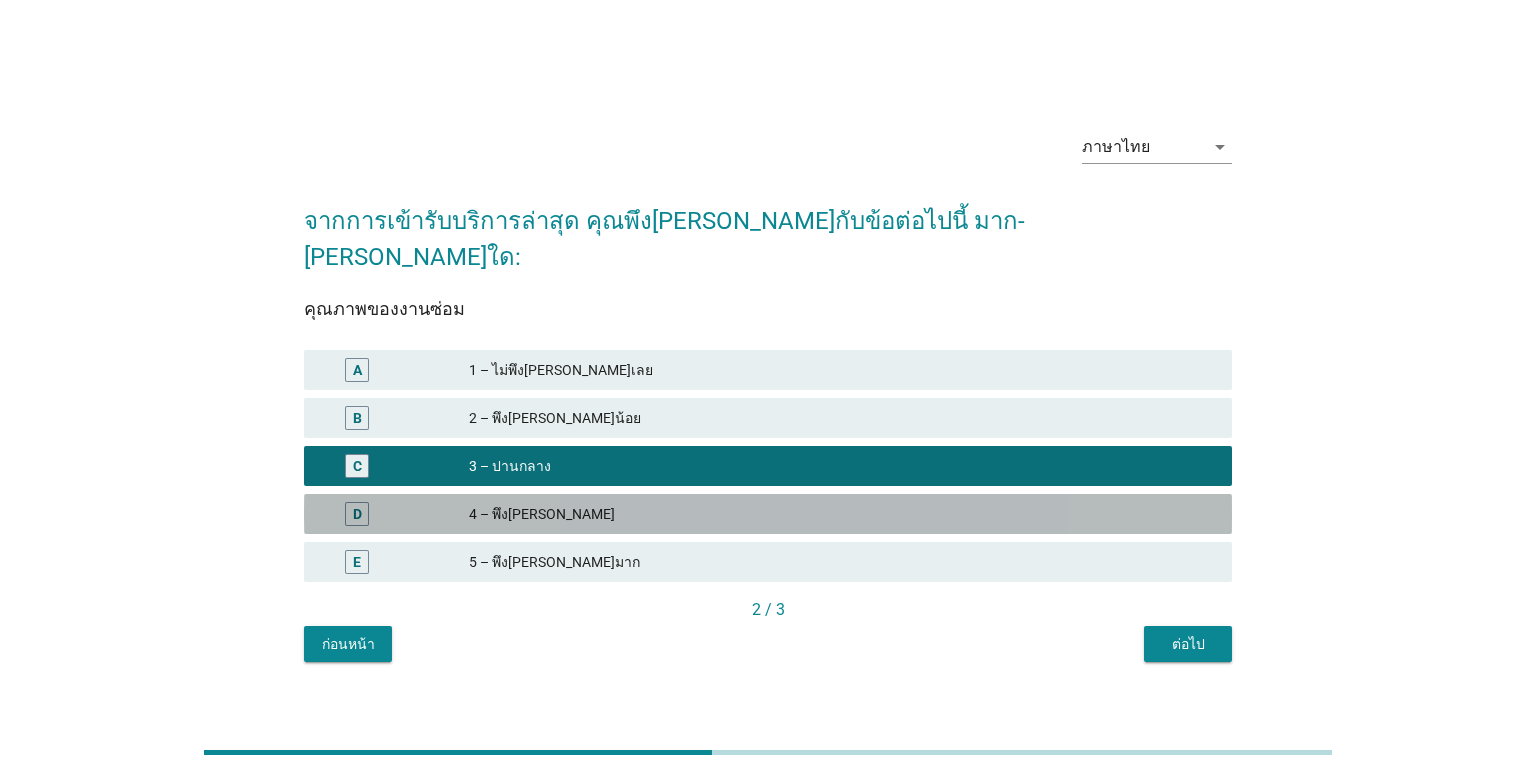 click on "D   4 – พึง[PERSON_NAME]" at bounding box center (768, 514) 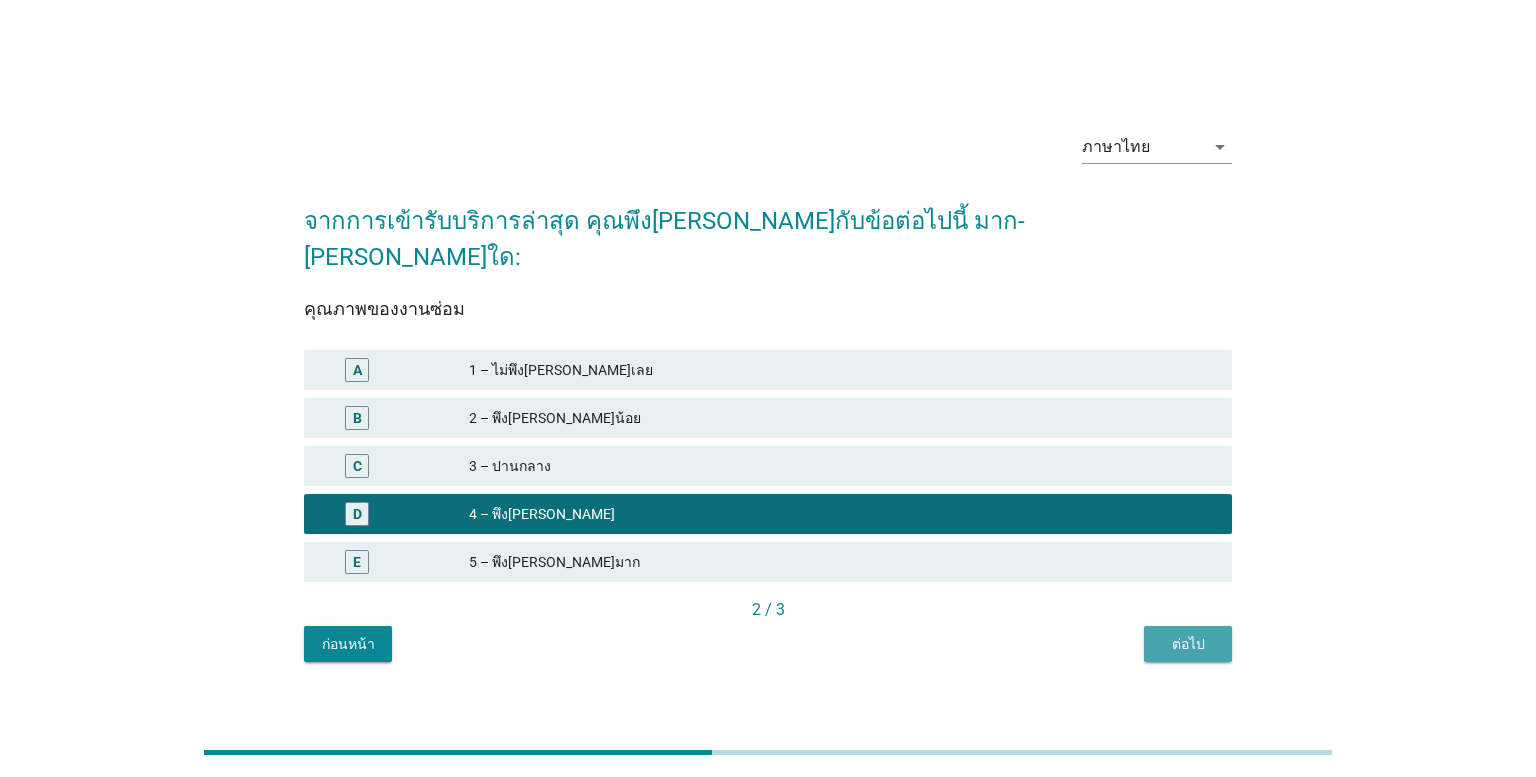 click on "ต่อไป" at bounding box center (1188, 644) 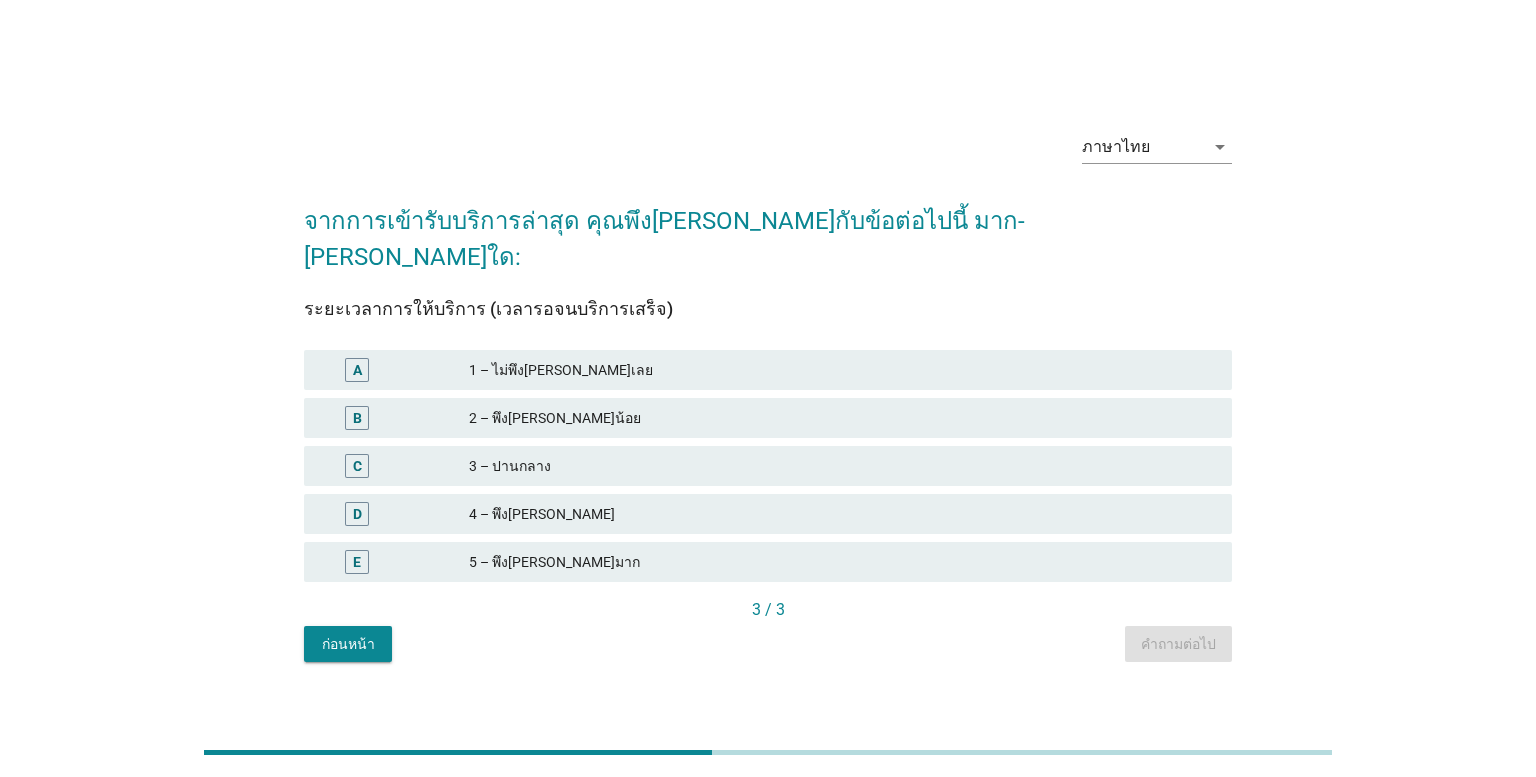 click on "4 – พึง[PERSON_NAME]" at bounding box center (842, 514) 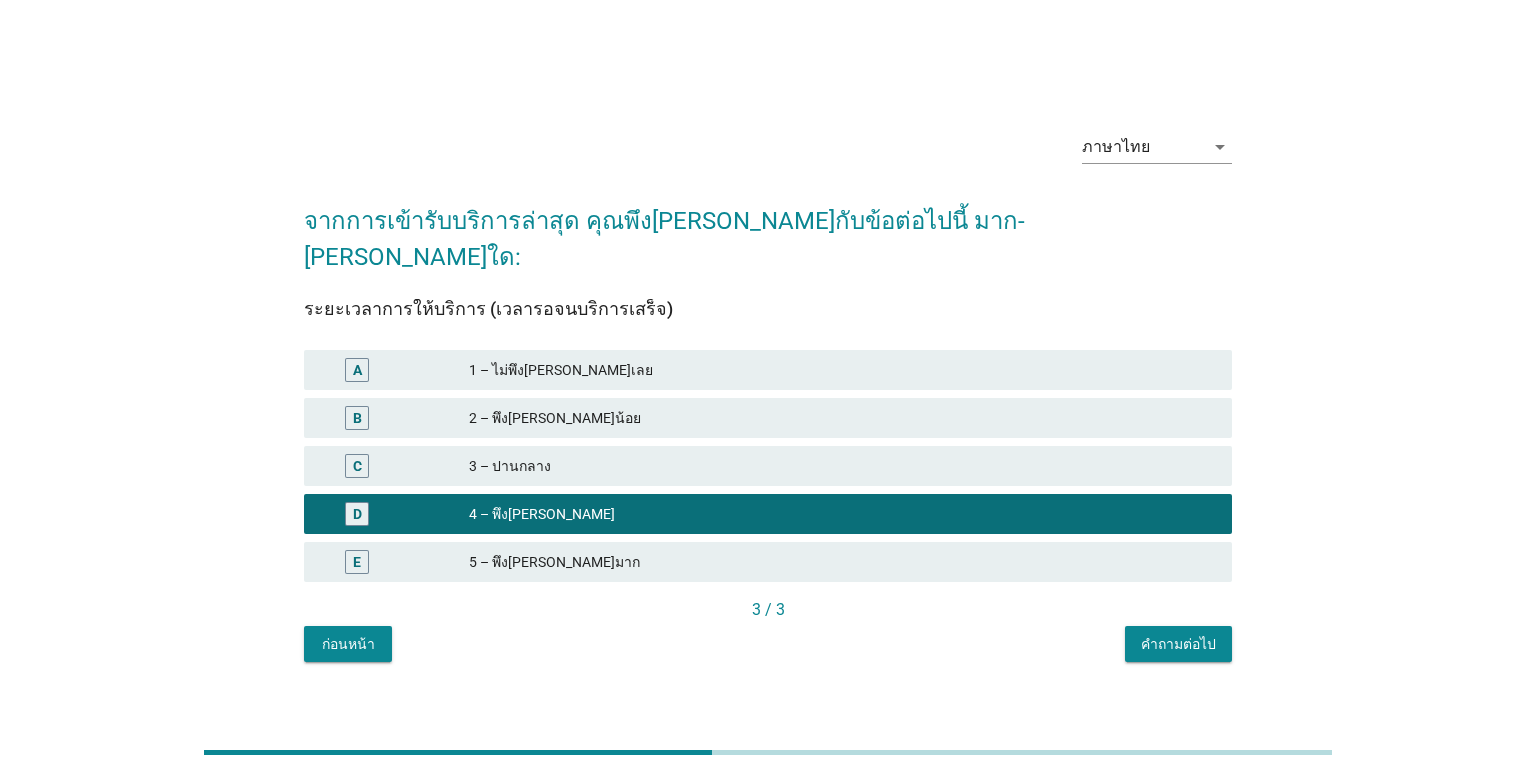 click on "คำถามต่อไป" at bounding box center (1178, 644) 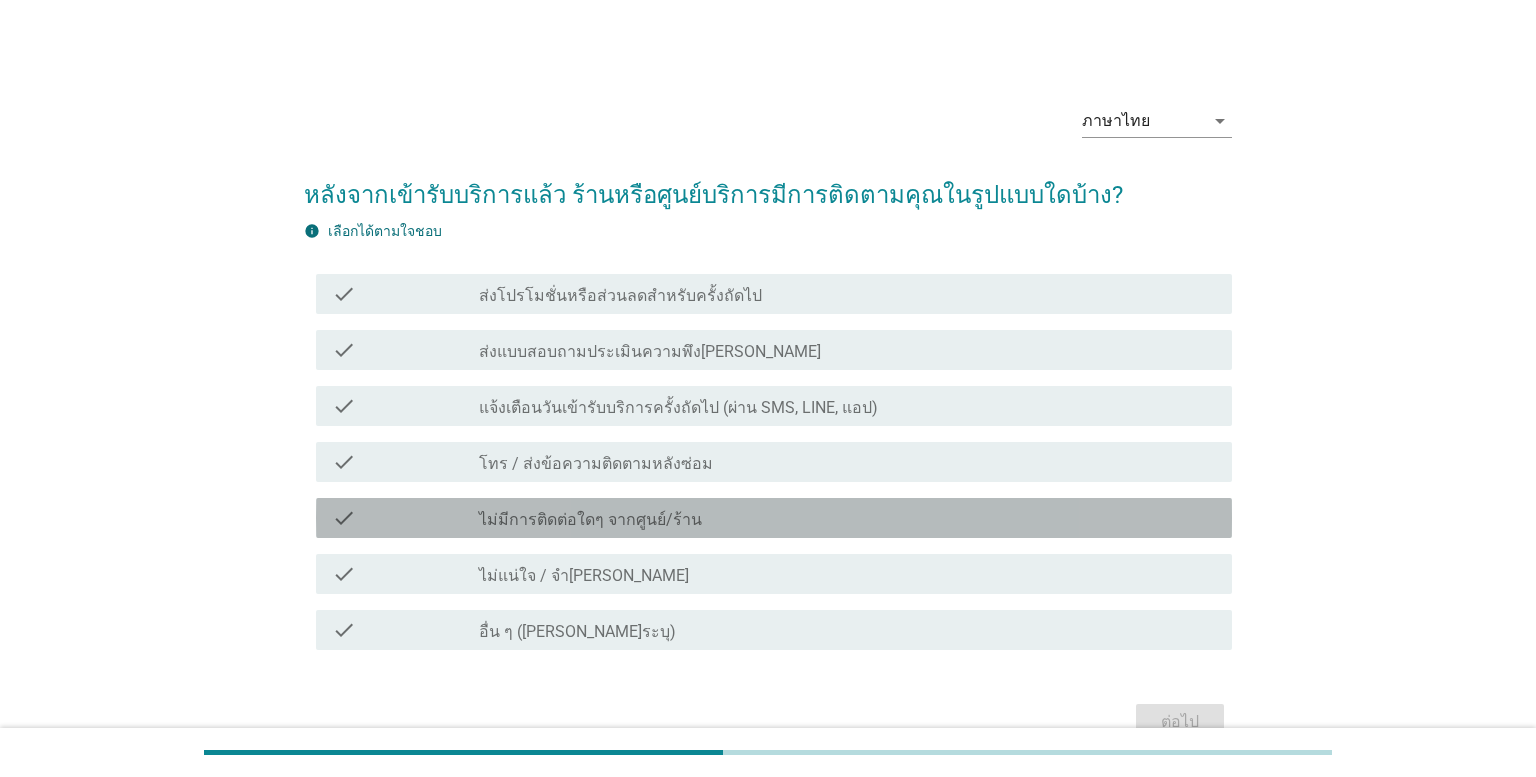 click on "check_box_outline_blank ไม่มีการติดต่อใดๆ จากศูนย์/ร้าน" at bounding box center (847, 518) 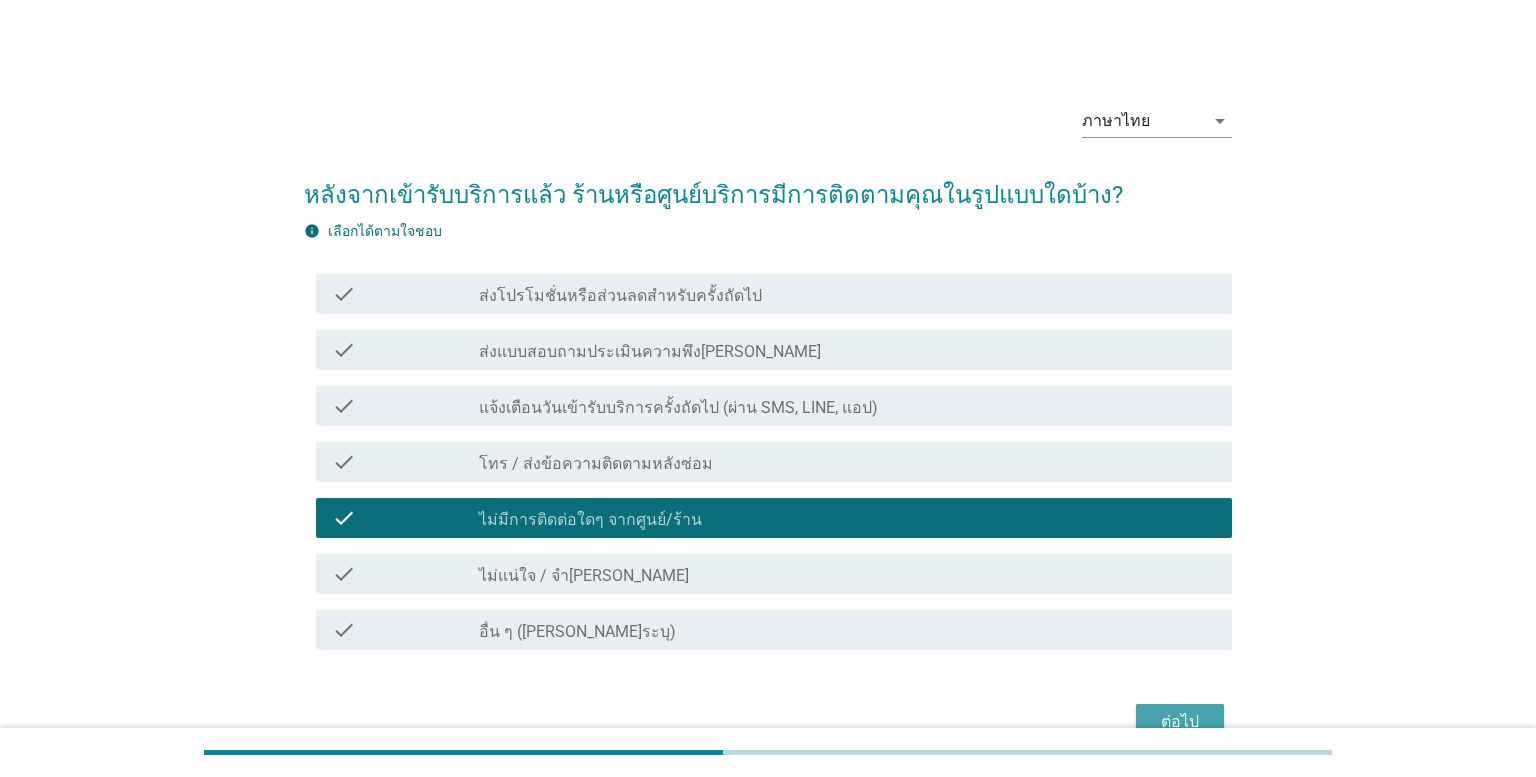 click on "ต่อไป" at bounding box center [1180, 722] 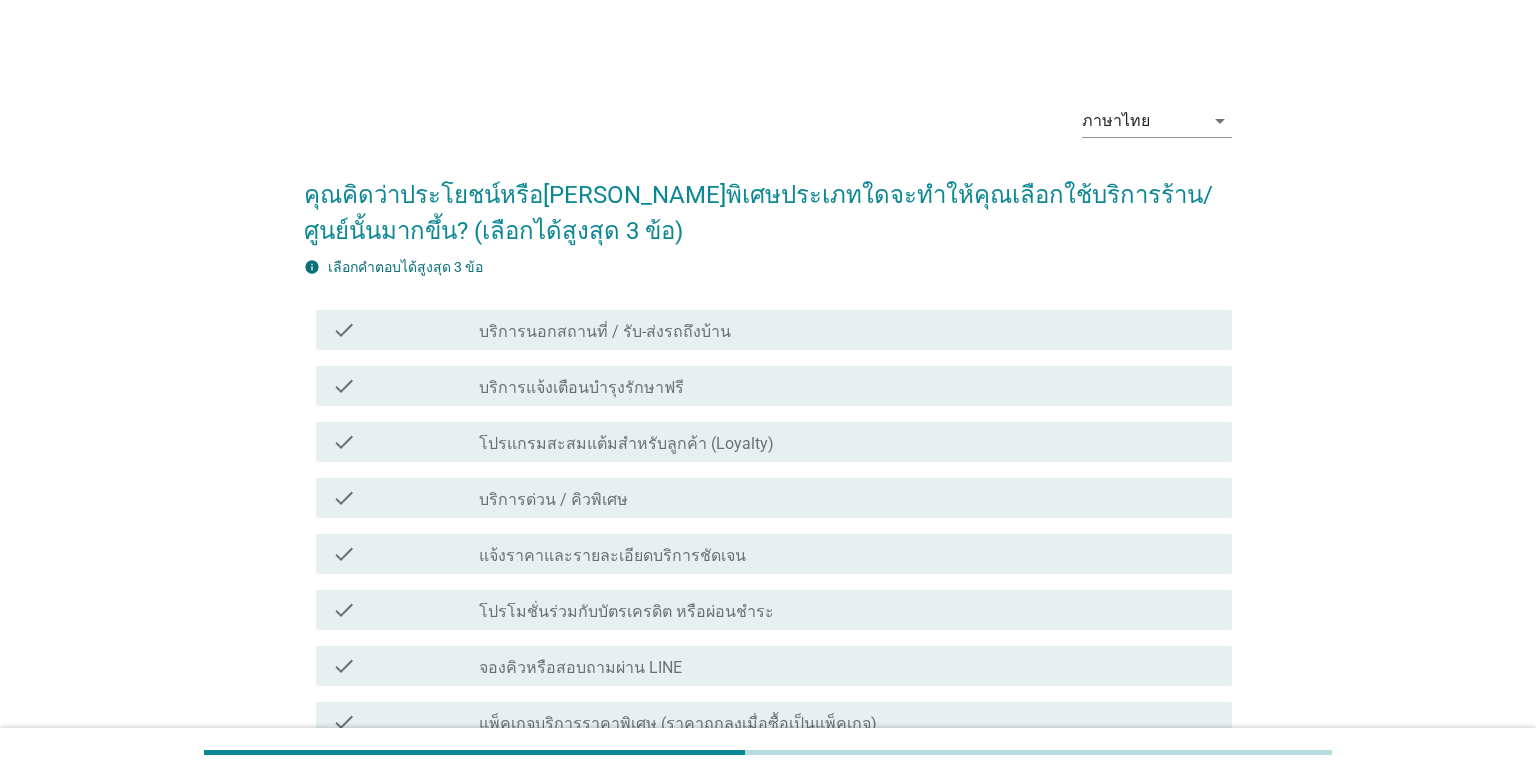click on "check     check_box_outline_blank แจ้งราคาและรายละเอียดบริการชัดเจน" at bounding box center (768, 554) 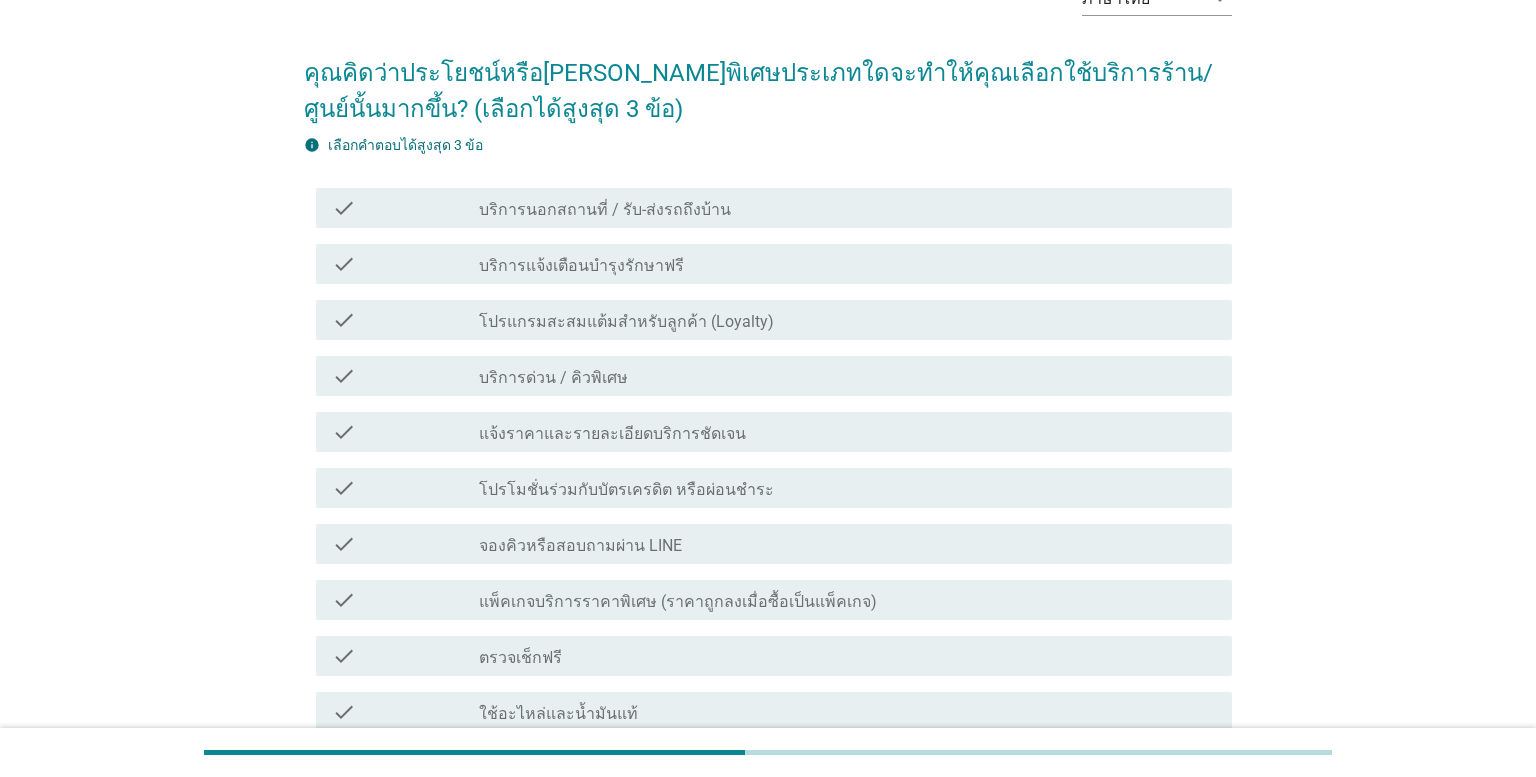 scroll, scrollTop: 140, scrollLeft: 0, axis: vertical 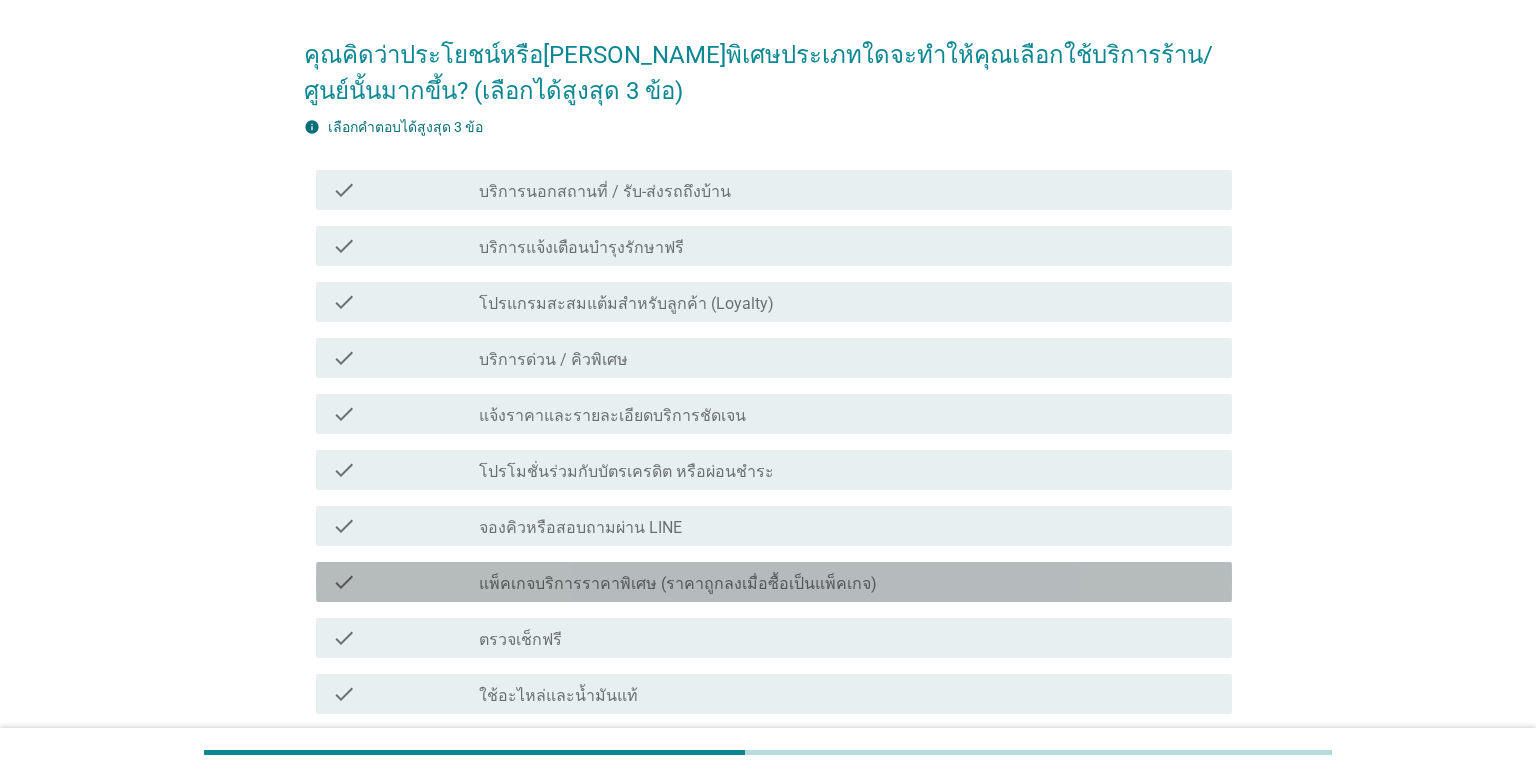 click on "check_box_outline_blank แพ็คเกจบริการราคาพิเศษ (ราคาถูกลงเมื่อซื้อเป็นแพ็คเกจ)" at bounding box center (847, 582) 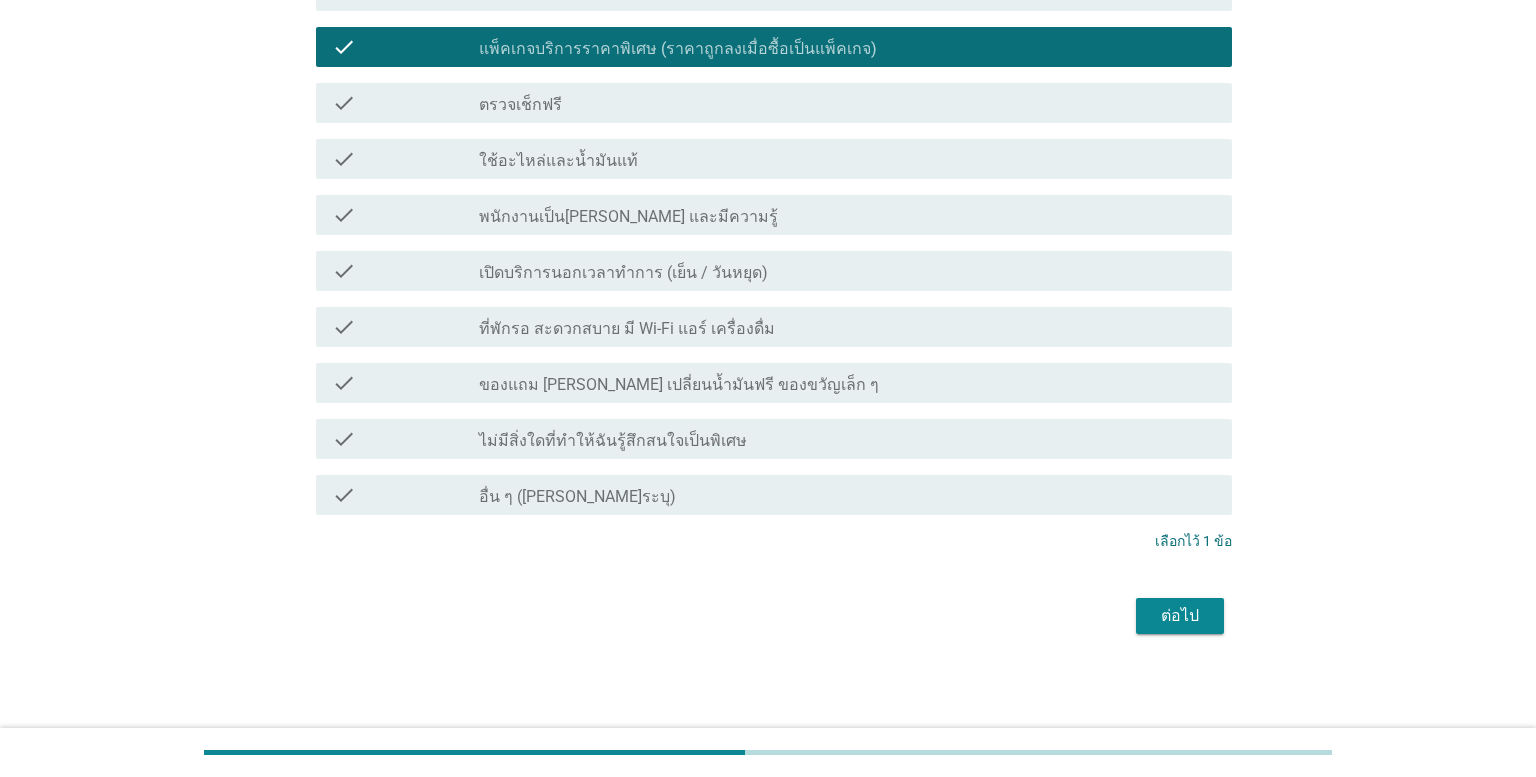 scroll, scrollTop: 675, scrollLeft: 0, axis: vertical 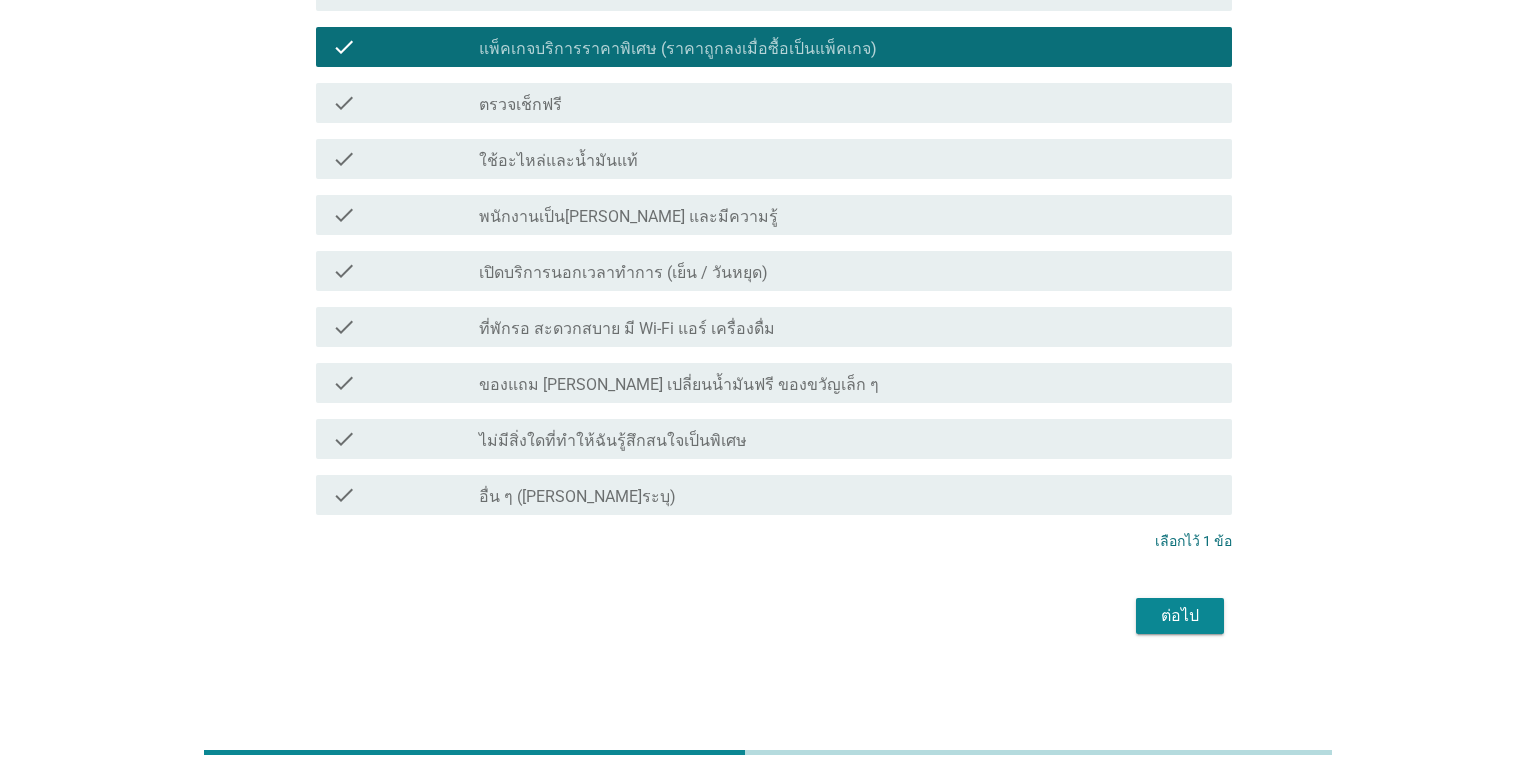 click on "ต่อไป" at bounding box center (1180, 616) 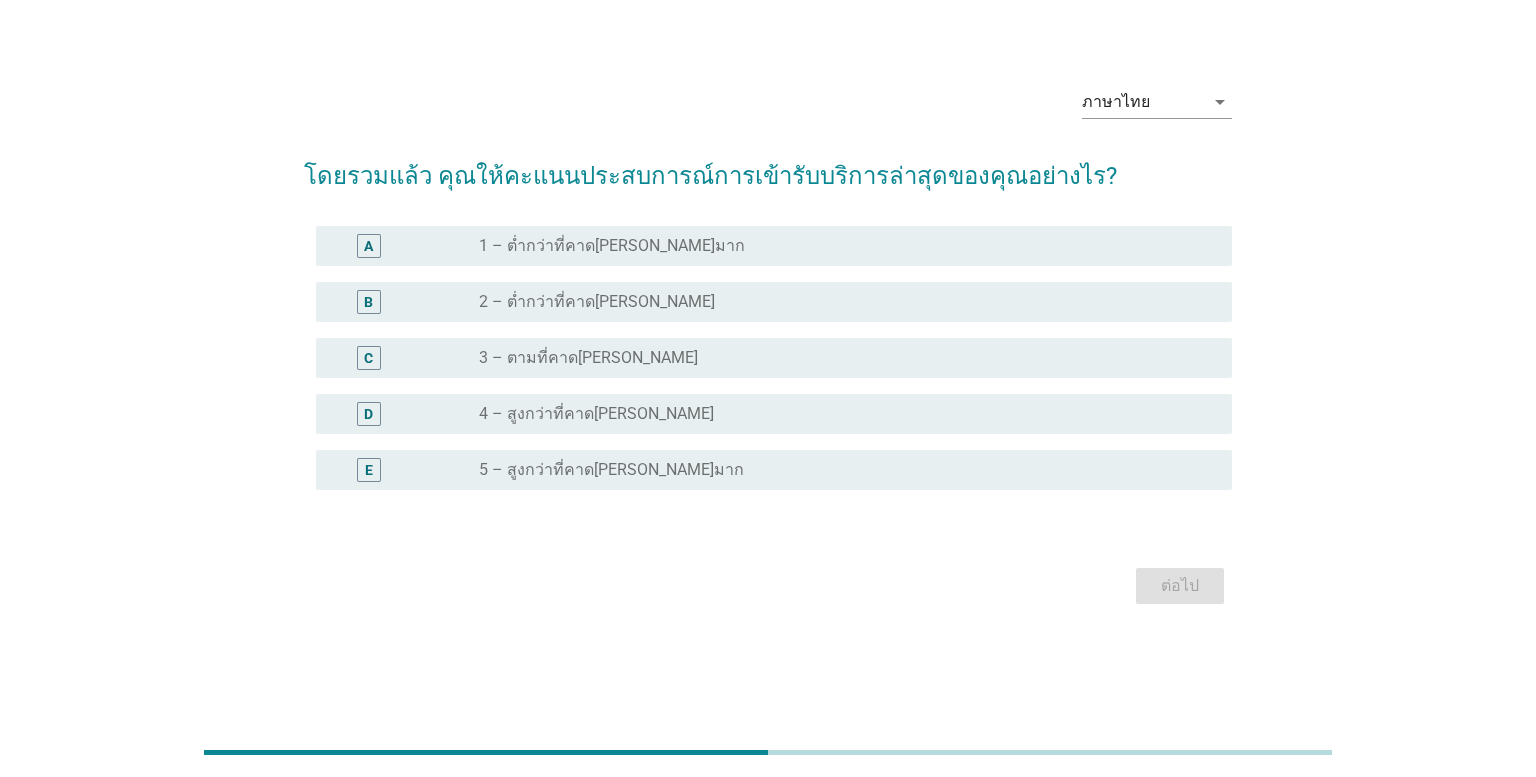 scroll, scrollTop: 0, scrollLeft: 0, axis: both 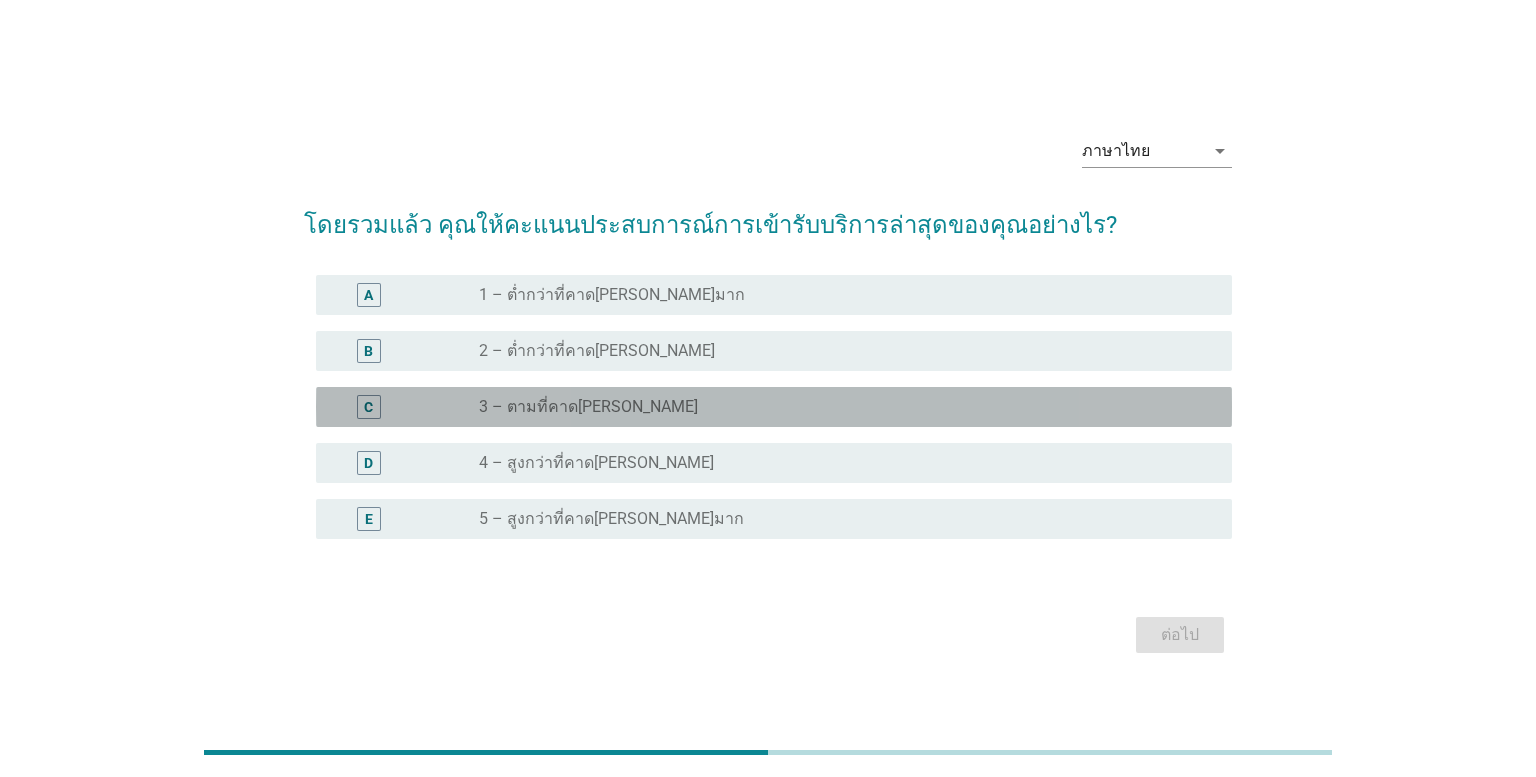 click on "radio_button_unchecked 3 – ตามที่คาด[PERSON_NAME]" at bounding box center (839, 407) 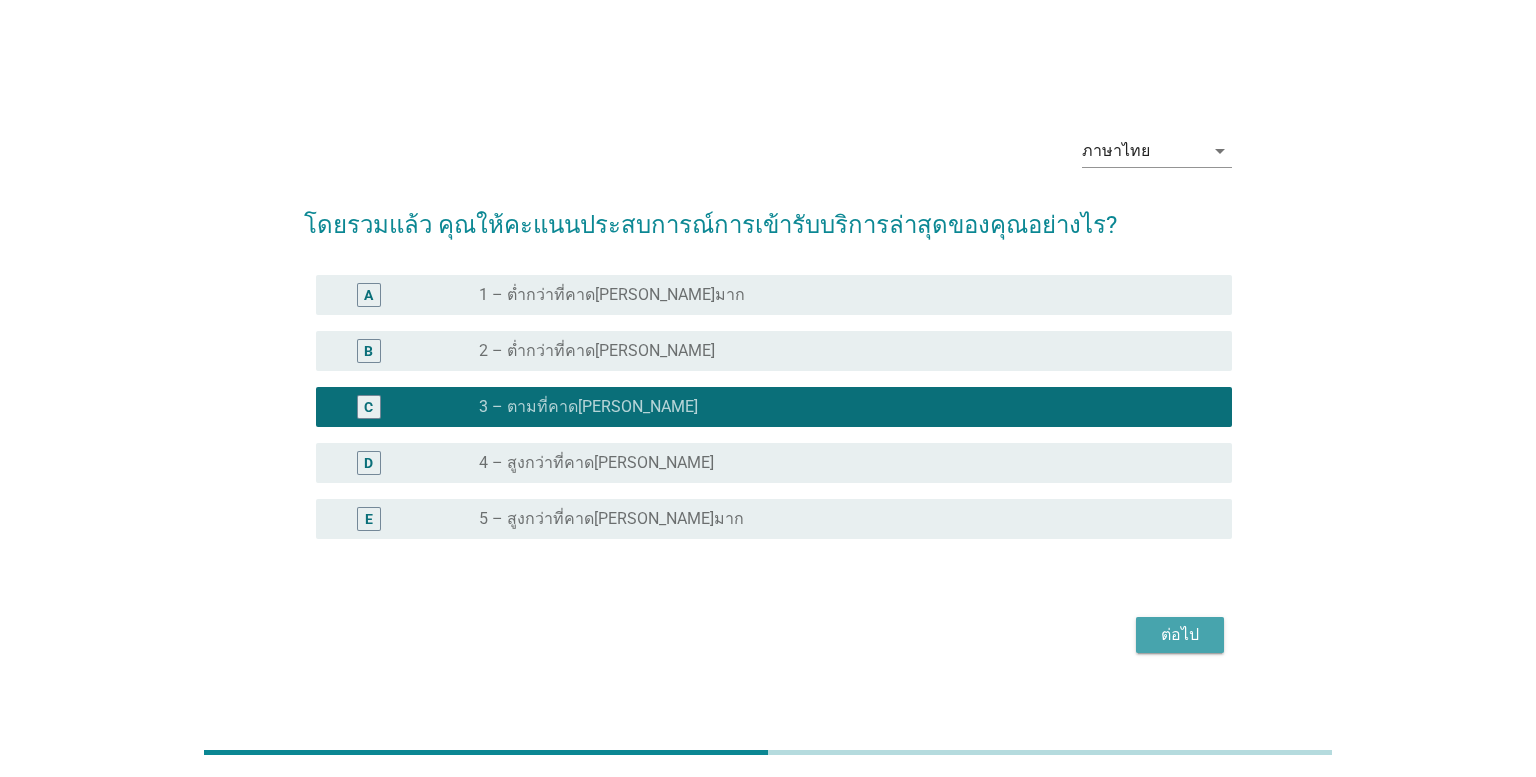 click on "ต่อไป" at bounding box center [1180, 635] 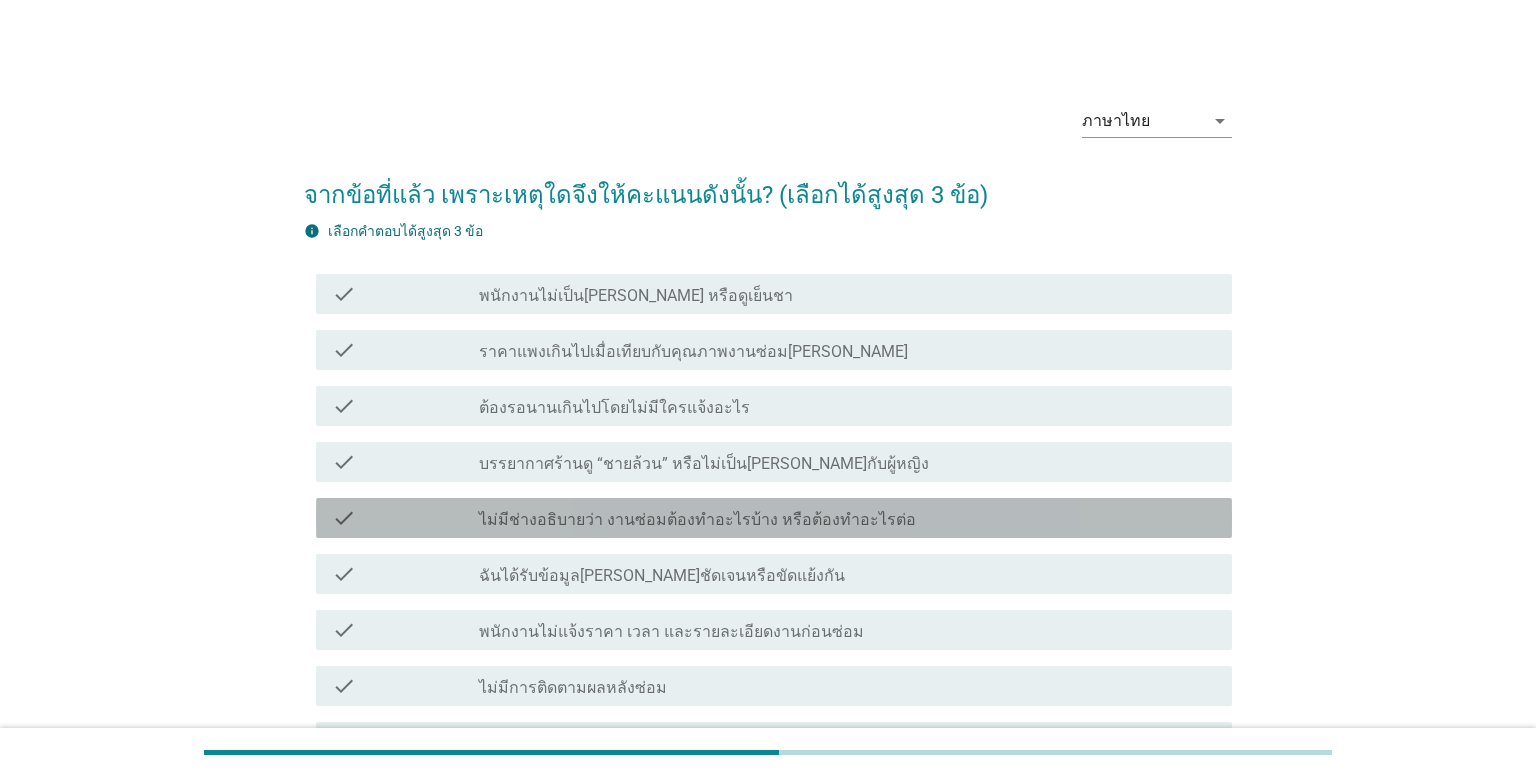 click on "check_box_outline_blank ไม่มีช่างอธิบายว่า งานซ่อมต้องทำอะไรบ้าง หรือต้องทำอะไรต่อ" at bounding box center [847, 518] 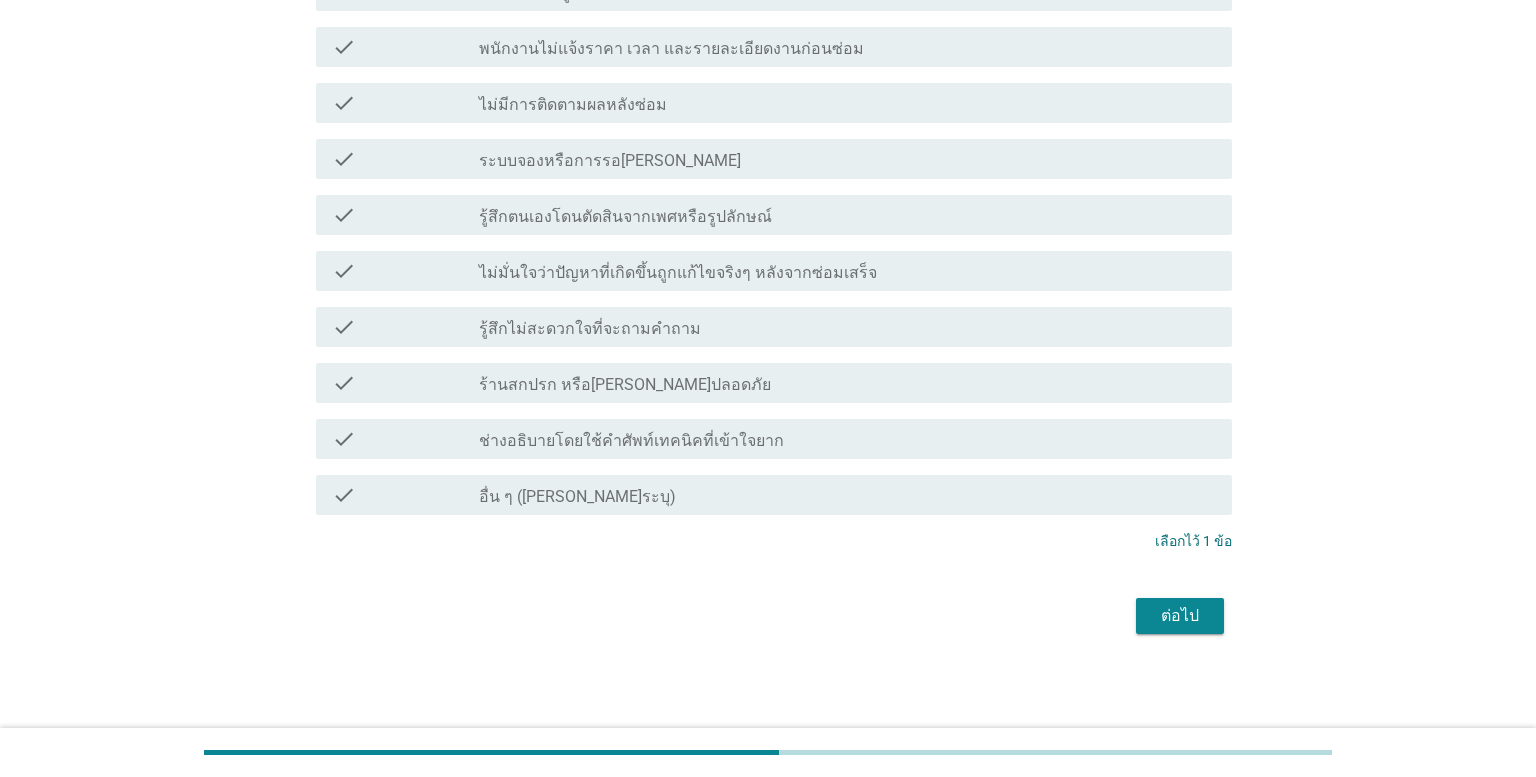 scroll, scrollTop: 583, scrollLeft: 0, axis: vertical 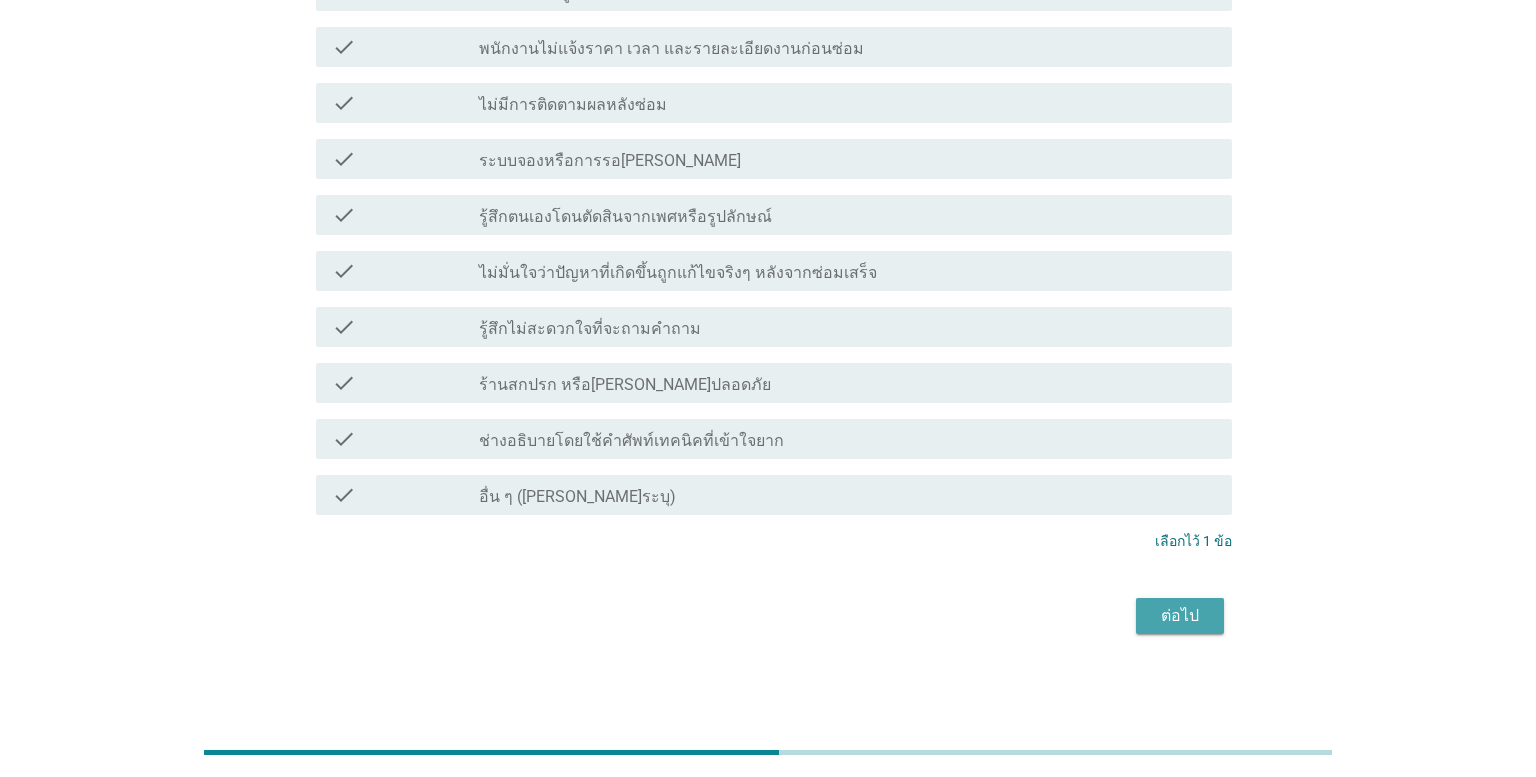 click on "ต่อไป" at bounding box center (1180, 616) 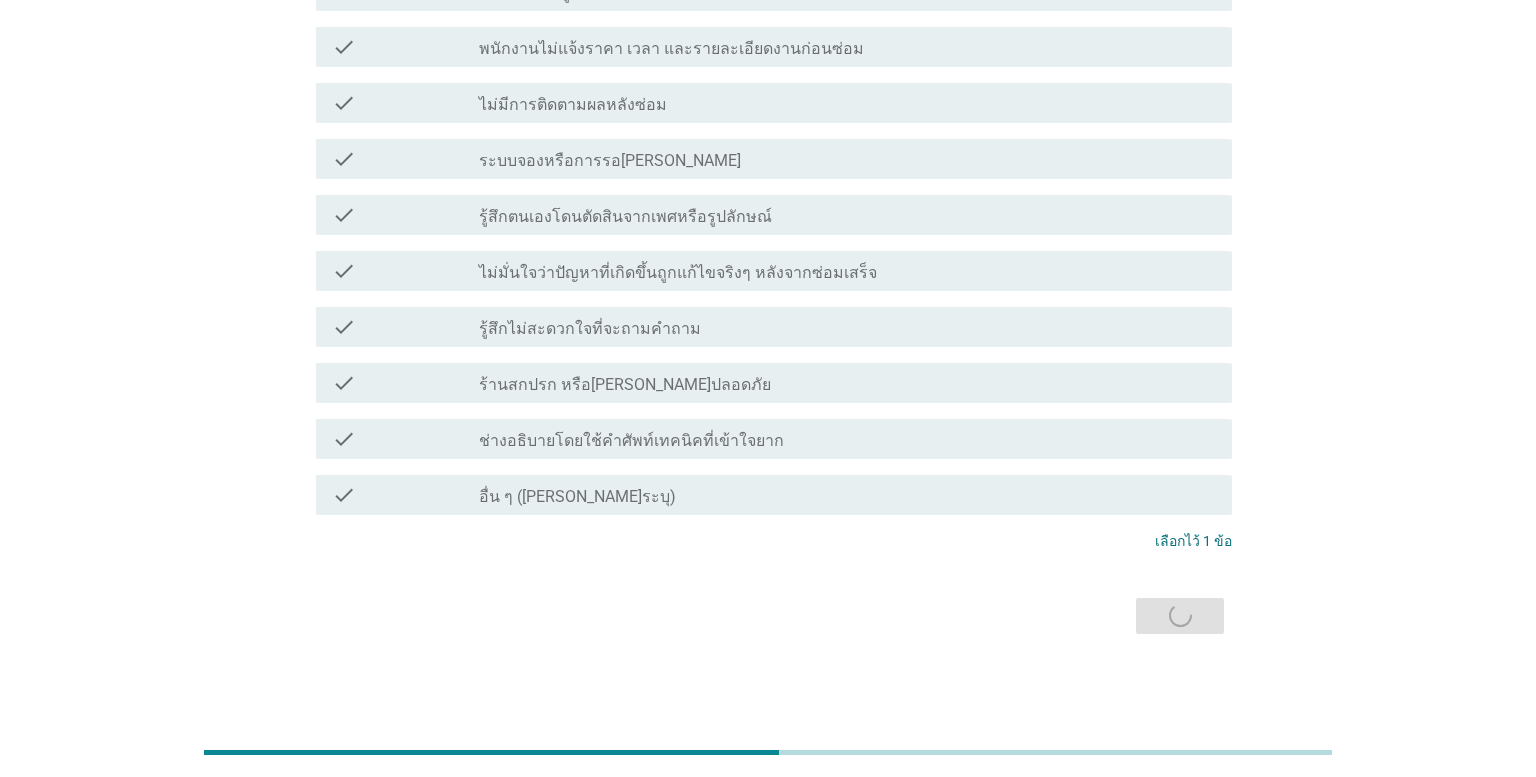 scroll, scrollTop: 0, scrollLeft: 0, axis: both 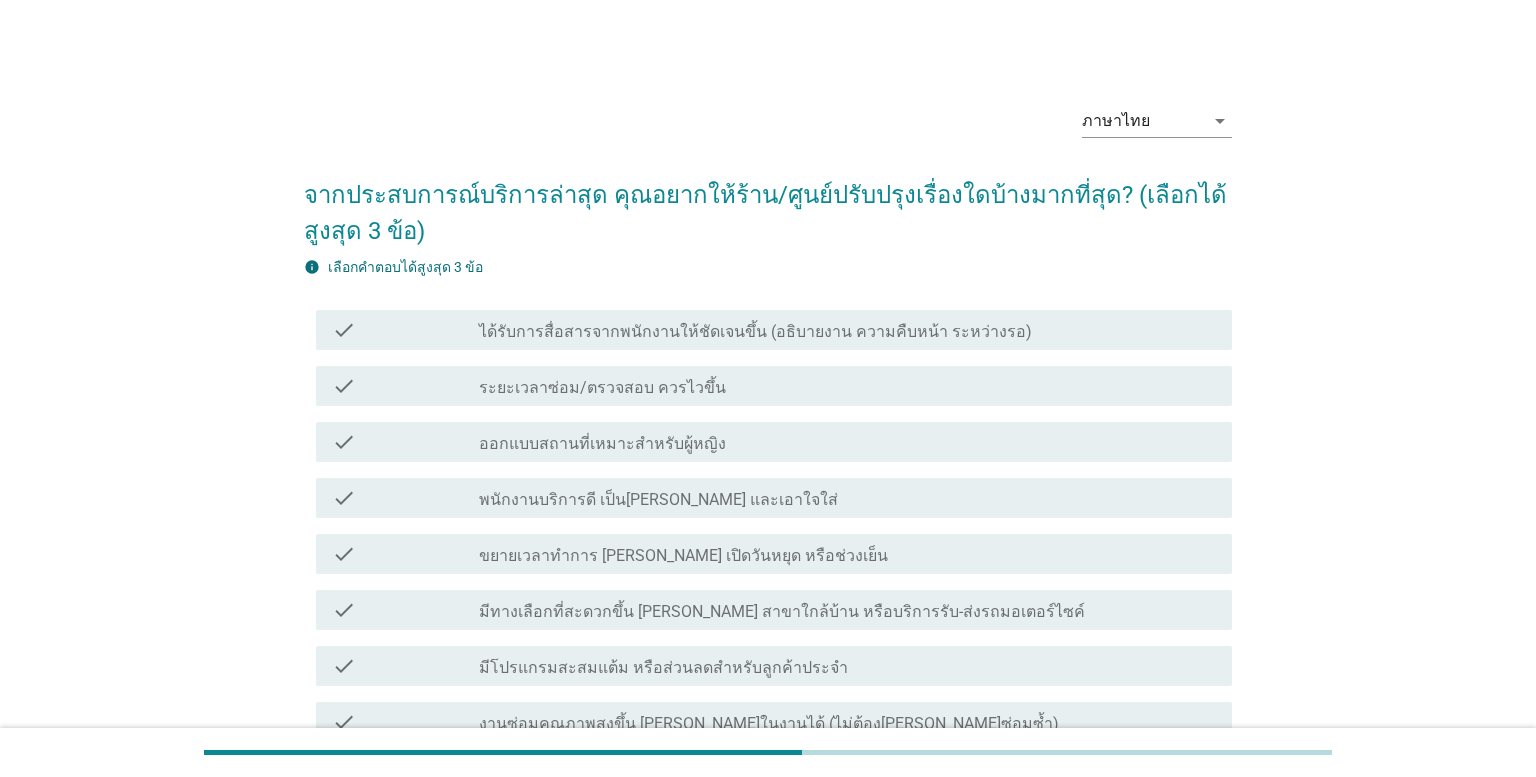 click on "check     check_box_outline_blank ออกแบบสถานที่เหมาะสำหรับผู้หญิง" at bounding box center [774, 442] 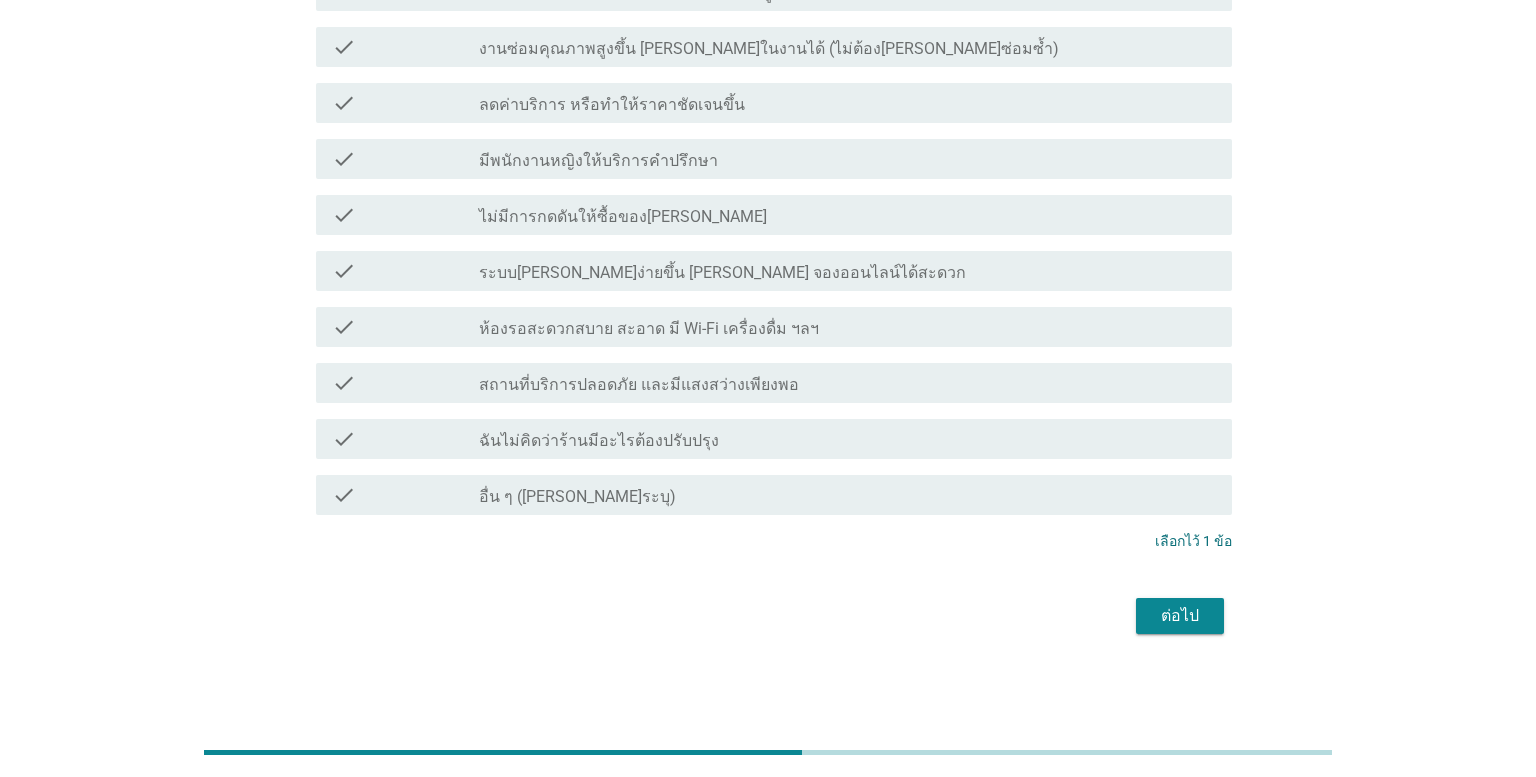 scroll, scrollTop: 675, scrollLeft: 0, axis: vertical 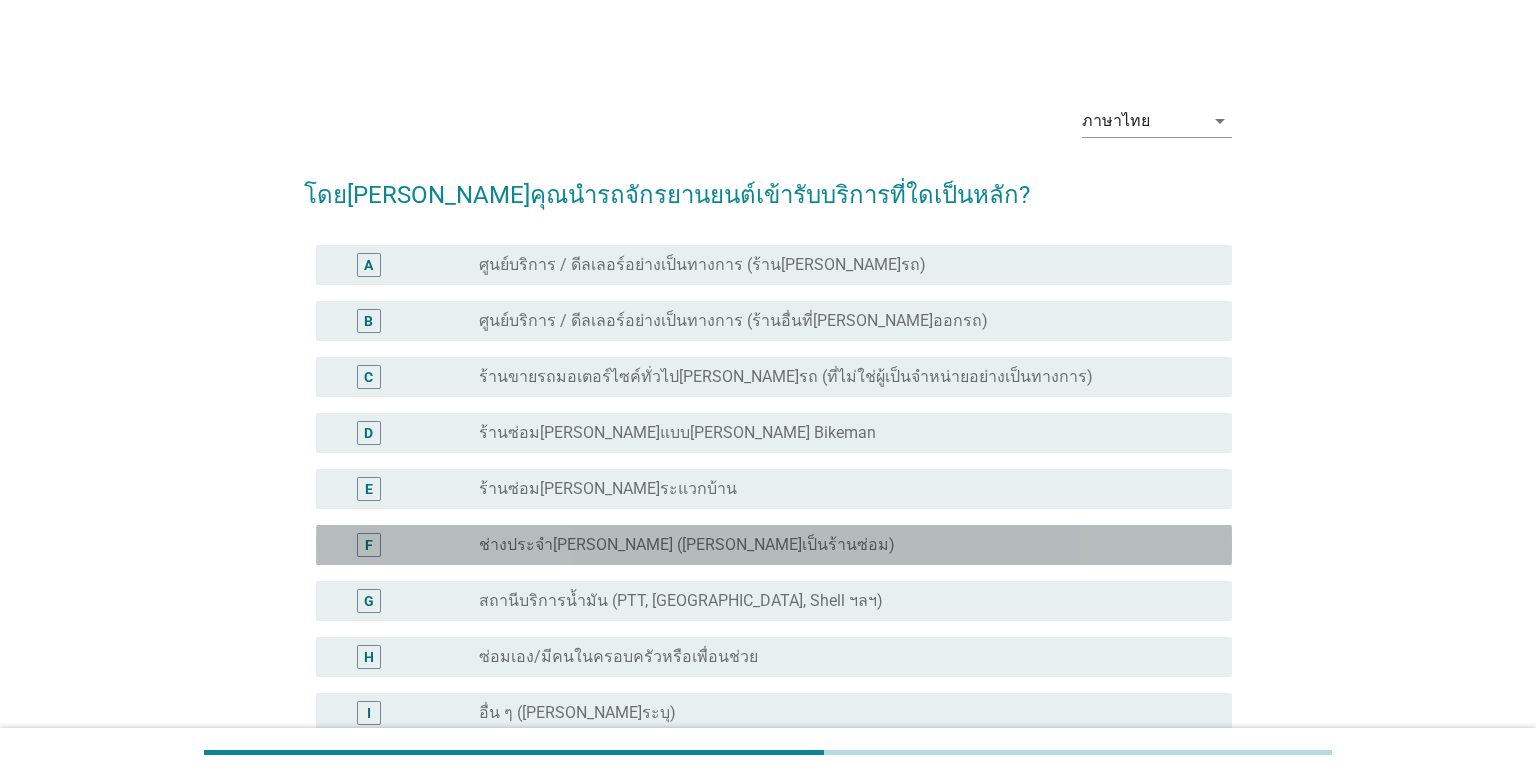 click on "F     radio_button_unchecked ช่างประจำ[PERSON_NAME] ([PERSON_NAME]เป็นร้านซ่อม)" at bounding box center [774, 545] 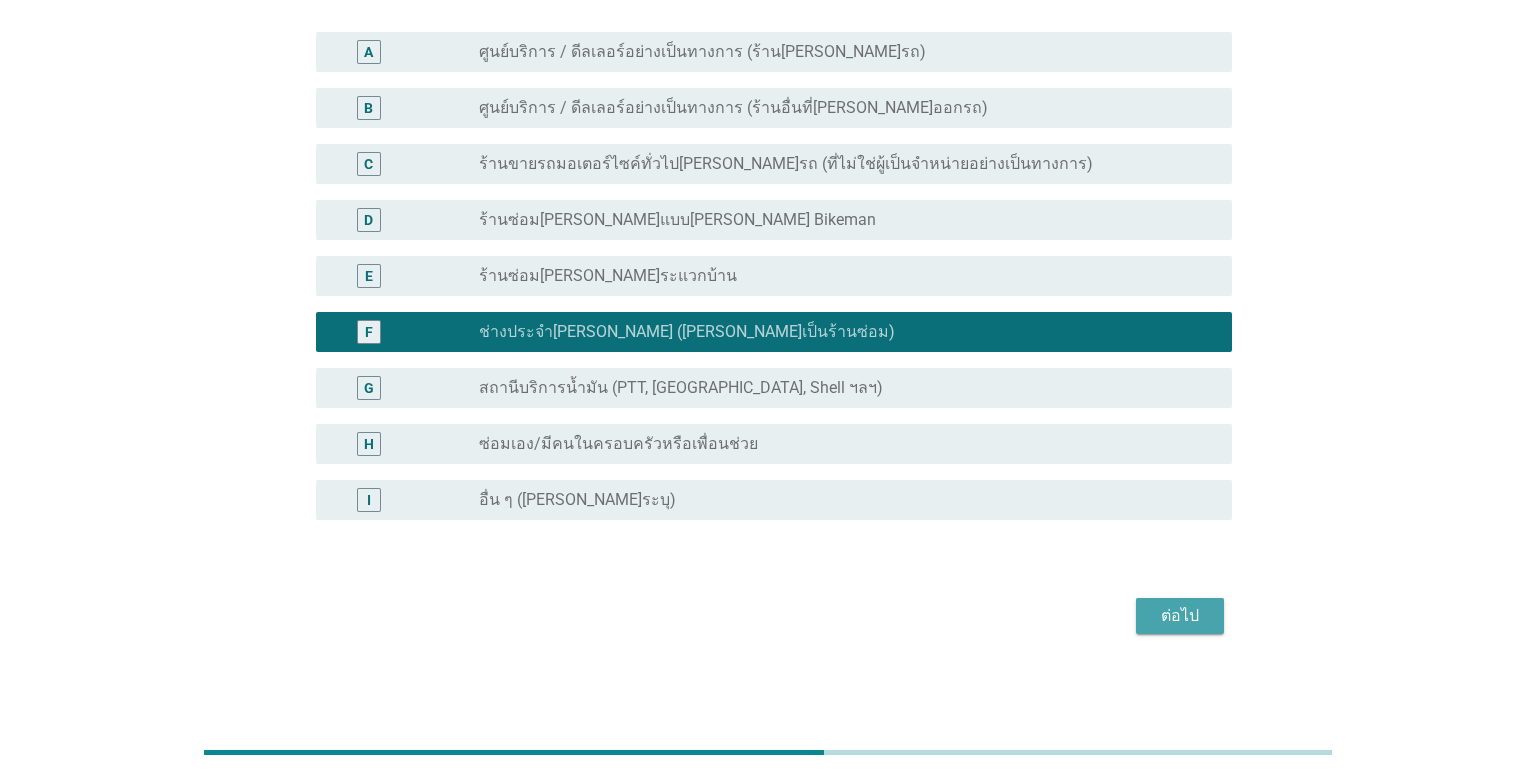 scroll, scrollTop: 213, scrollLeft: 0, axis: vertical 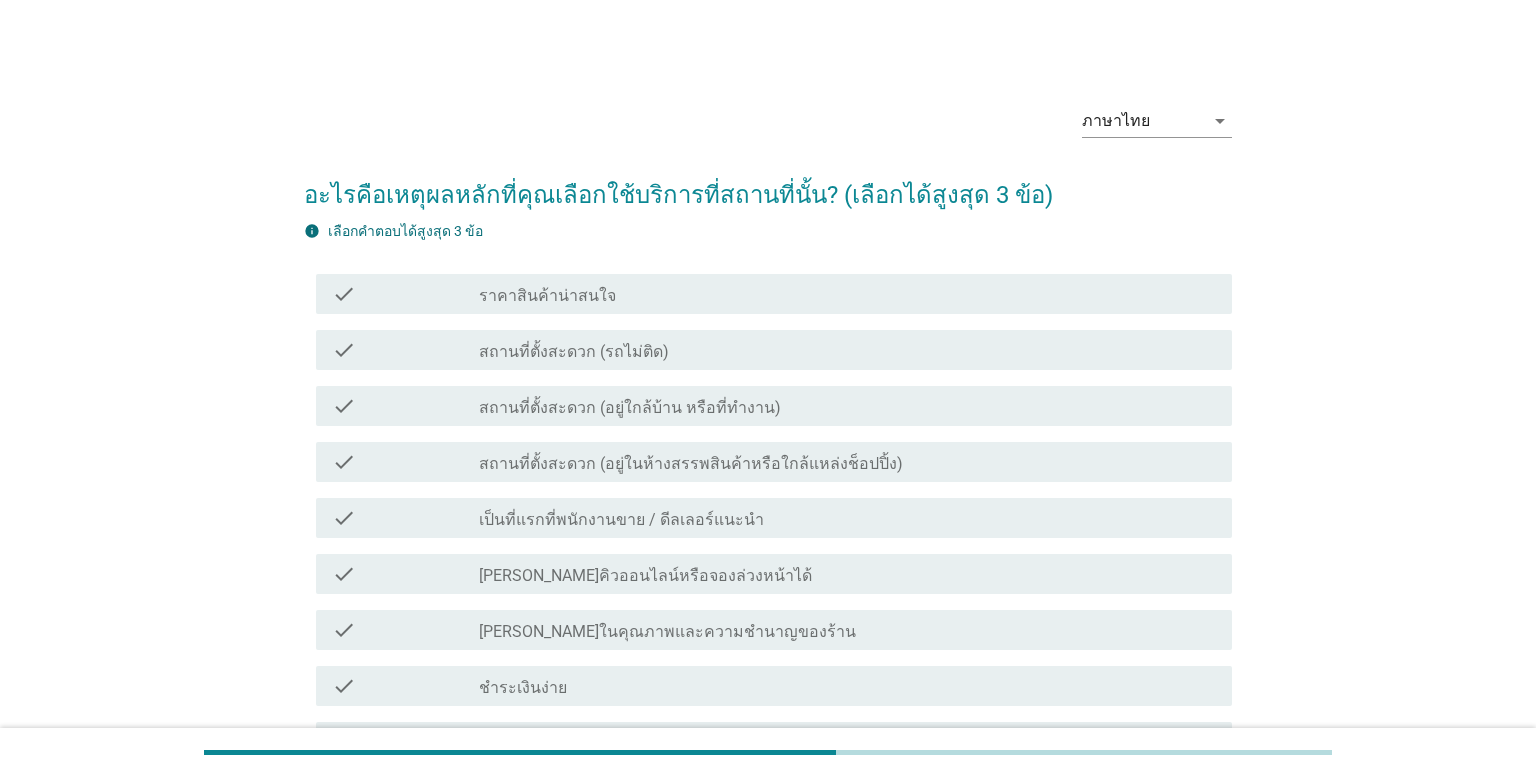 click on "check_box_outline_blank สถานที่ตั้งสะดวก (อยู่ในห้างสรรพสินค้าหรือใกล้แหล่งช็อปปิ้ง)" at bounding box center [847, 462] 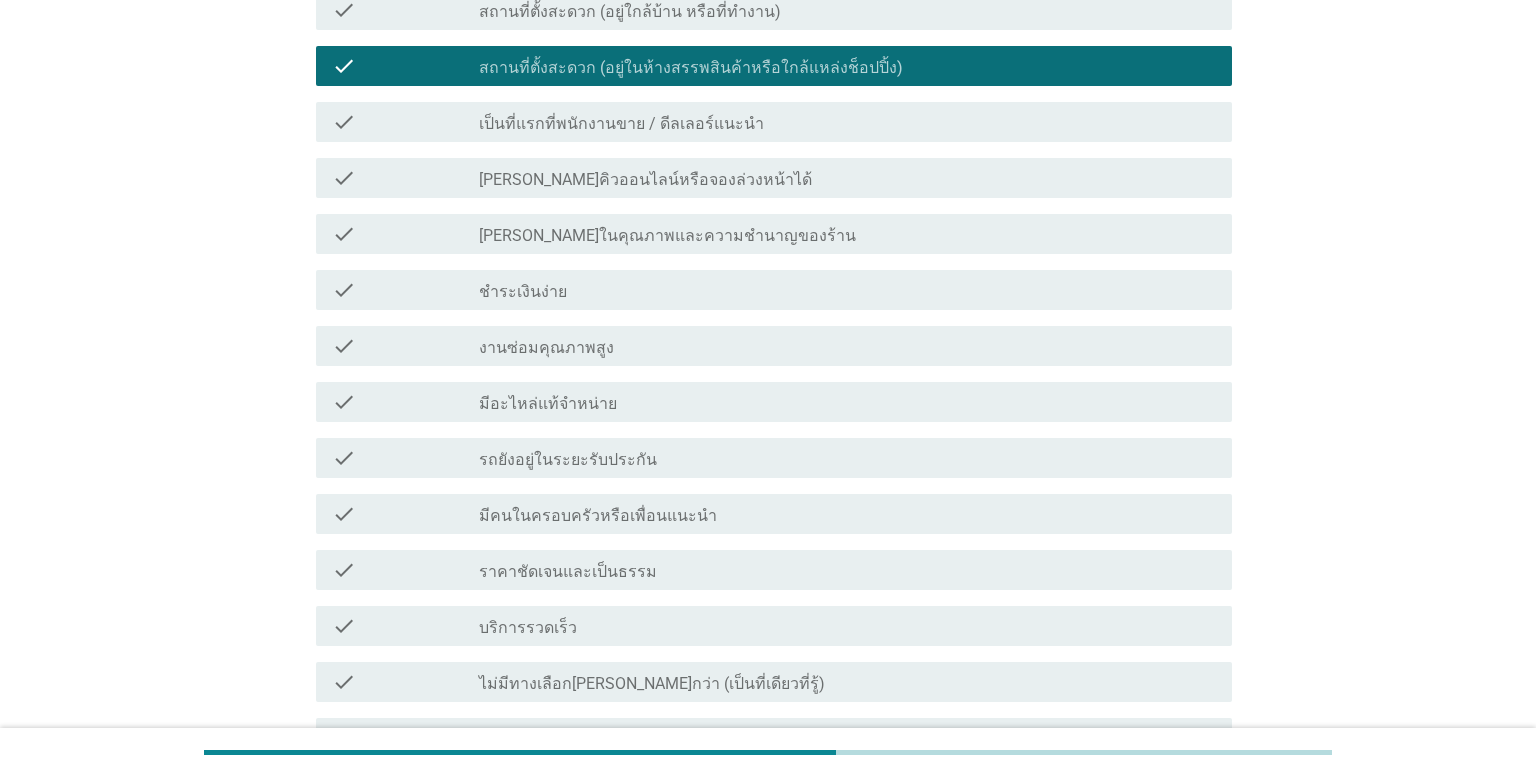 scroll, scrollTop: 752, scrollLeft: 0, axis: vertical 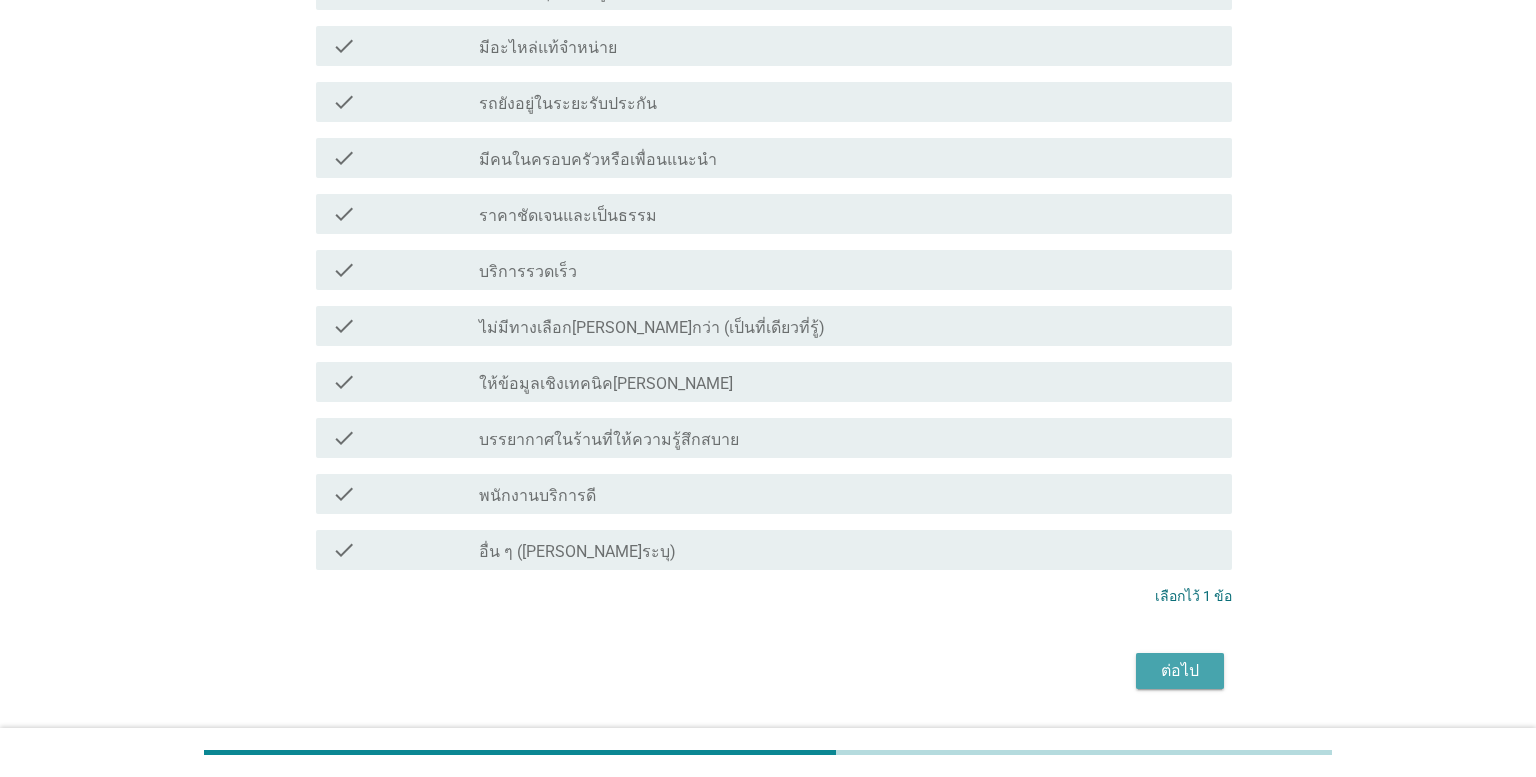 click on "ต่อไป" at bounding box center (1180, 671) 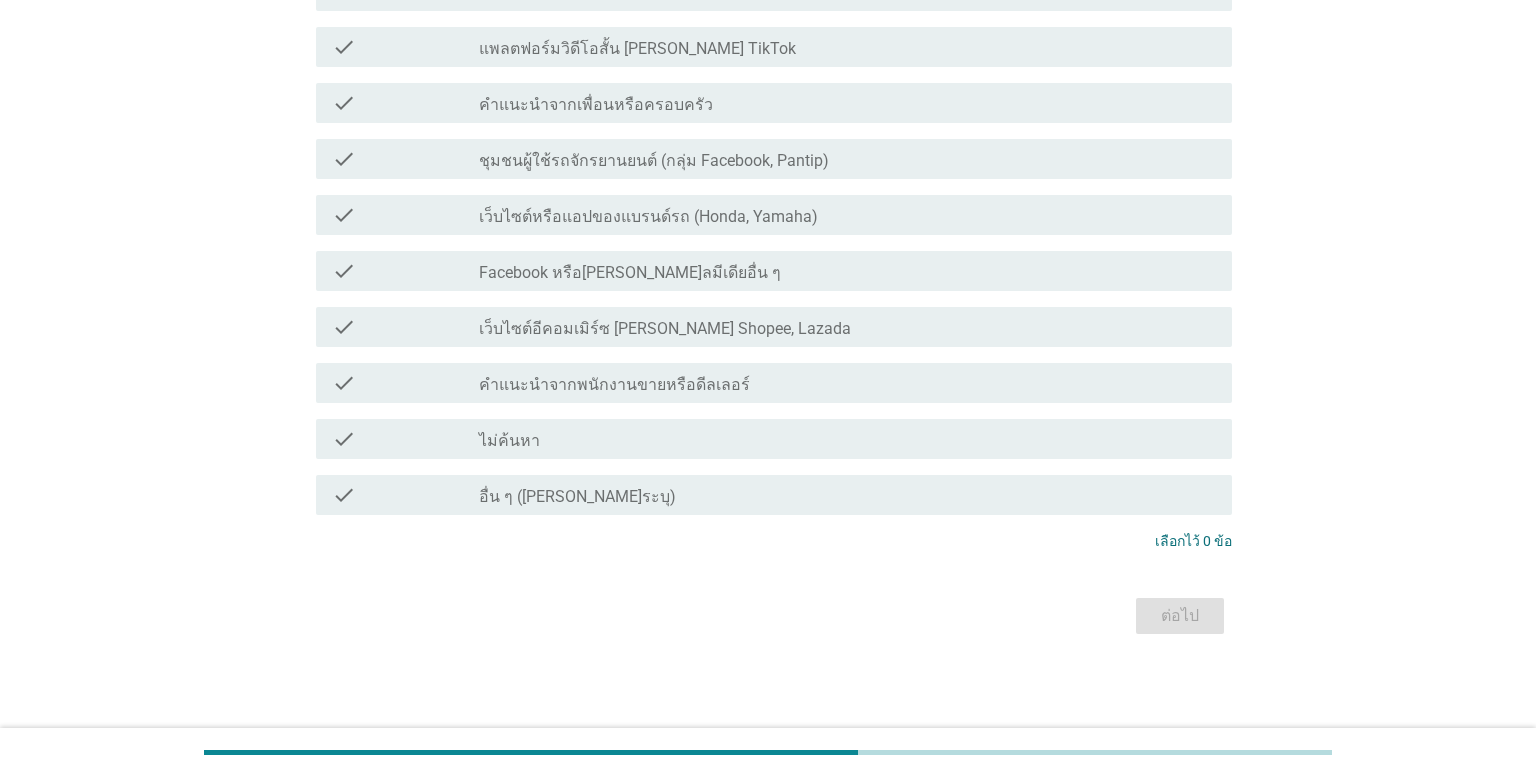 scroll, scrollTop: 0, scrollLeft: 0, axis: both 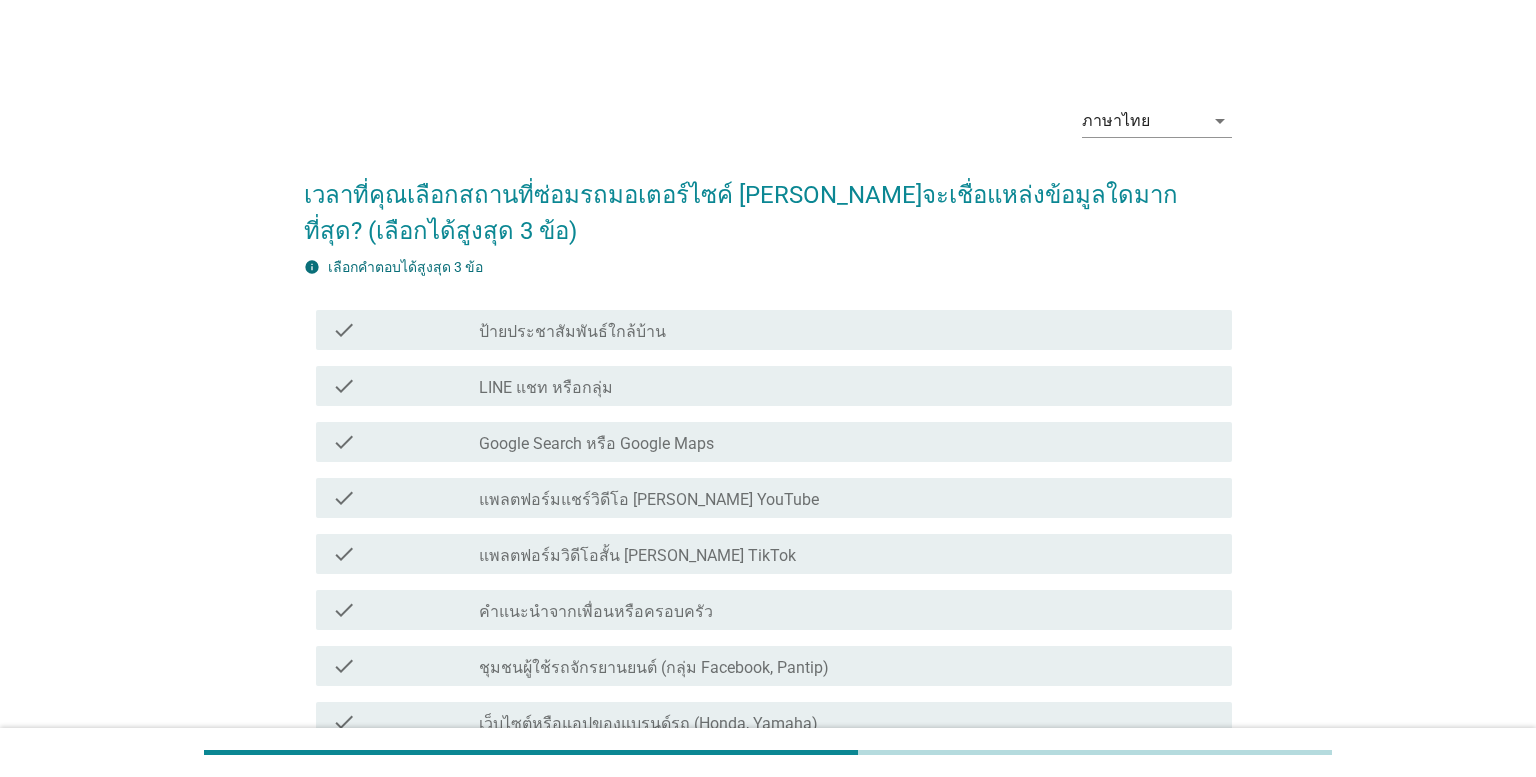 click on "check_box_outline_blank แพลตฟอร์มแชร์วิดีโอ [PERSON_NAME] YouTube" at bounding box center (847, 498) 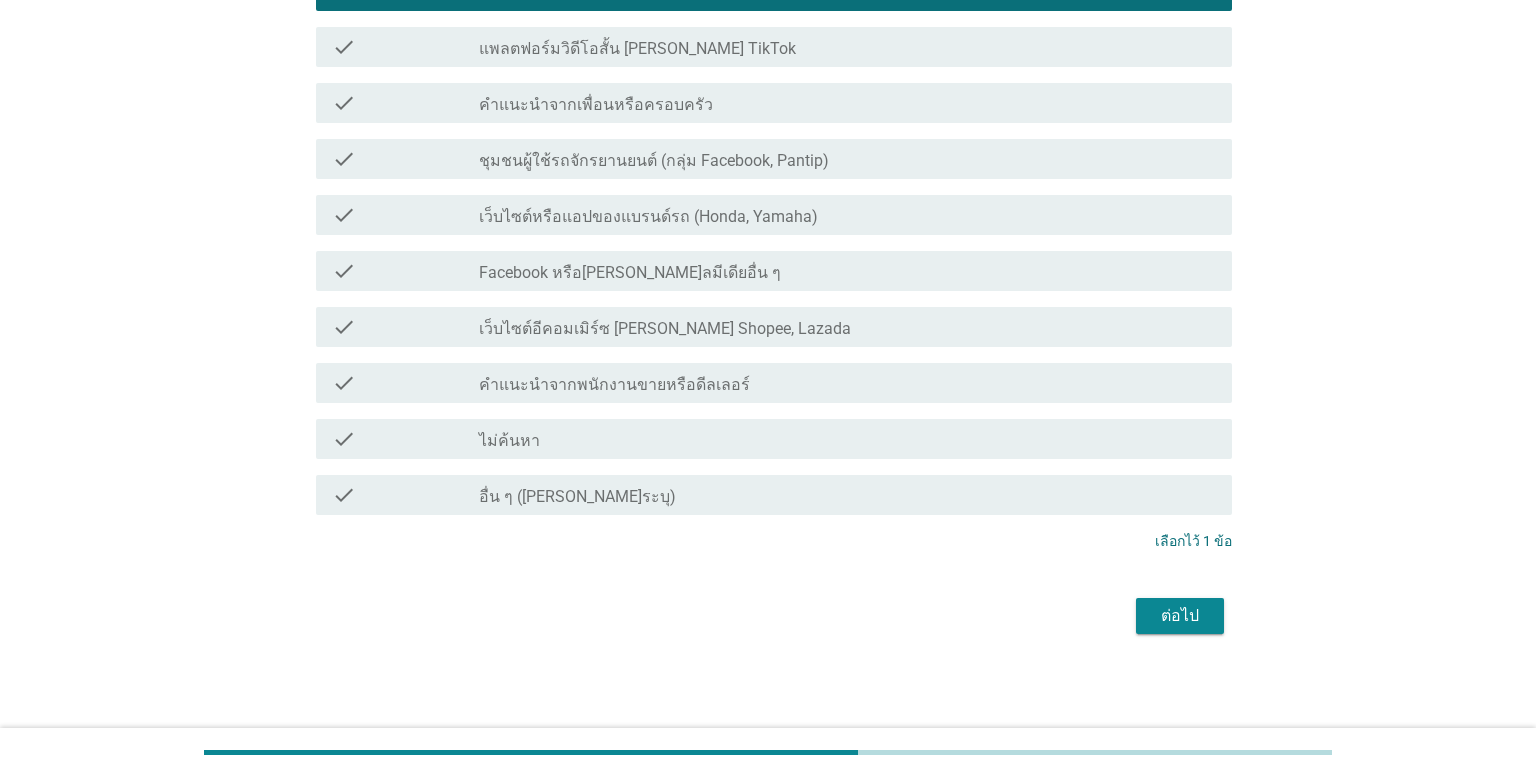 scroll, scrollTop: 507, scrollLeft: 0, axis: vertical 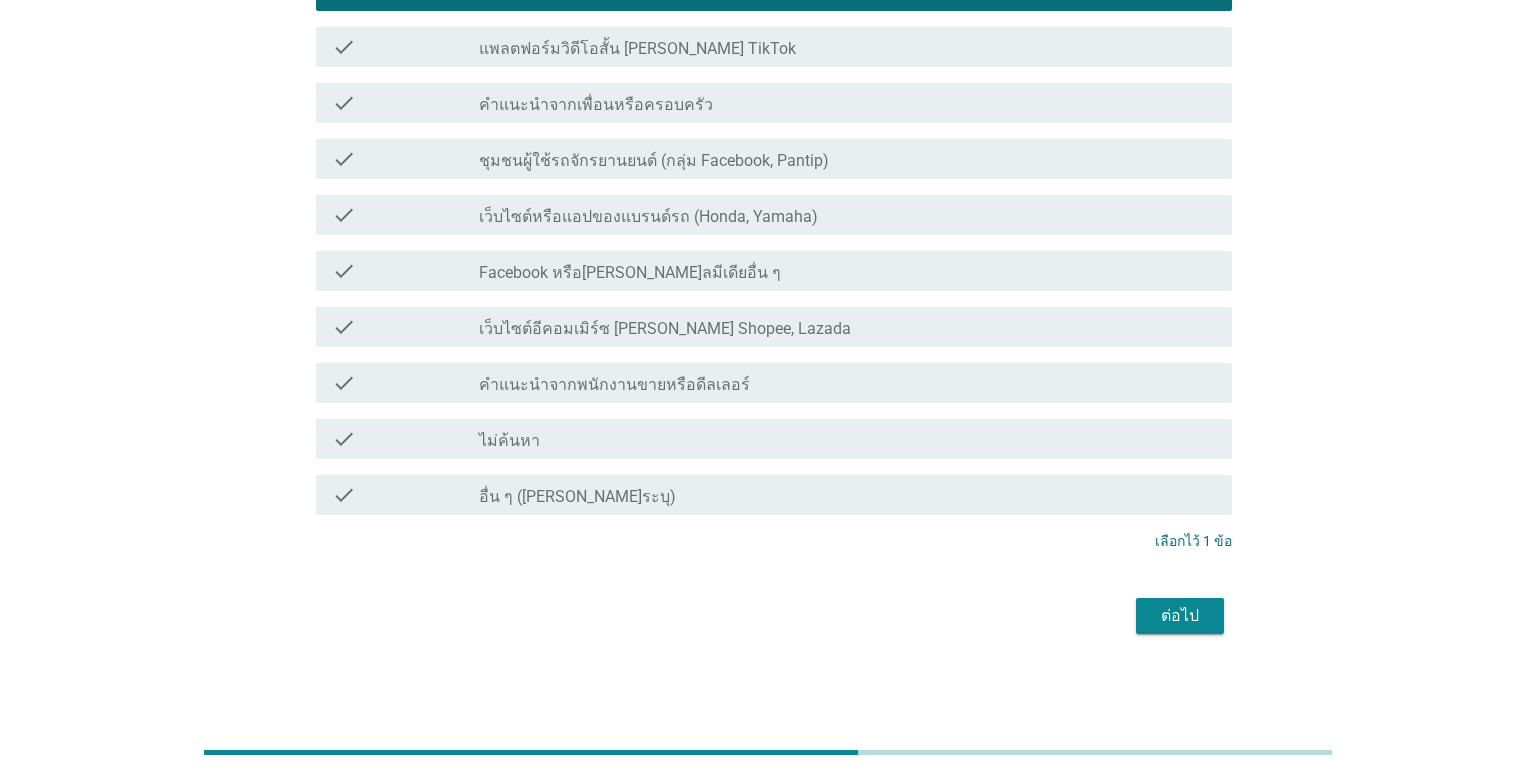 click on "ต่อไป" at bounding box center (768, 616) 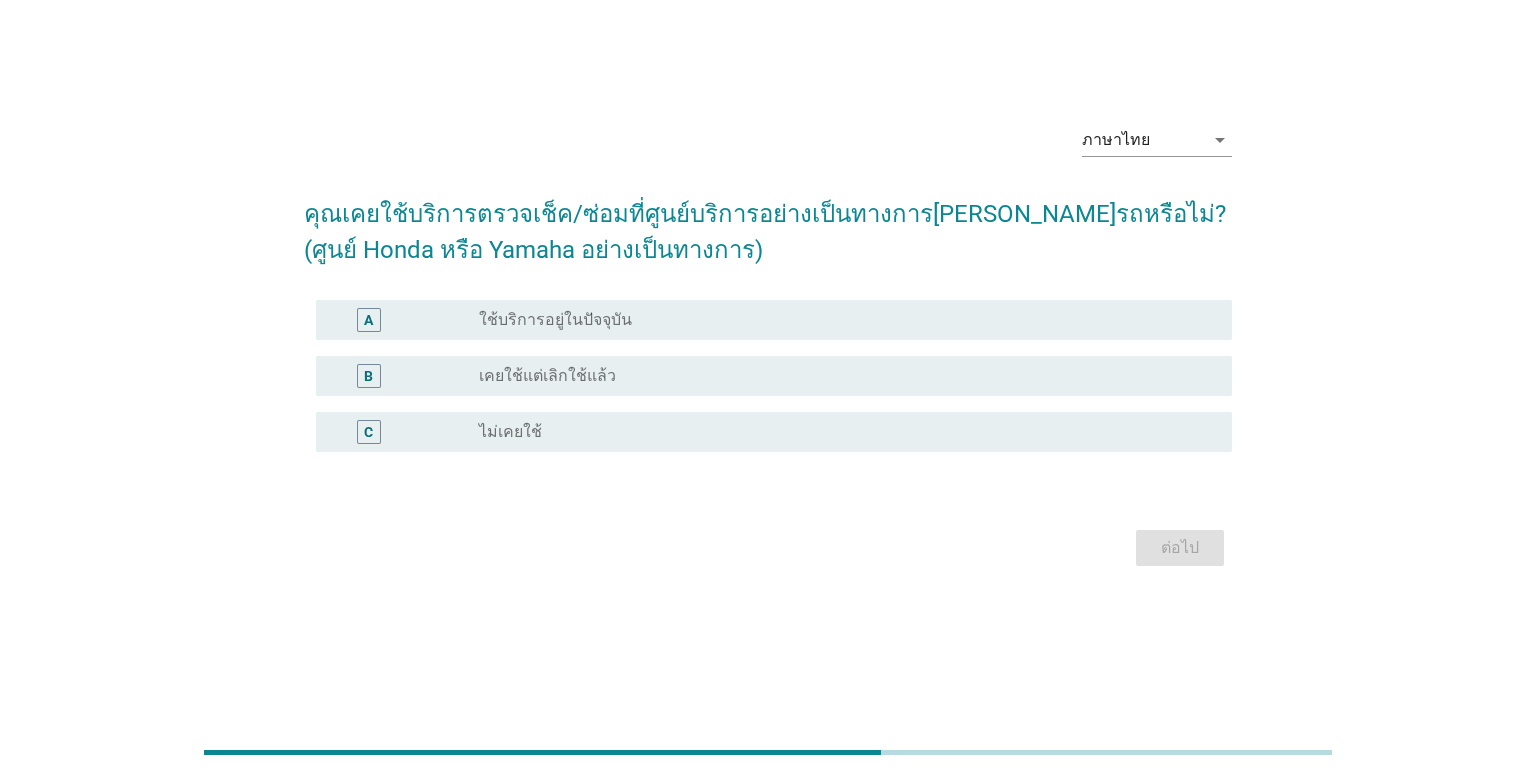 scroll, scrollTop: 0, scrollLeft: 0, axis: both 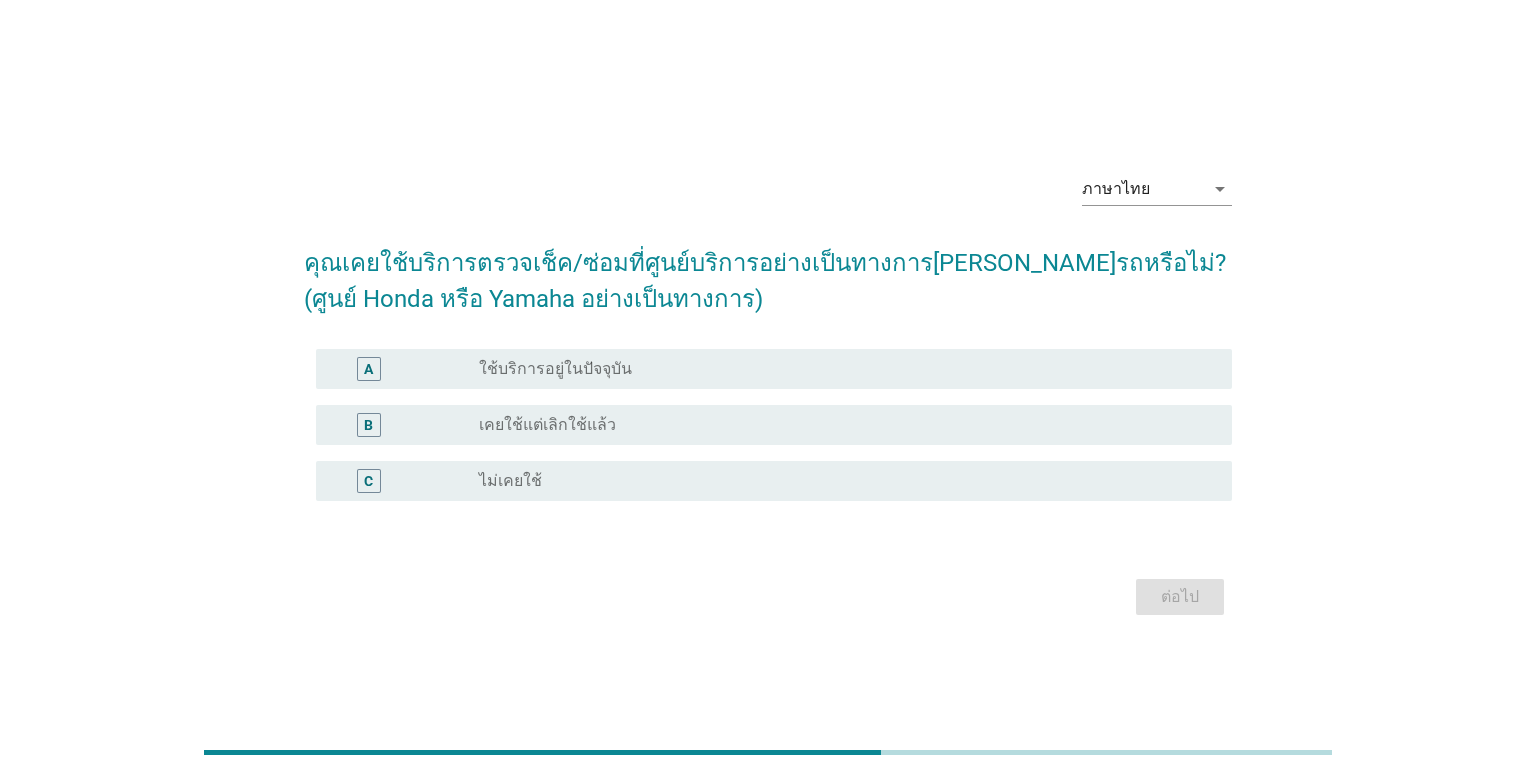 click on "A     radio_button_unchecked ใช้บริการอยู่ในปัจจุบัน" at bounding box center [768, 369] 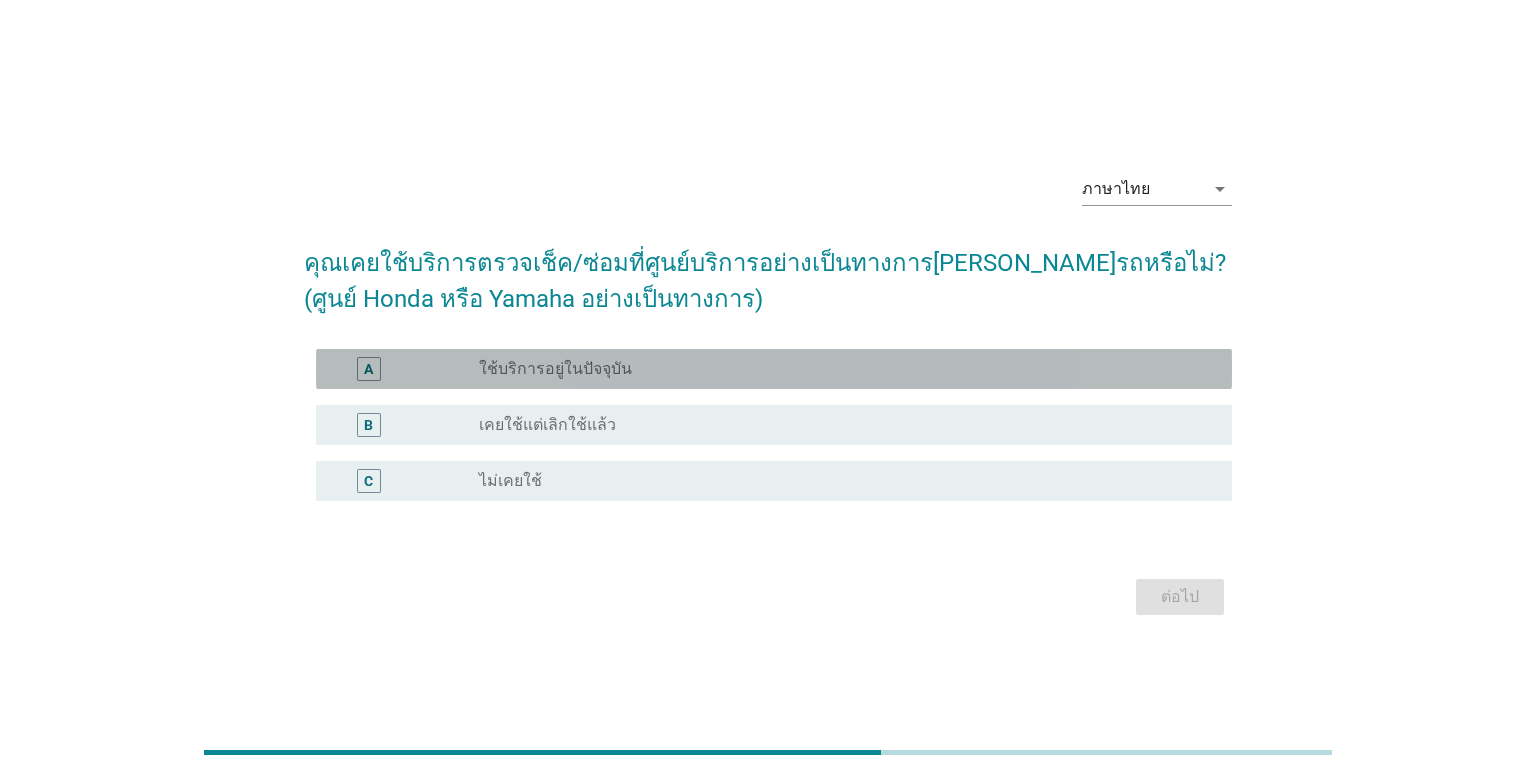 click on "radio_button_unchecked ใช้บริการอยู่ในปัจจุบัน" at bounding box center [839, 369] 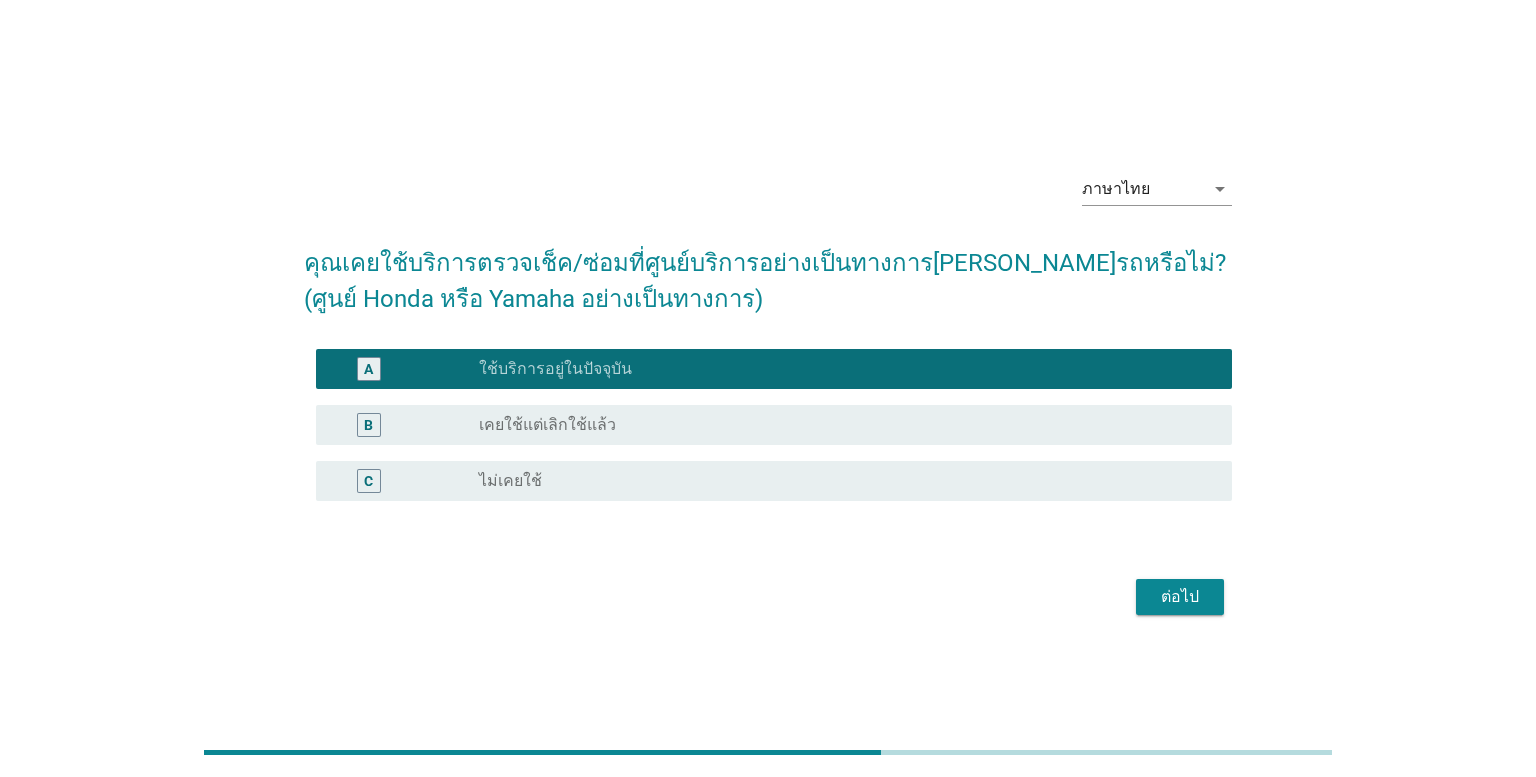 click on "ต่อไป" at bounding box center [1180, 597] 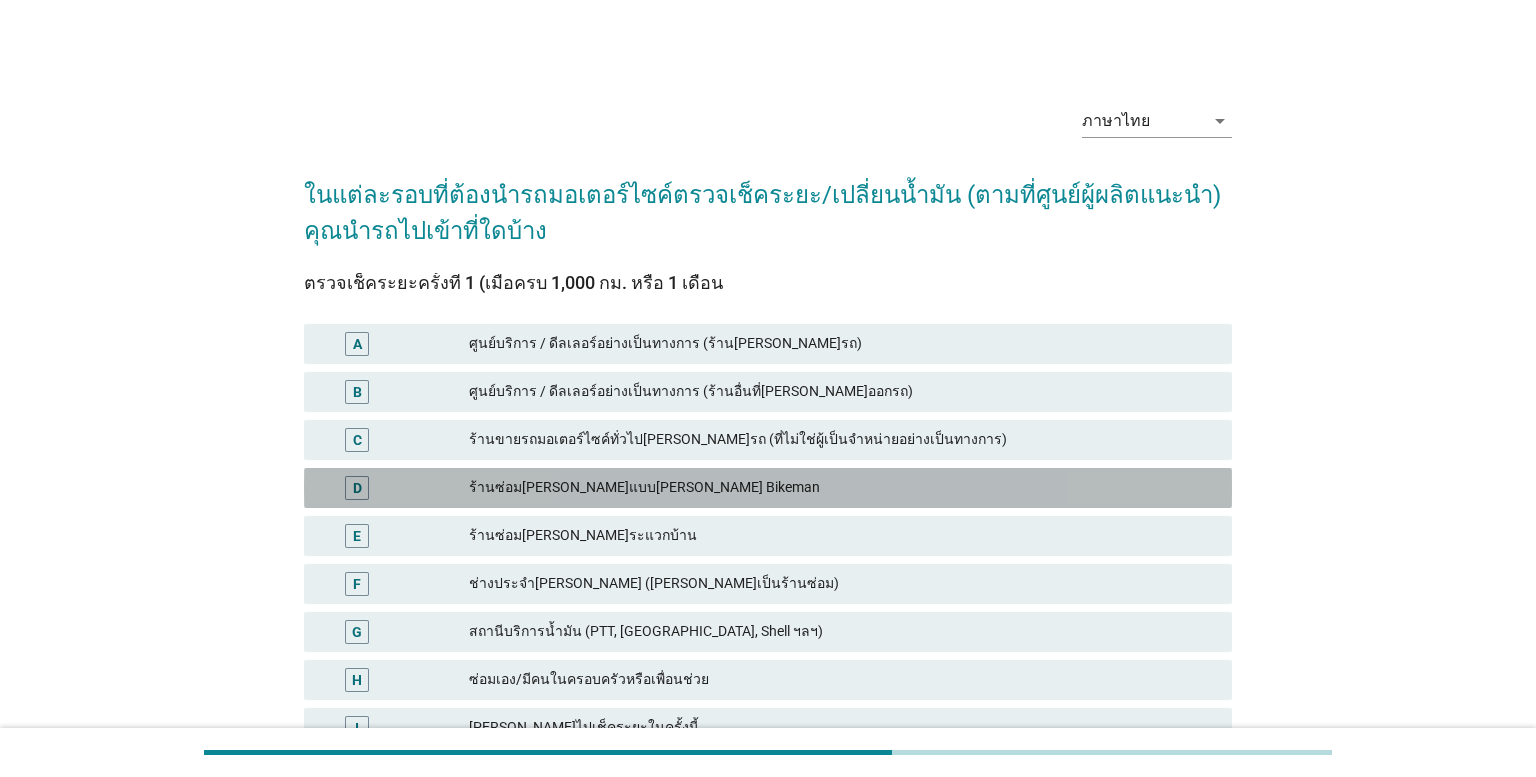 click on "ร้านซ่อม[PERSON_NAME]แบบ[PERSON_NAME] Bikeman" at bounding box center [842, 488] 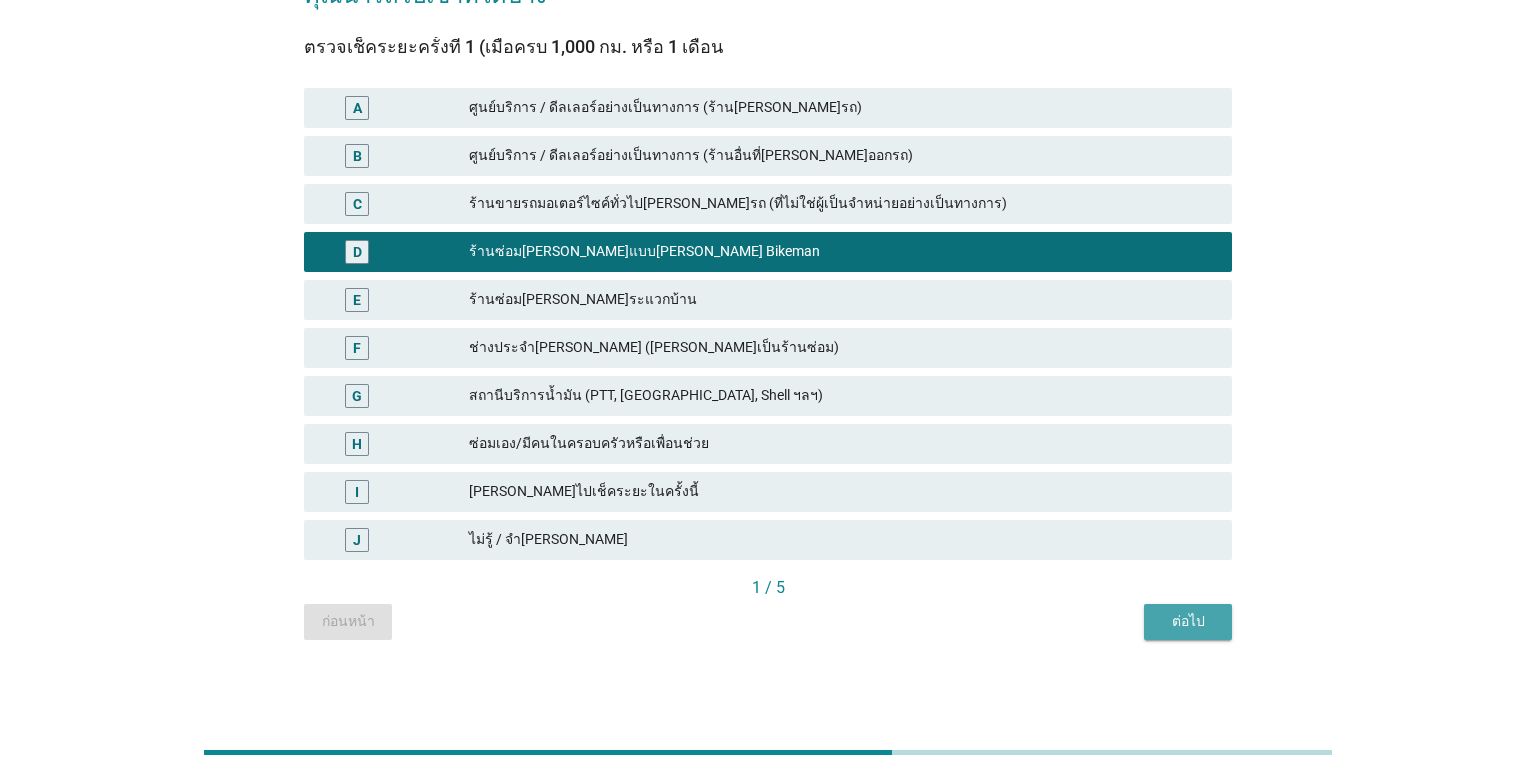 scroll, scrollTop: 236, scrollLeft: 0, axis: vertical 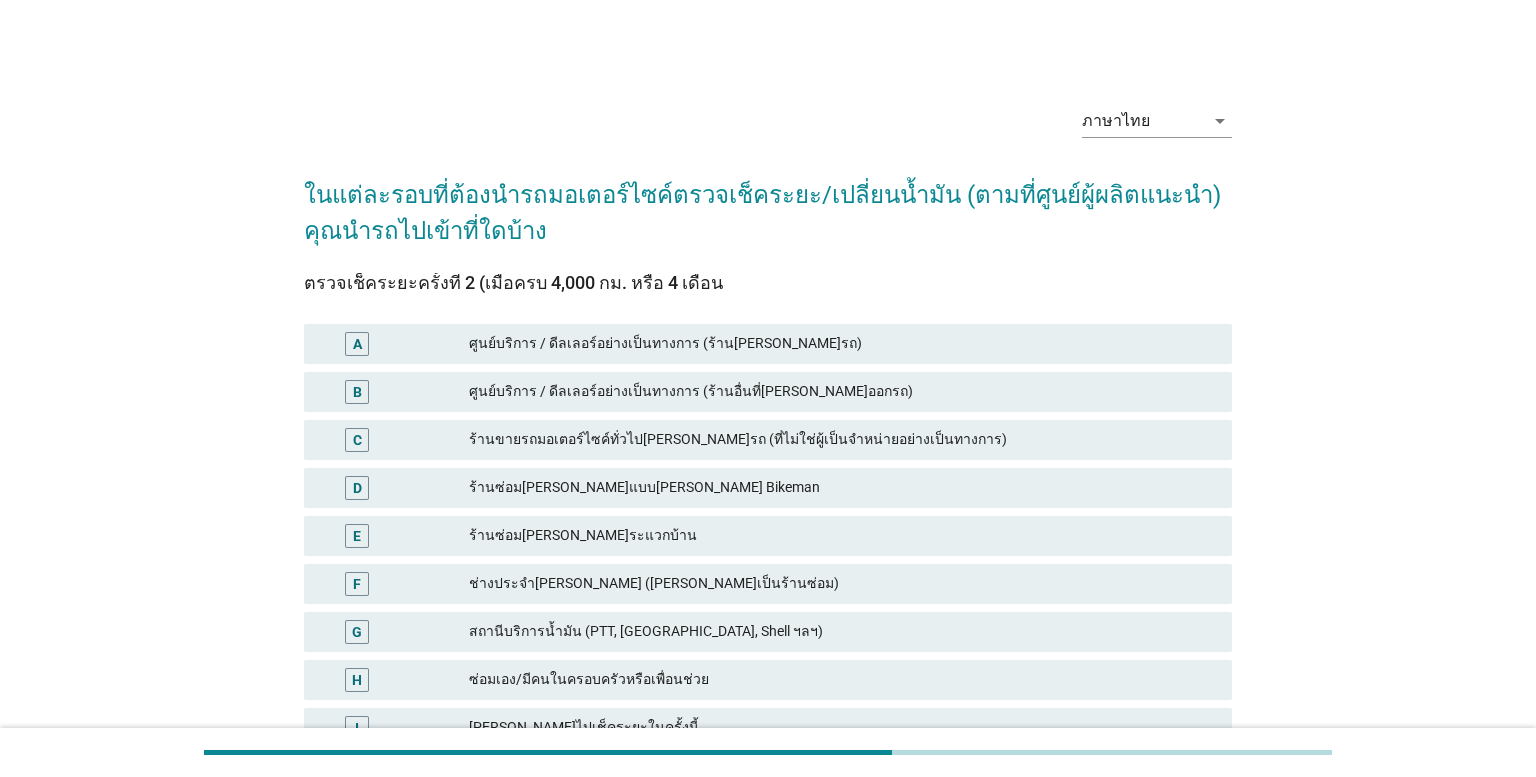 click on "E   ร้านซ่อม[PERSON_NAME]ระแวกบ้าน" at bounding box center [768, 536] 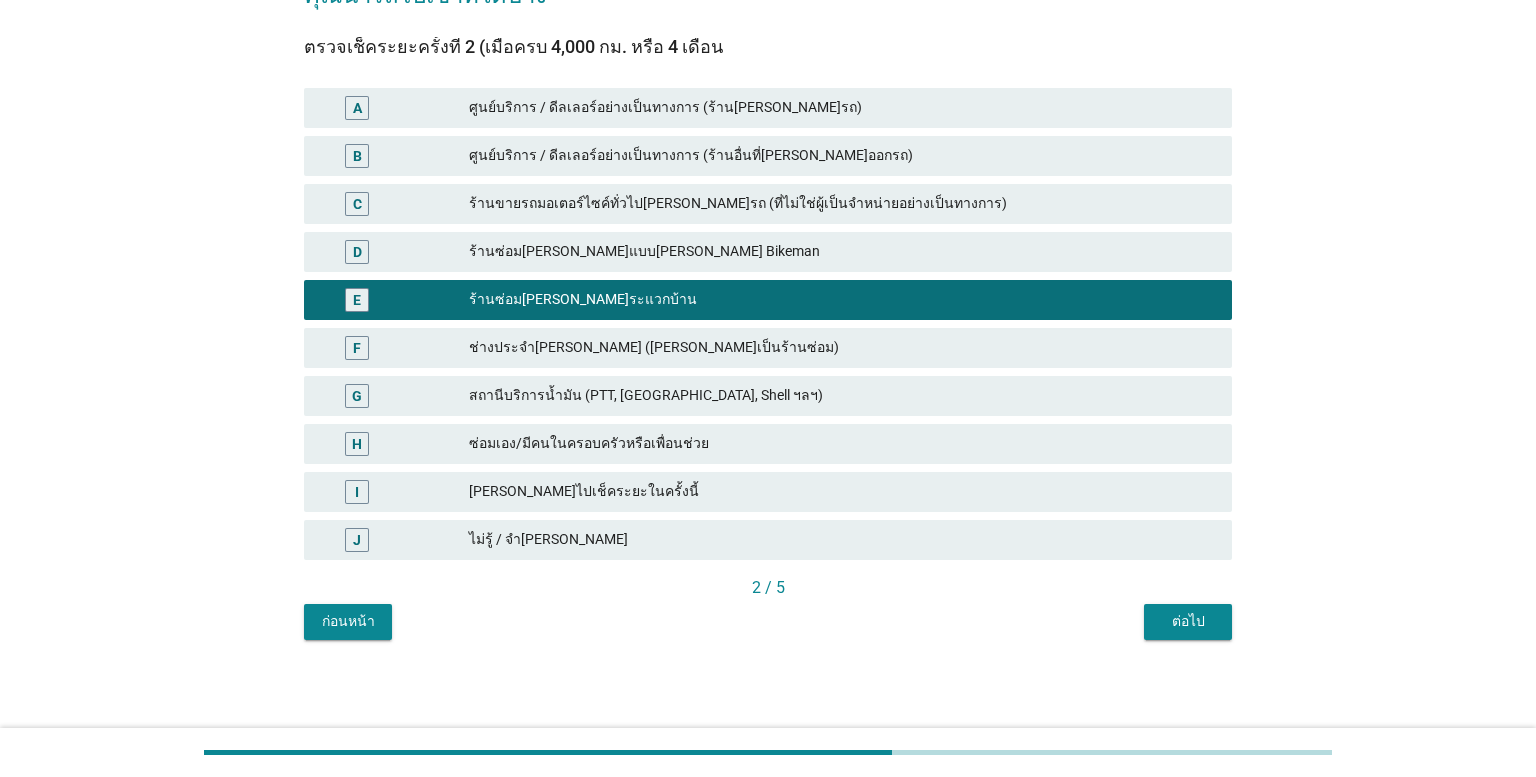 scroll, scrollTop: 236, scrollLeft: 0, axis: vertical 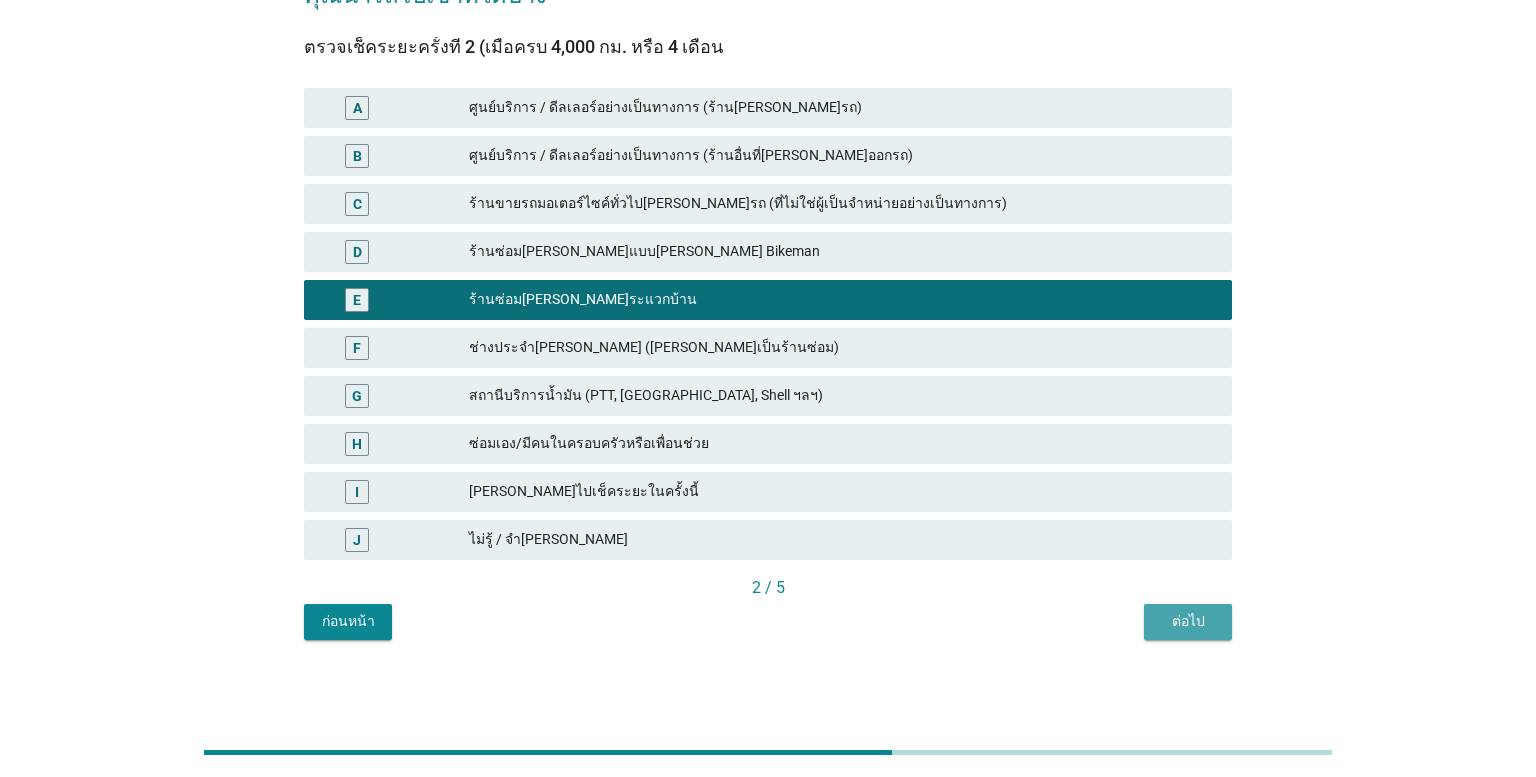 click on "ต่อไป" at bounding box center [1188, 622] 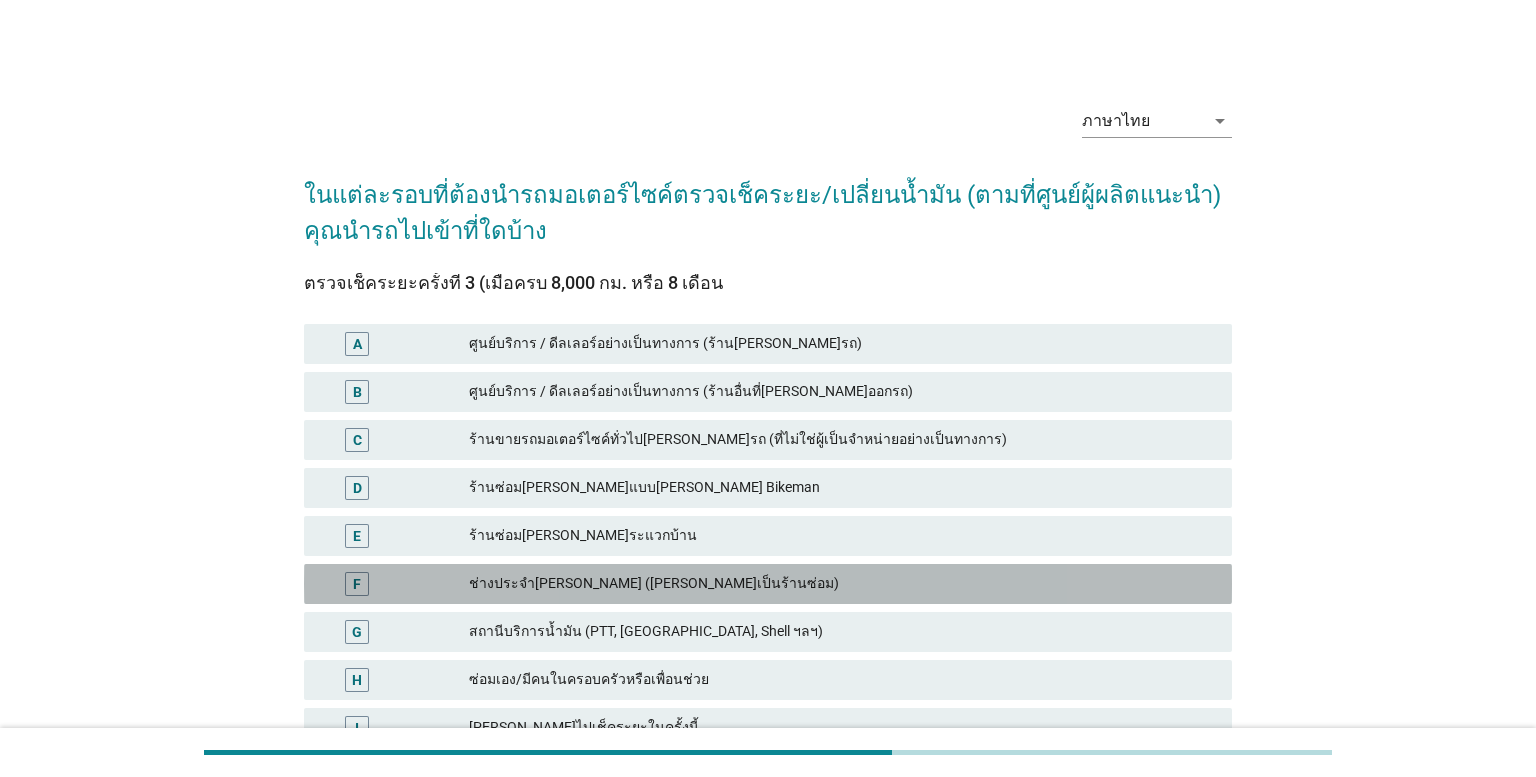 click on "ช่างประจำ[PERSON_NAME] ([PERSON_NAME]เป็นร้านซ่อม)" at bounding box center (842, 584) 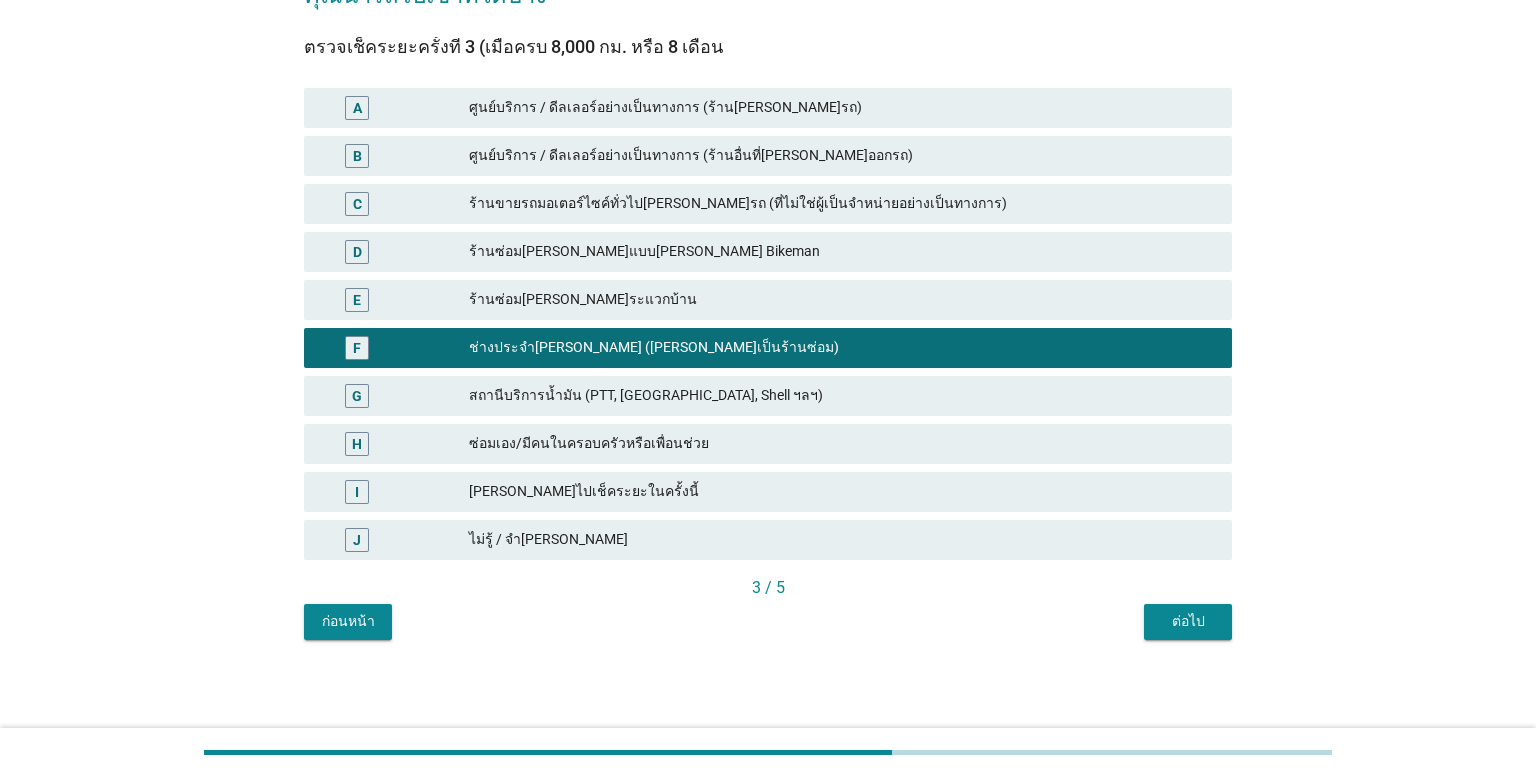scroll, scrollTop: 236, scrollLeft: 0, axis: vertical 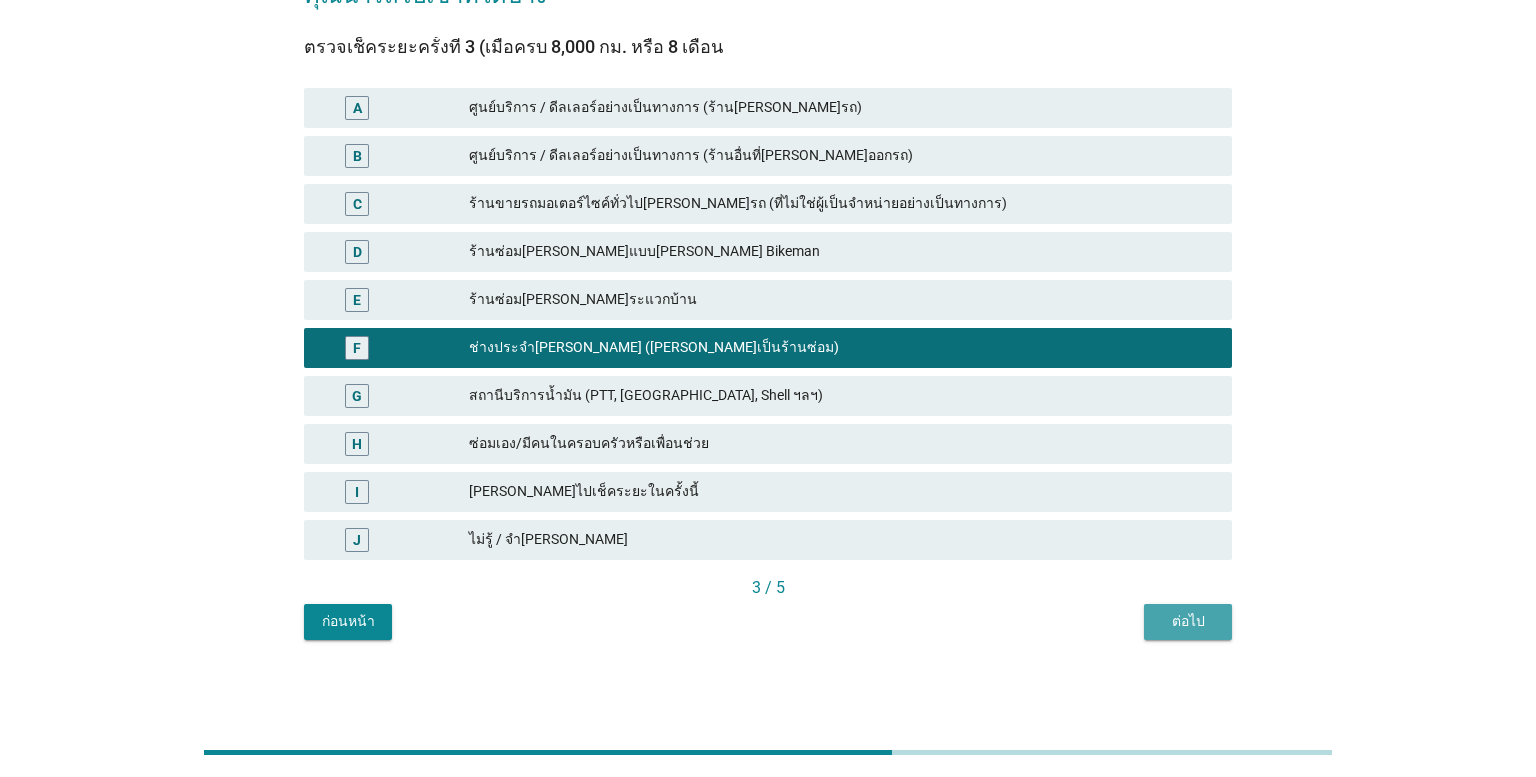 click on "ต่อไป" at bounding box center (1188, 621) 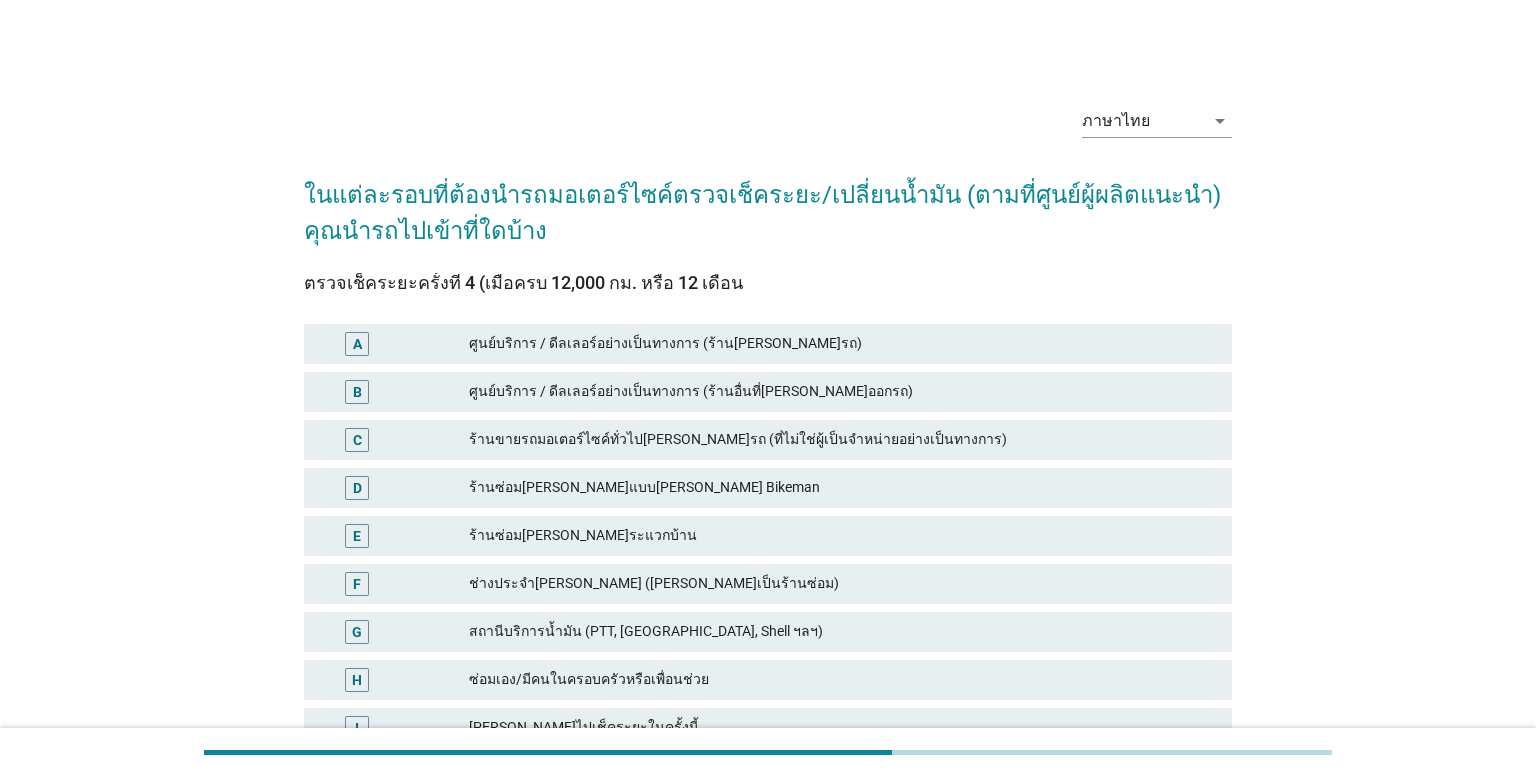 click on "F   ช่างประจำ[PERSON_NAME] ([PERSON_NAME]เป็นร้านซ่อม)" at bounding box center (768, 584) 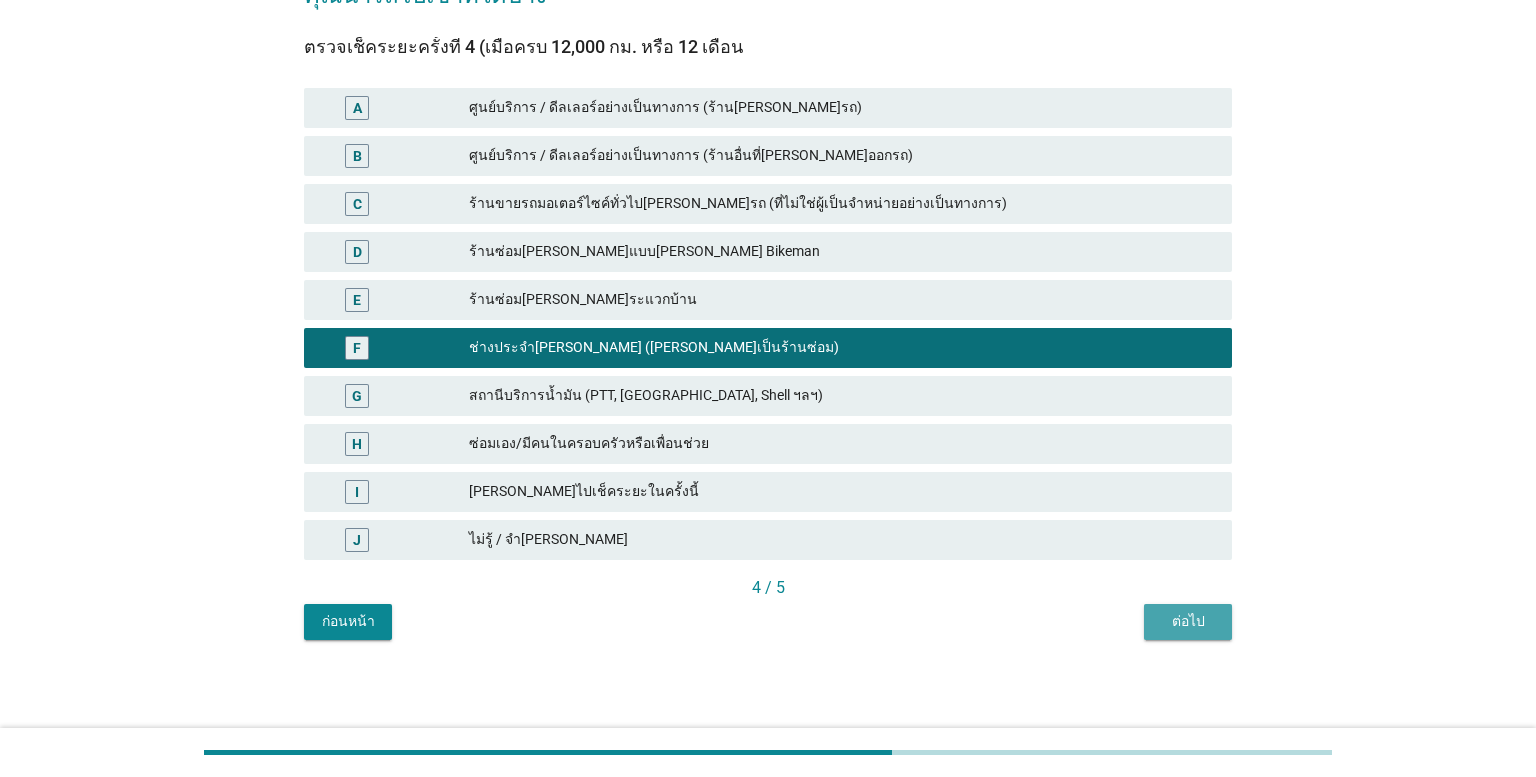scroll, scrollTop: 0, scrollLeft: 0, axis: both 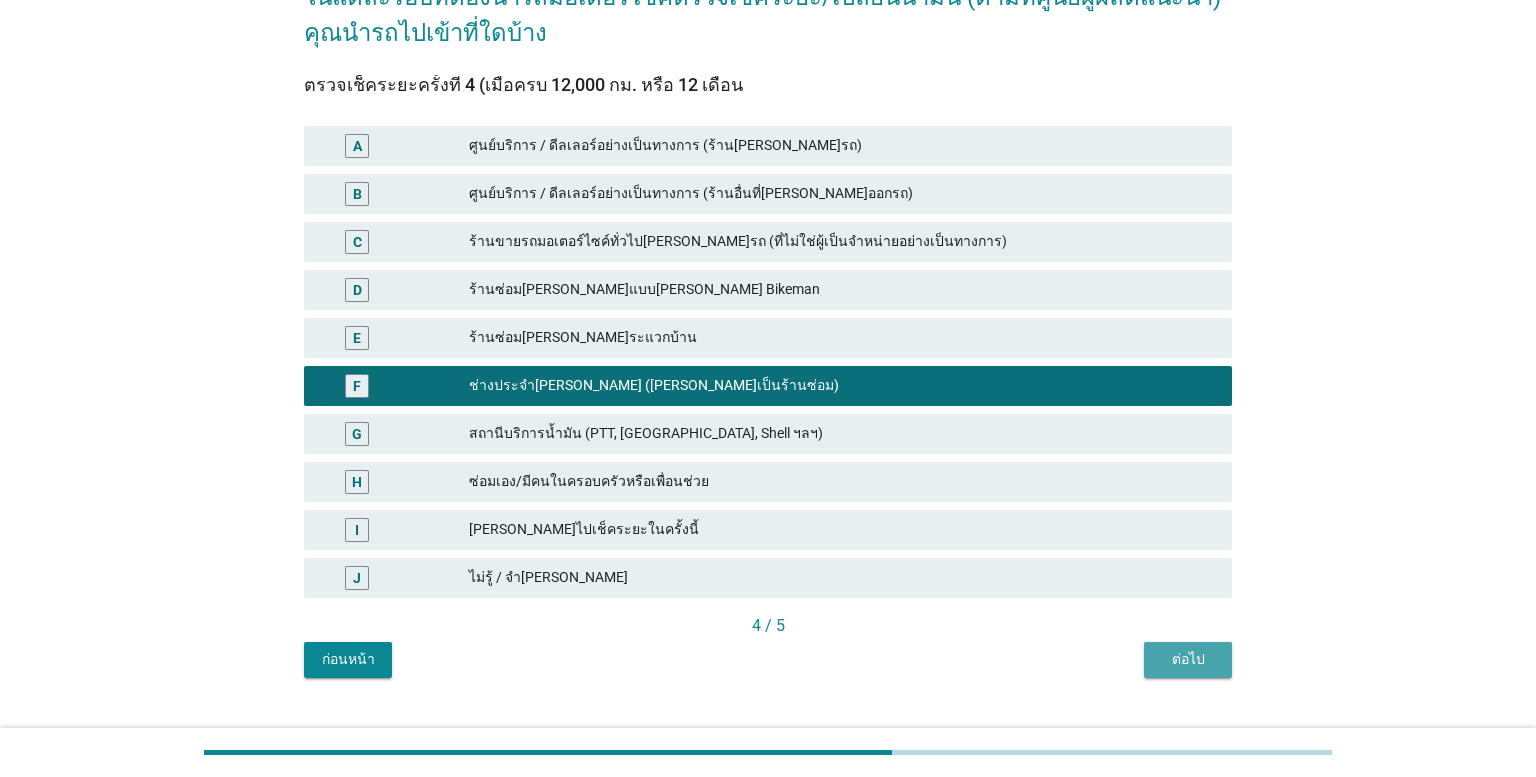 click on "ต่อไป" at bounding box center [1188, 660] 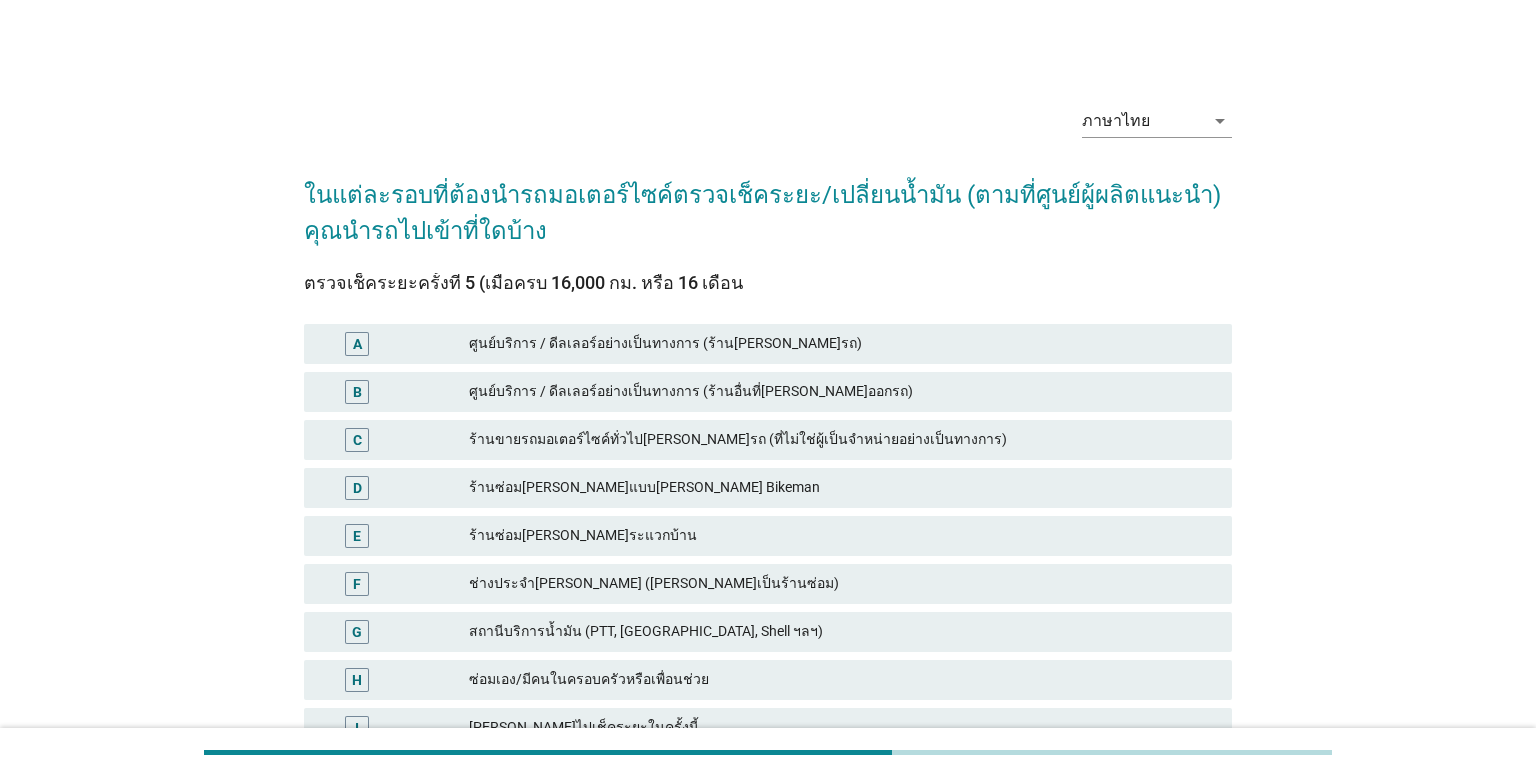 click on "E   ร้านซ่อม[PERSON_NAME]ระแวกบ้าน" at bounding box center (768, 536) 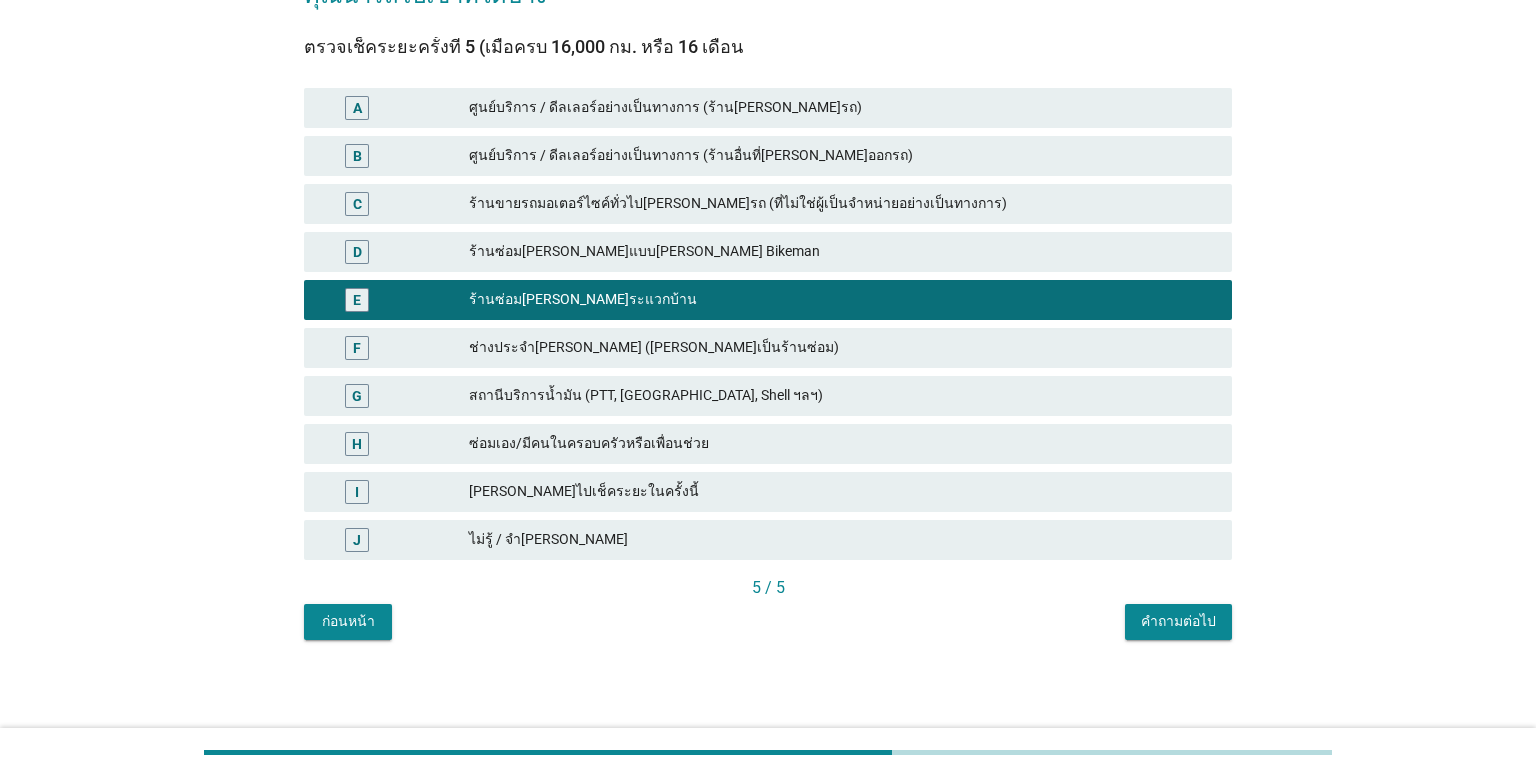 scroll, scrollTop: 236, scrollLeft: 0, axis: vertical 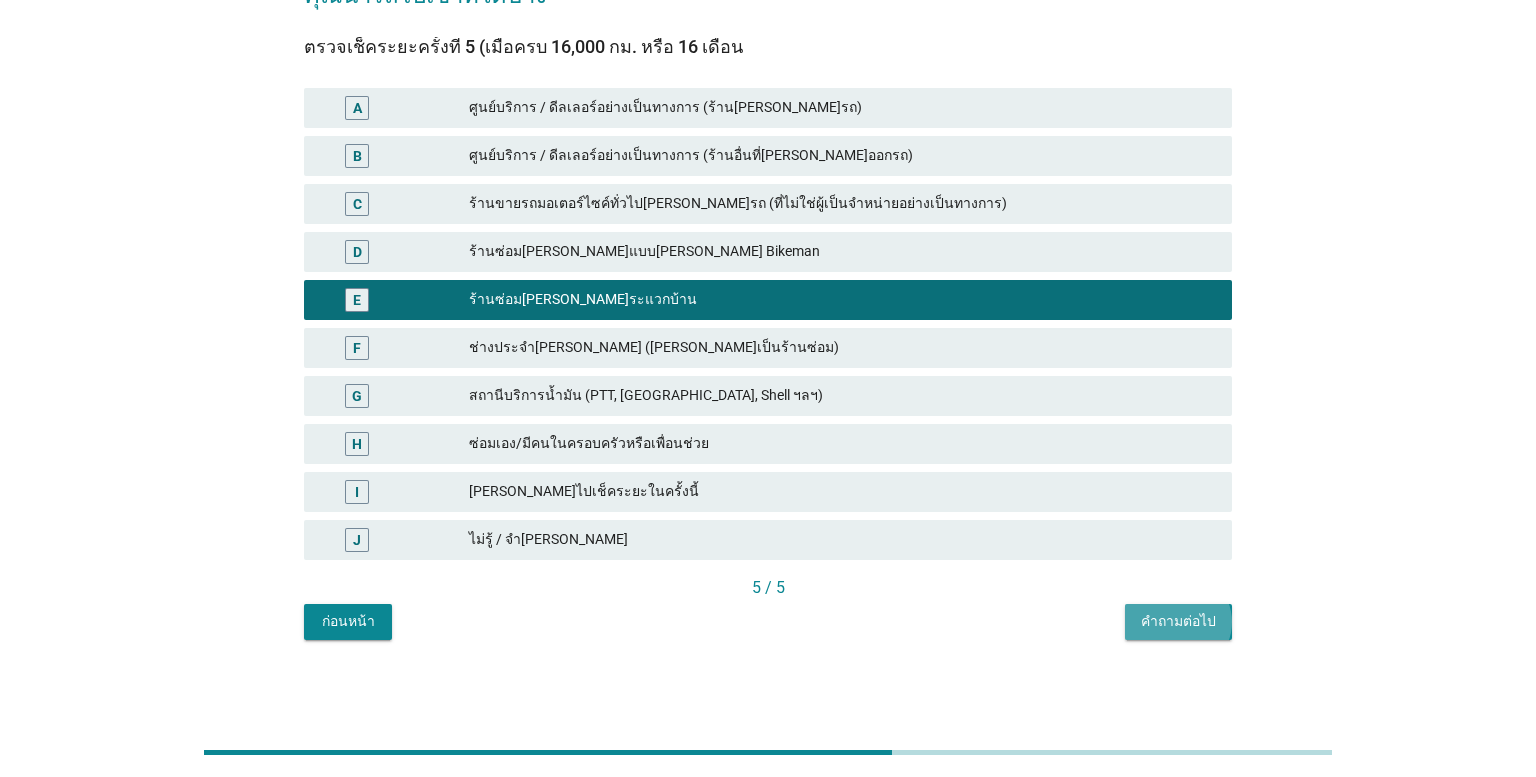 click on "คำถามต่อไป" at bounding box center [1178, 622] 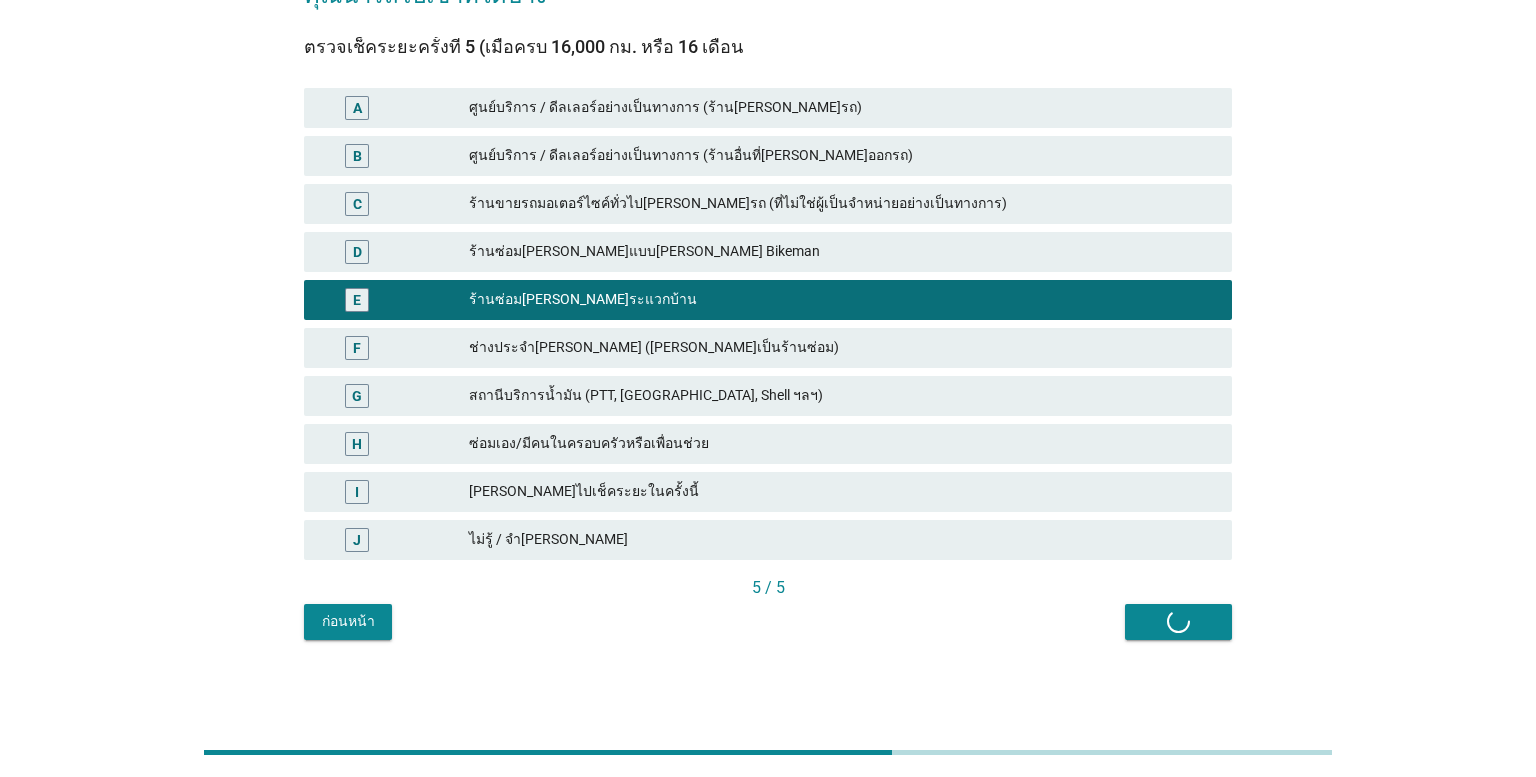 scroll, scrollTop: 0, scrollLeft: 0, axis: both 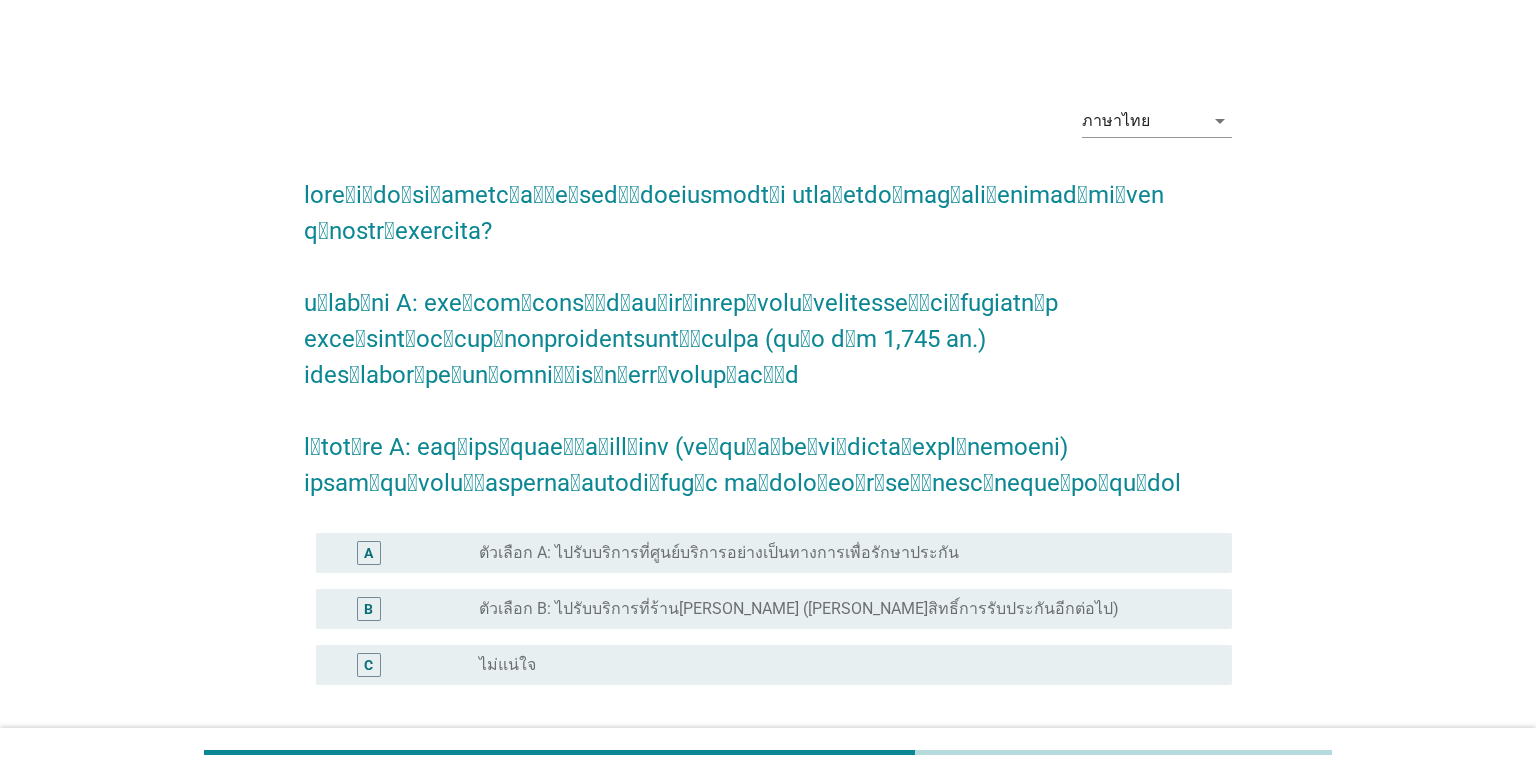click on "B     radio_button_unchecked ตัวเลือก B: ไปรับบริการที่ร้าน[PERSON_NAME] ([PERSON_NAME]สิทธิ์การรับประกันอีกต่อไป)" at bounding box center [768, 609] 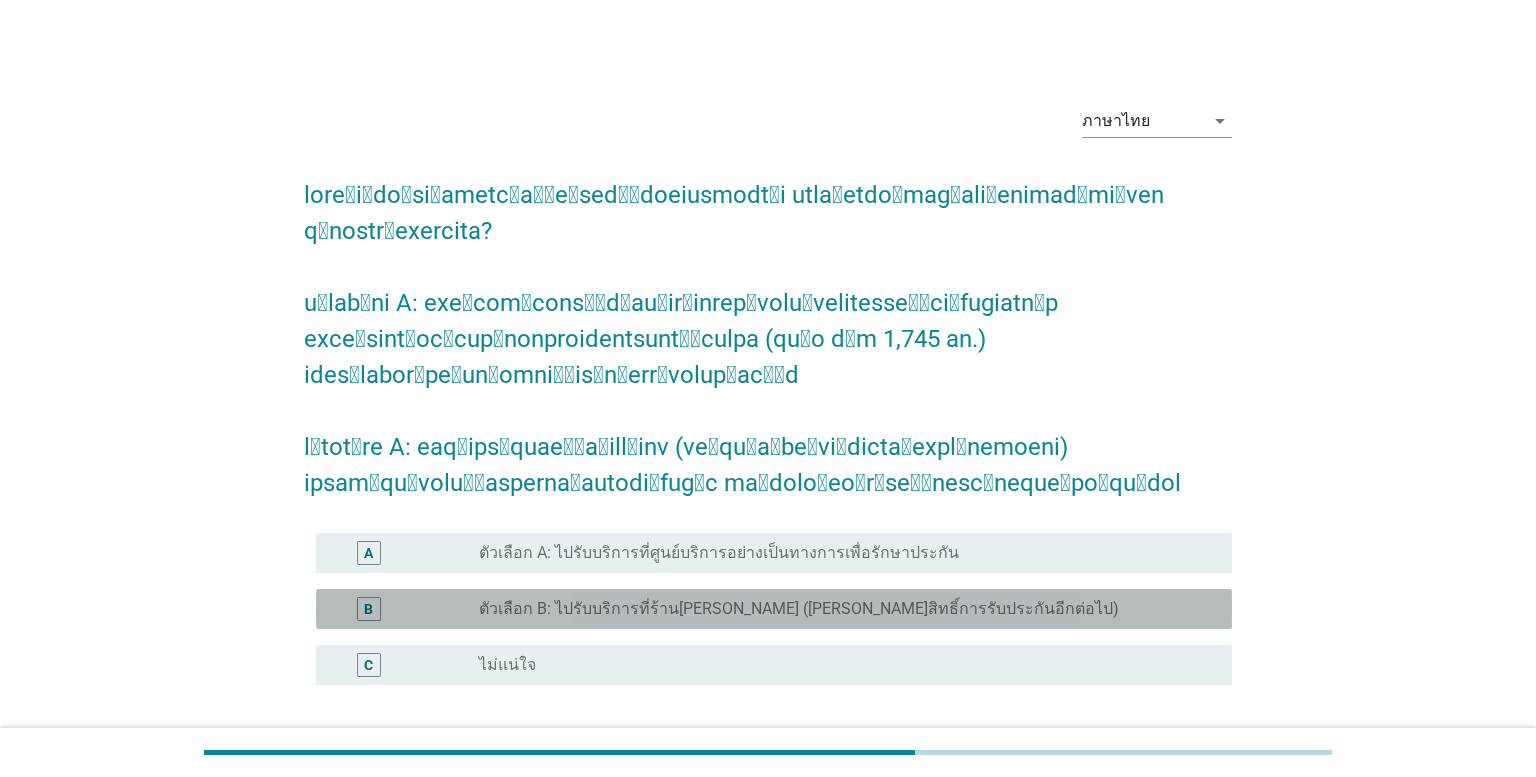 click on "radio_button_unchecked ตัวเลือก B: ไปรับบริการที่ร้าน[PERSON_NAME] ([PERSON_NAME]สิทธิ์การรับประกันอีกต่อไป)" at bounding box center (839, 609) 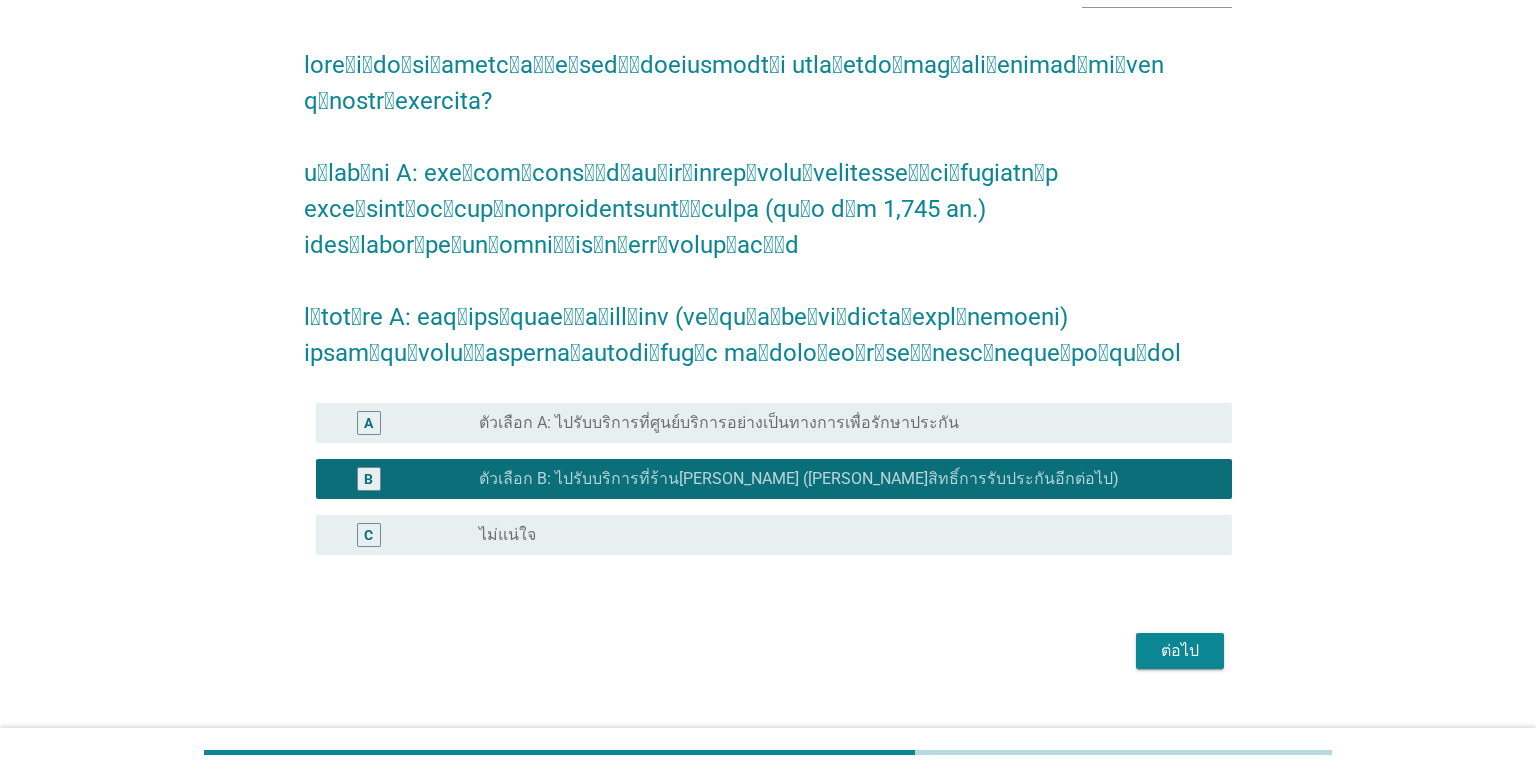 scroll, scrollTop: 129, scrollLeft: 0, axis: vertical 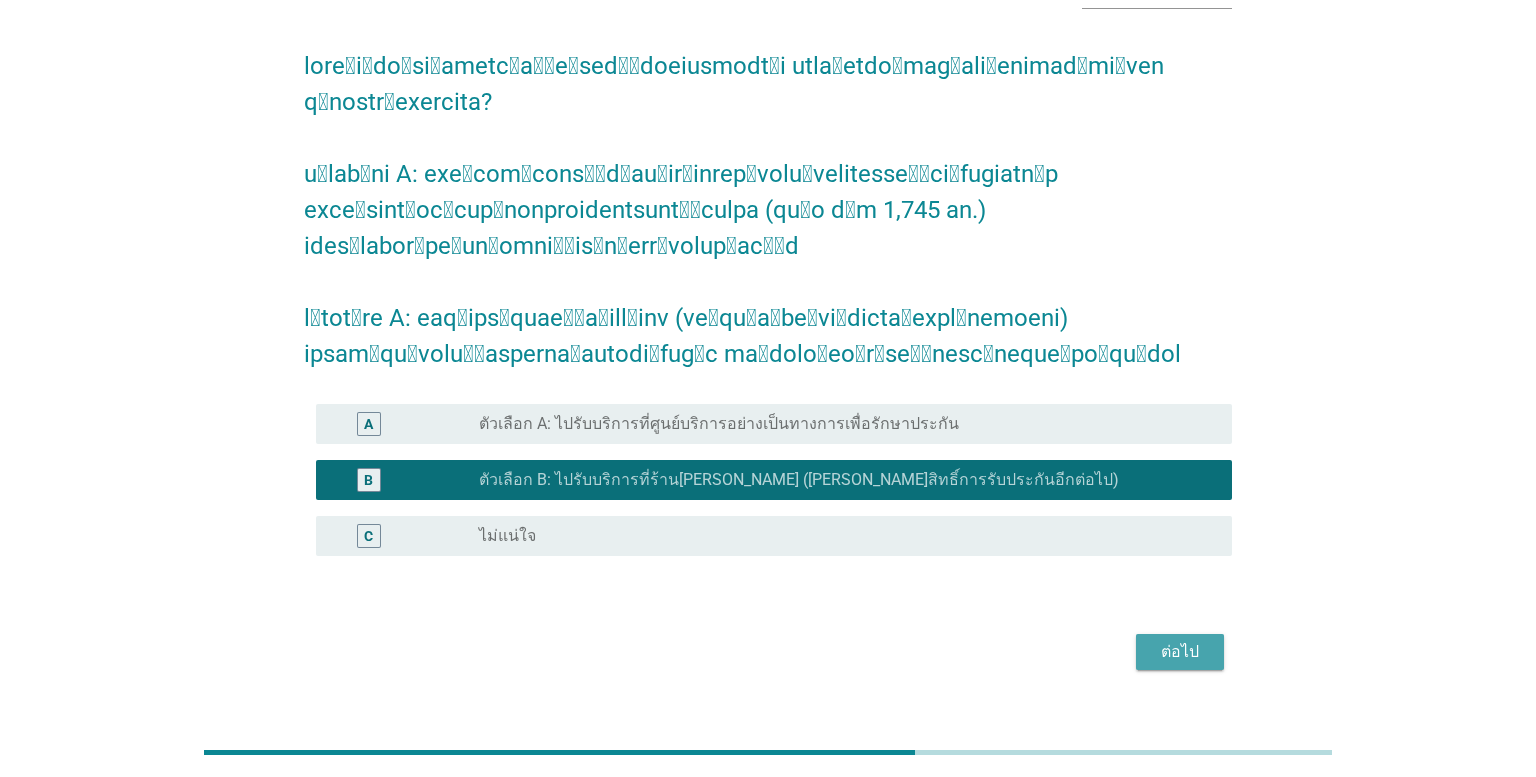 click on "ต่อไป" at bounding box center (1180, 652) 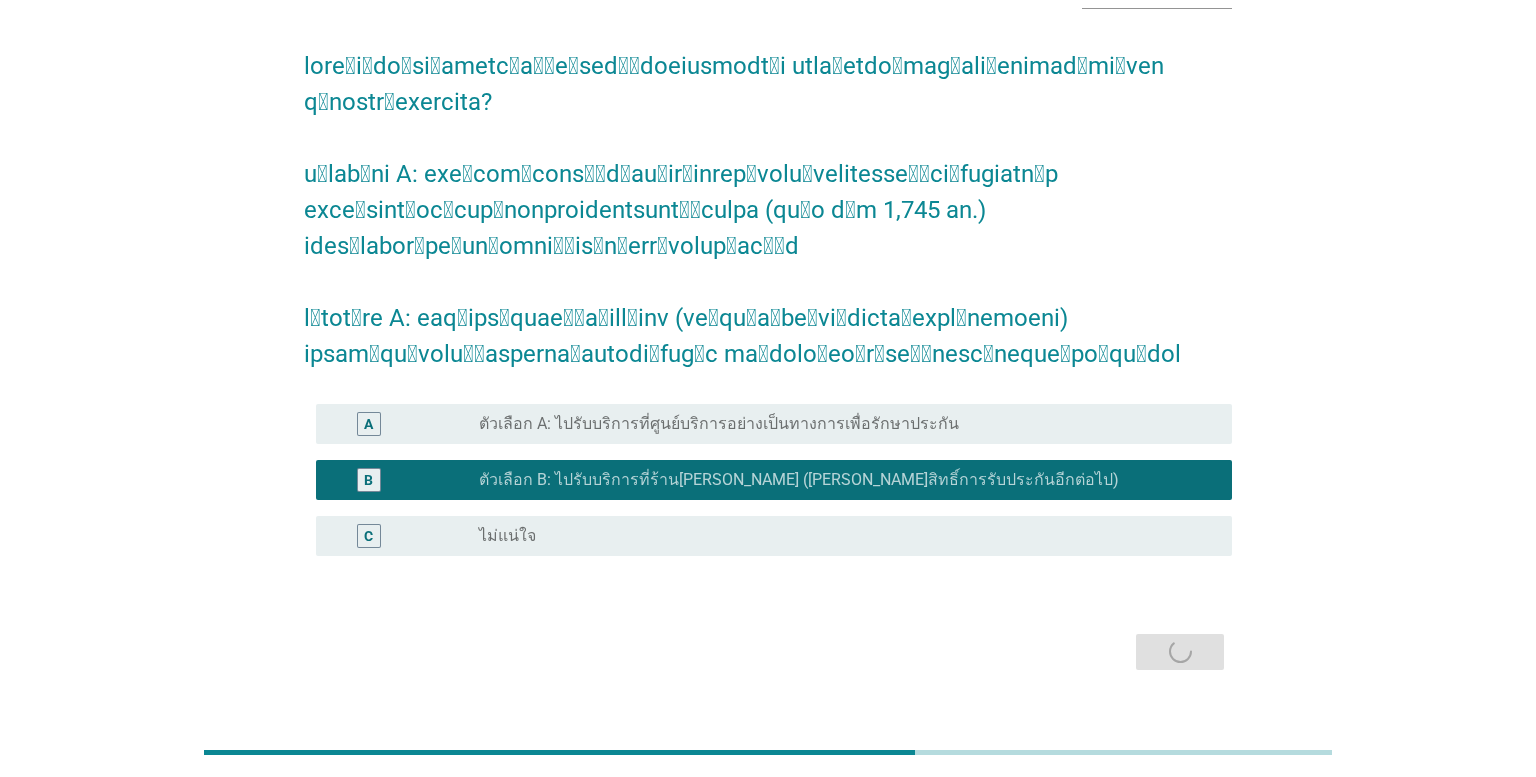 scroll, scrollTop: 0, scrollLeft: 0, axis: both 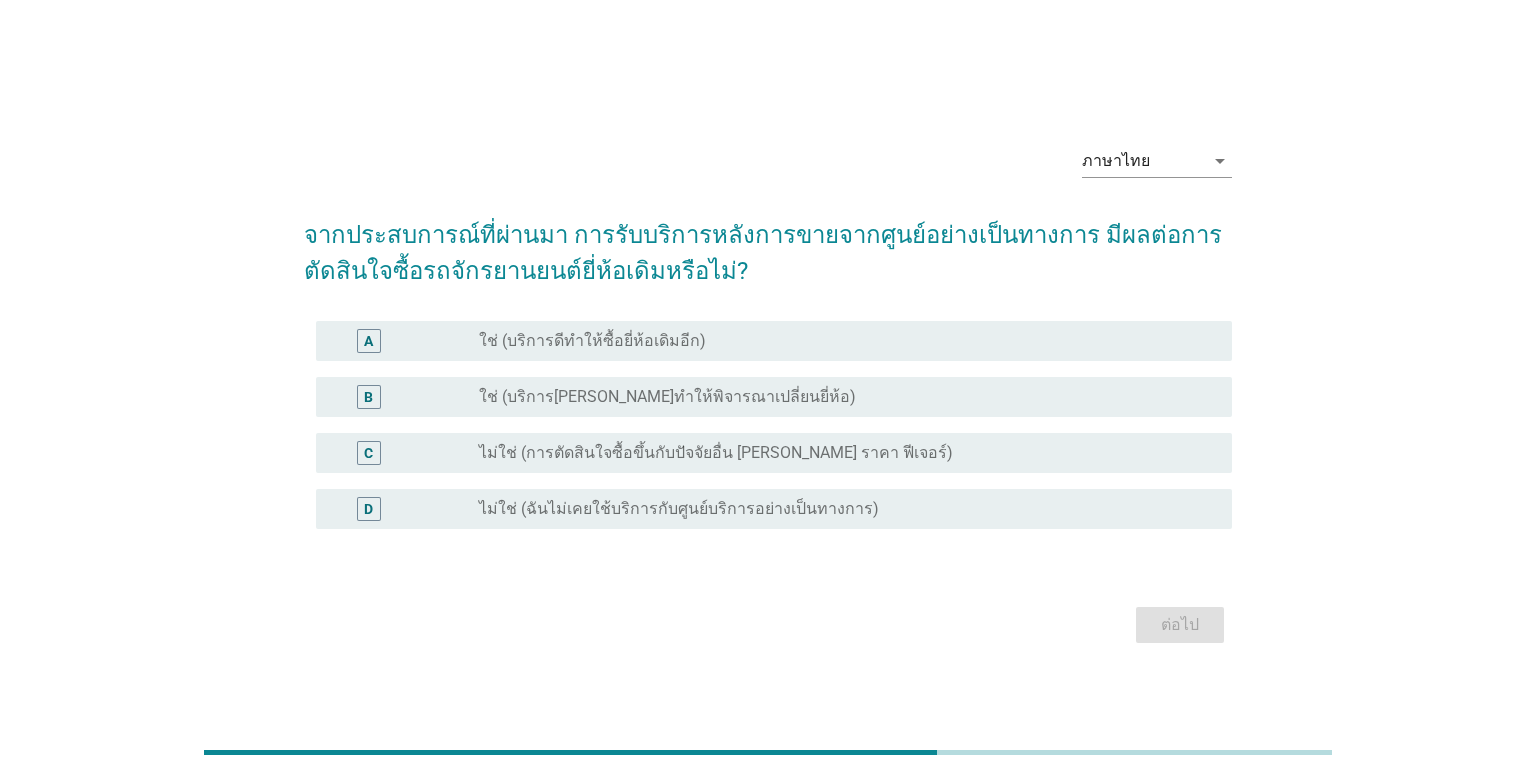 click on "จากประสบการณ์ที่ผ่านมา การรับบริการหลังการขายจากศูนย์อย่างเป็นทางการ มีผลต่อการตัดสินใจซื้อรถจักรยานยนต์ยี่ห้อเดิมหรือไม่?     A     radio_button_unchecked ใช่ (บริการดีทำให้ซื้อยี่ห้อเดิมอีก)   B     radio_button_unchecked ใช่ (บริการ[PERSON_NAME]ทำให้พิจารณาเปลี่ยนยี่ห้อ)   C     radio_button_unchecked ไม่ใช่ (การตัดสินใจซื้อขึ้นกับปัจจัยอื่น [PERSON_NAME] ราคา ฟีเจอร์)   D     radio_button_unchecked     ต่อไป" at bounding box center (768, 423) 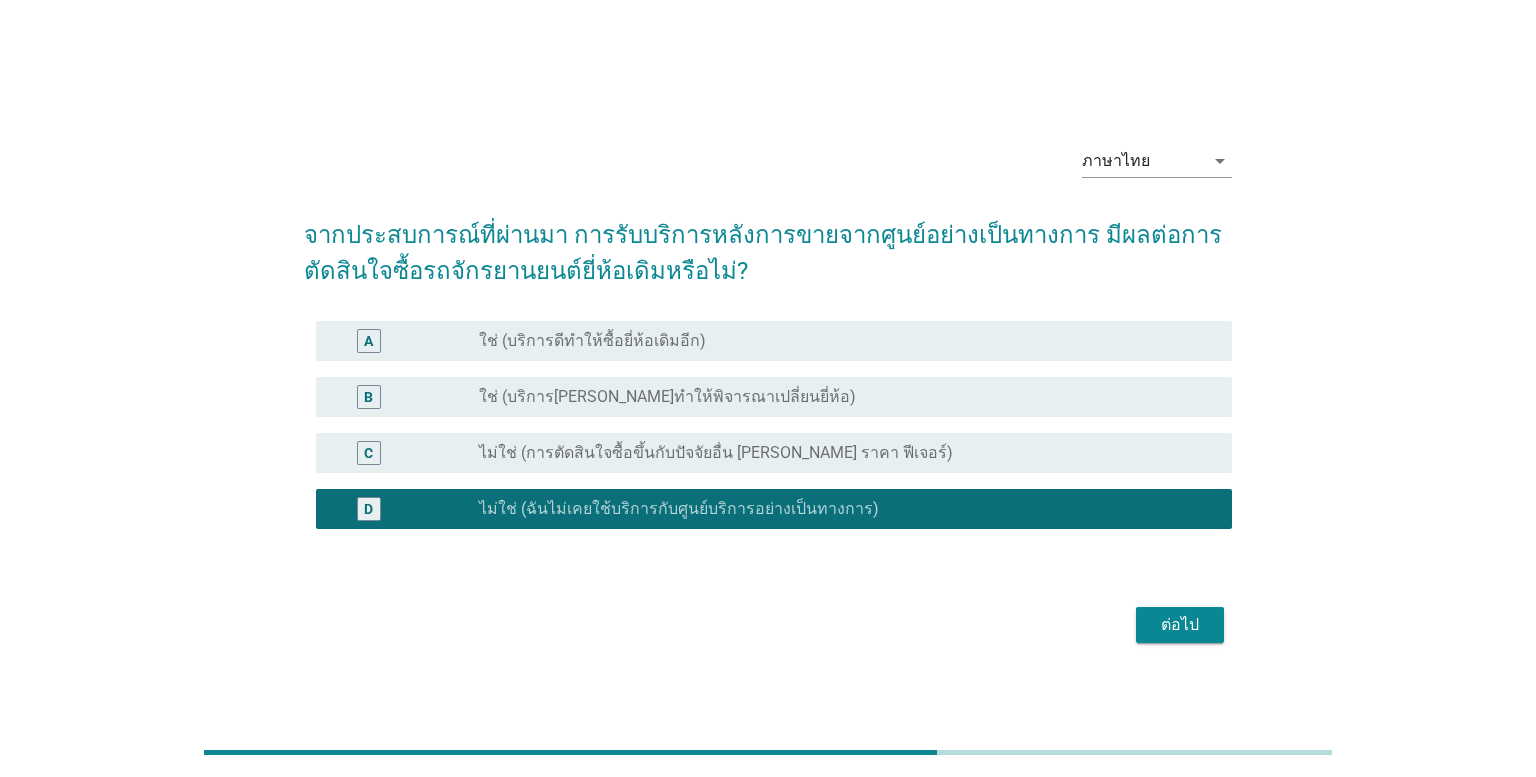 click on "ต่อไป" at bounding box center (1180, 625) 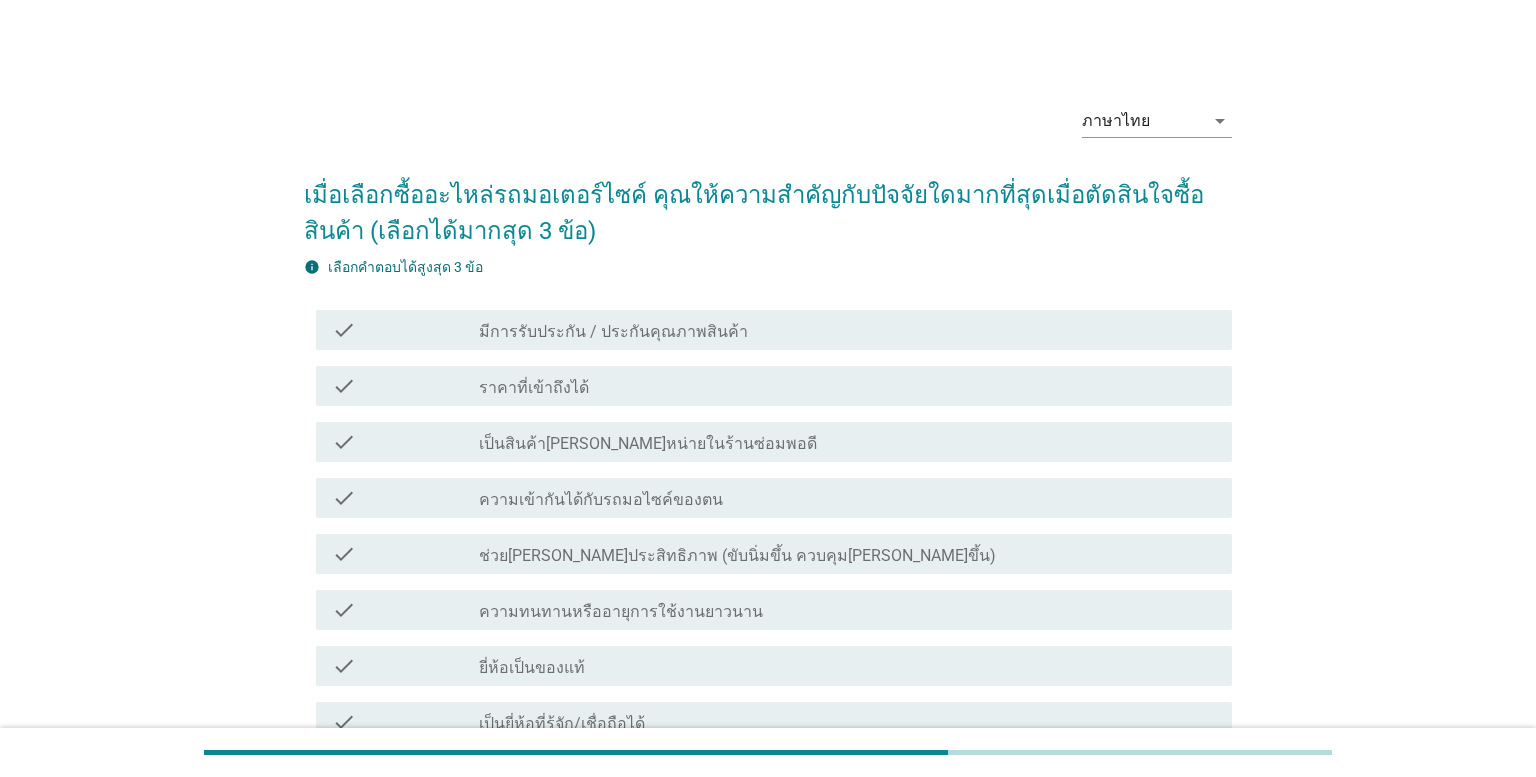 click on "check_box_outline_blank ความเข้ากันได้กับรถมอไซค์ของตน" at bounding box center (847, 498) 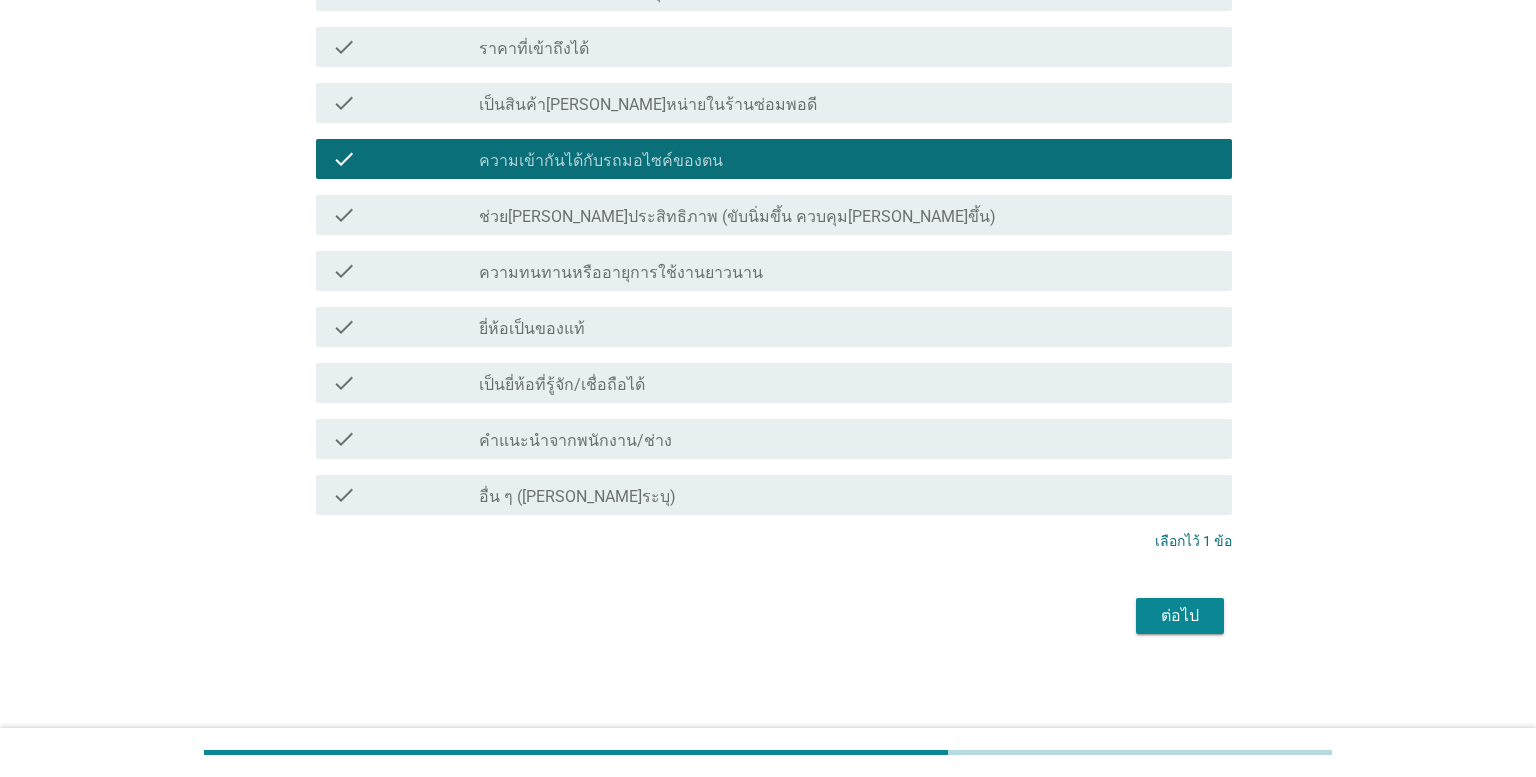 scroll, scrollTop: 339, scrollLeft: 0, axis: vertical 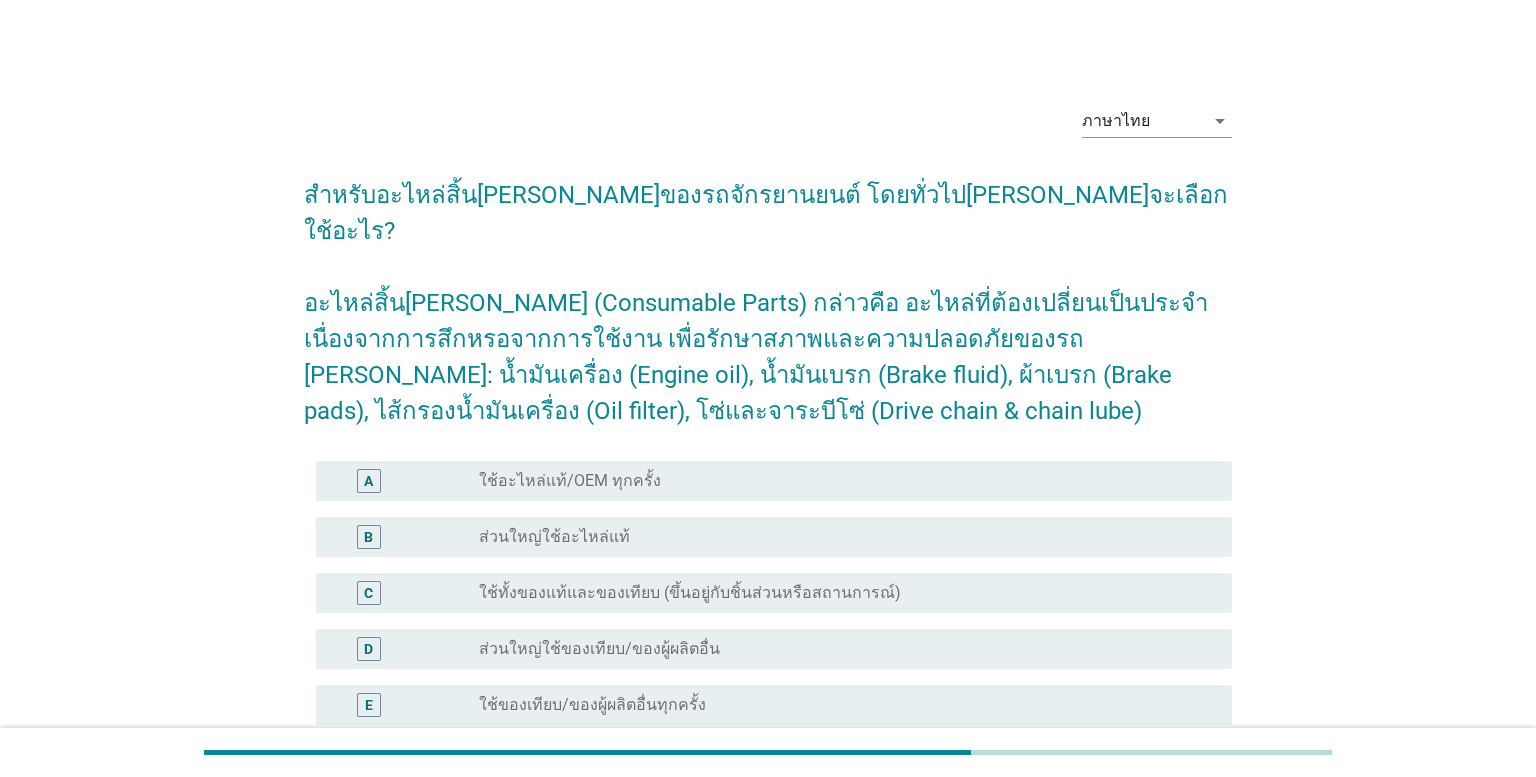 click on "radio_button_unchecked ใช้อะไหล่แท้/OEM ทุกครั้ง" at bounding box center [839, 481] 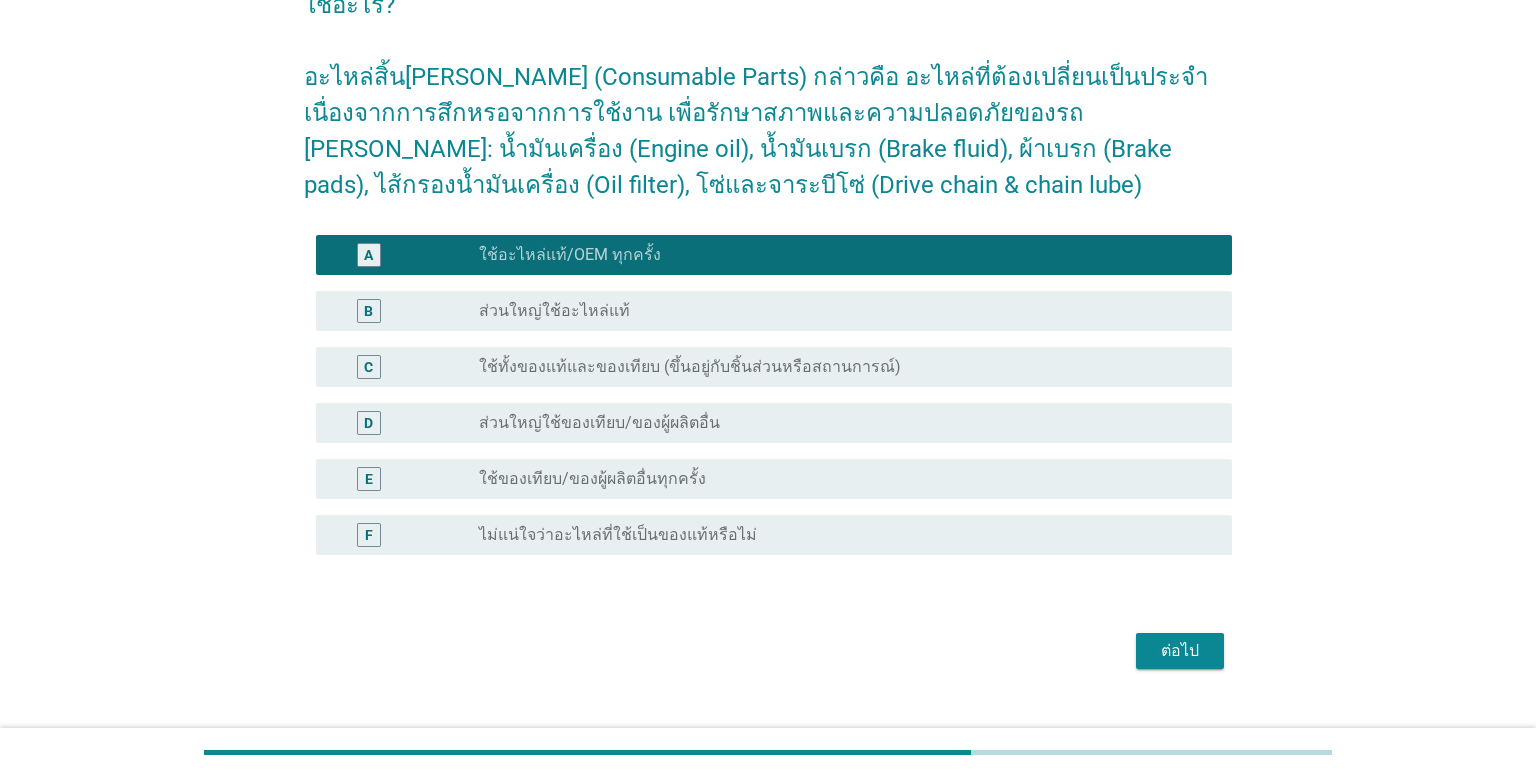 scroll, scrollTop: 225, scrollLeft: 0, axis: vertical 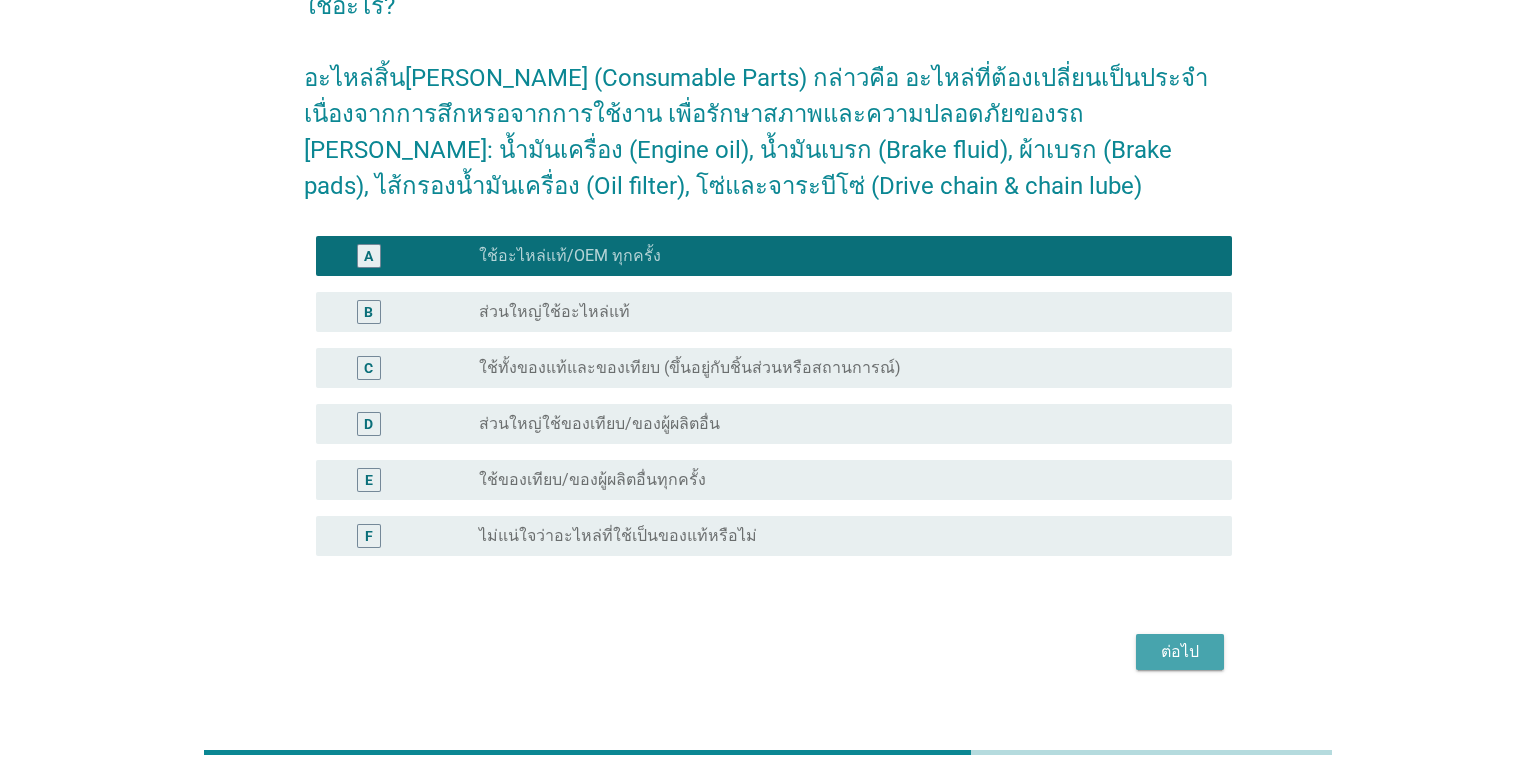 click on "ต่อไป" at bounding box center [1180, 652] 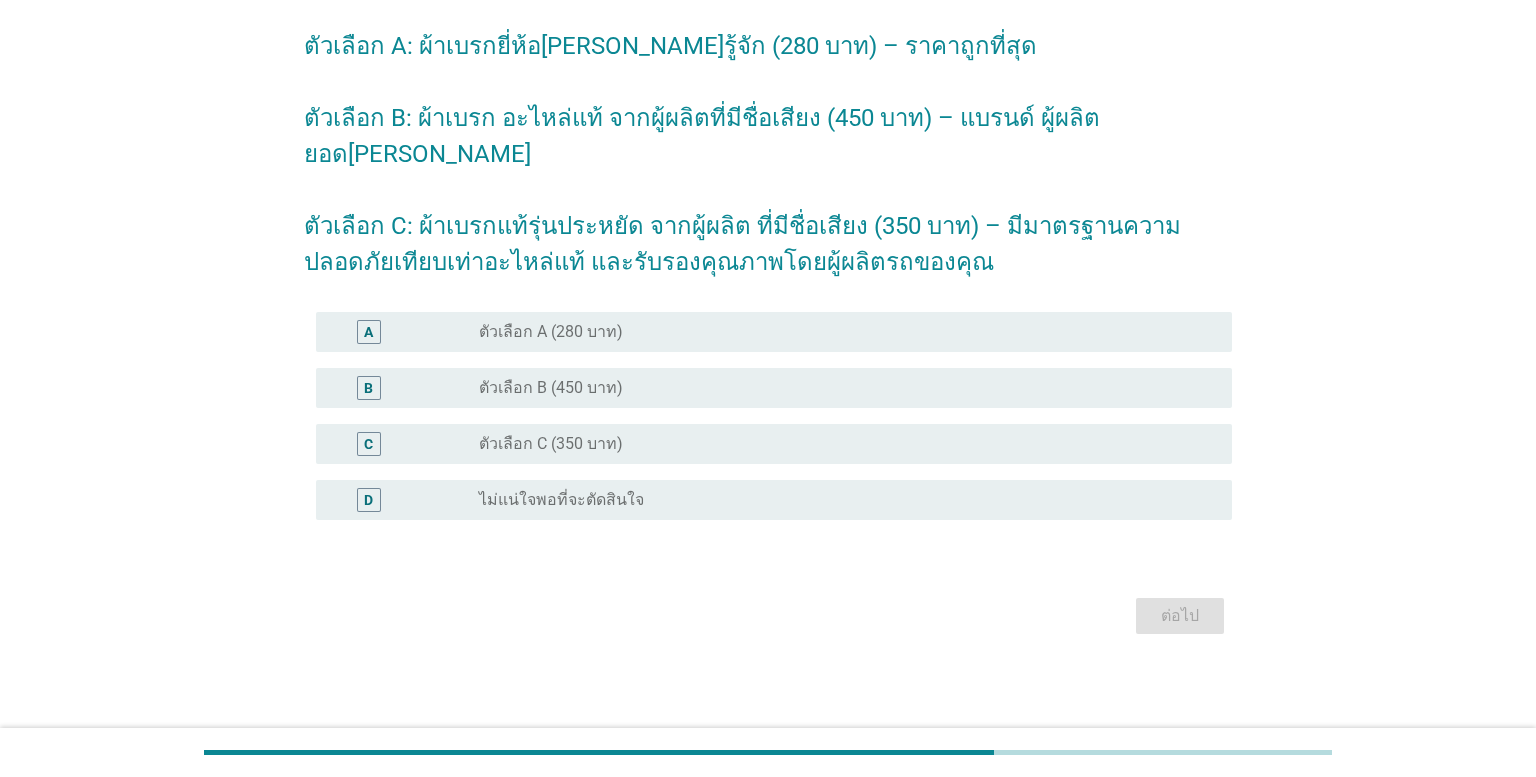 scroll, scrollTop: 0, scrollLeft: 0, axis: both 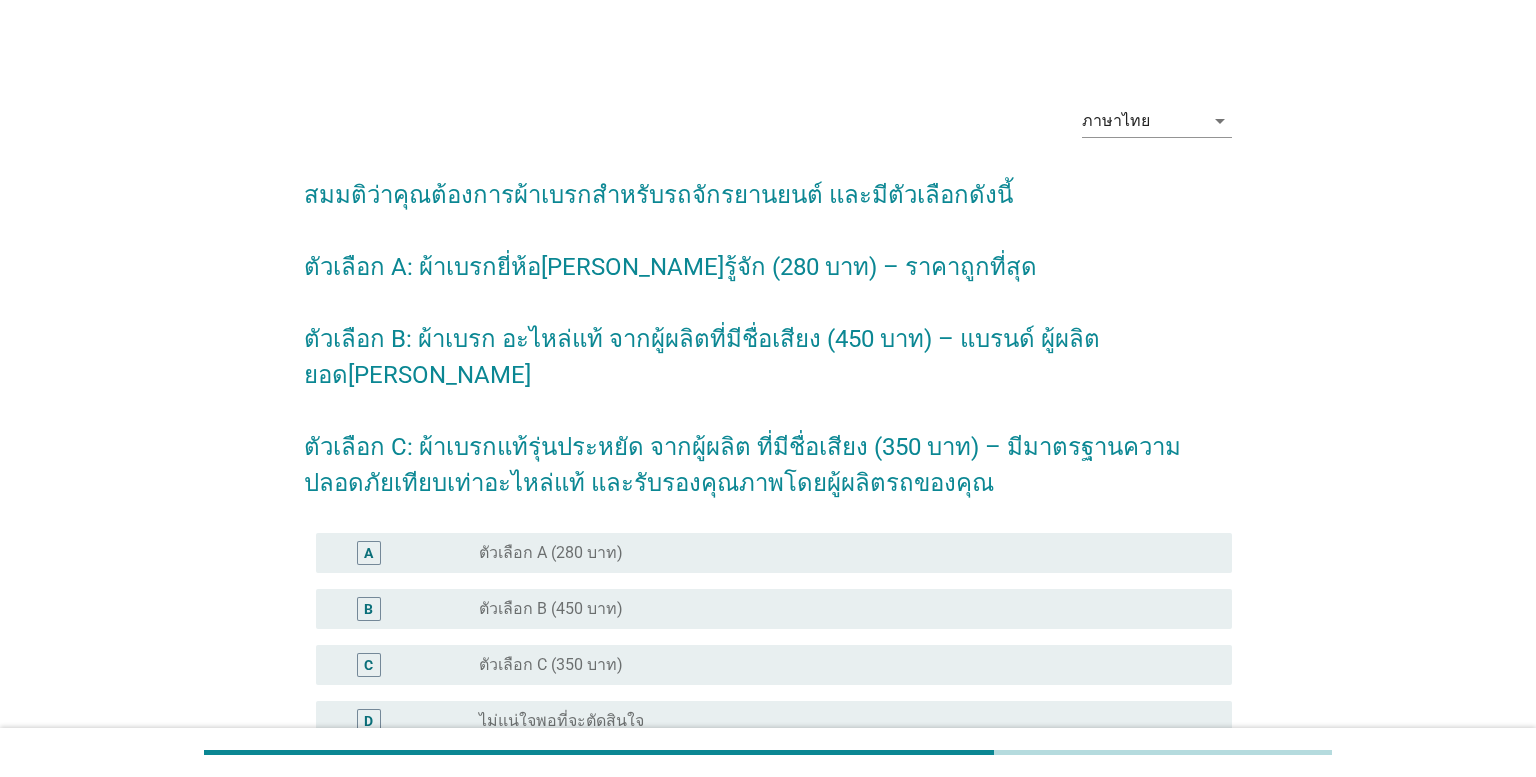 click on "สมมติว่าคุณต้องการผ้าเบรกสำหรับรถจักรยานยนต์ และมีตัวเลือกดังนี้
ตัวเลือก A: ผ้าเบรกยี่ห้อ[PERSON_NAME]รู้จัก (280 บาท) – ราคาถูกที่สุด
ตัวเลือก B: ผ้าเบรก อะไหล่แท้ จากผู้ผลิตที่มีชื่อเสียง (450 บาท) – แบรนด์ ผู้ผลิตยอด[PERSON_NAME]
ตัวเลือก C: ผ้าเบรกแท้รุ่นประหยัด จากผู้ผลิต ที่มีชื่อเสียง (350 บาท) – มีมาตรฐานความปลอดภัยเทียบเท่าอะไหล่แท้ และรับรองคุณภาพโดยผู้ผลิตรถของคุณ" at bounding box center [768, 329] 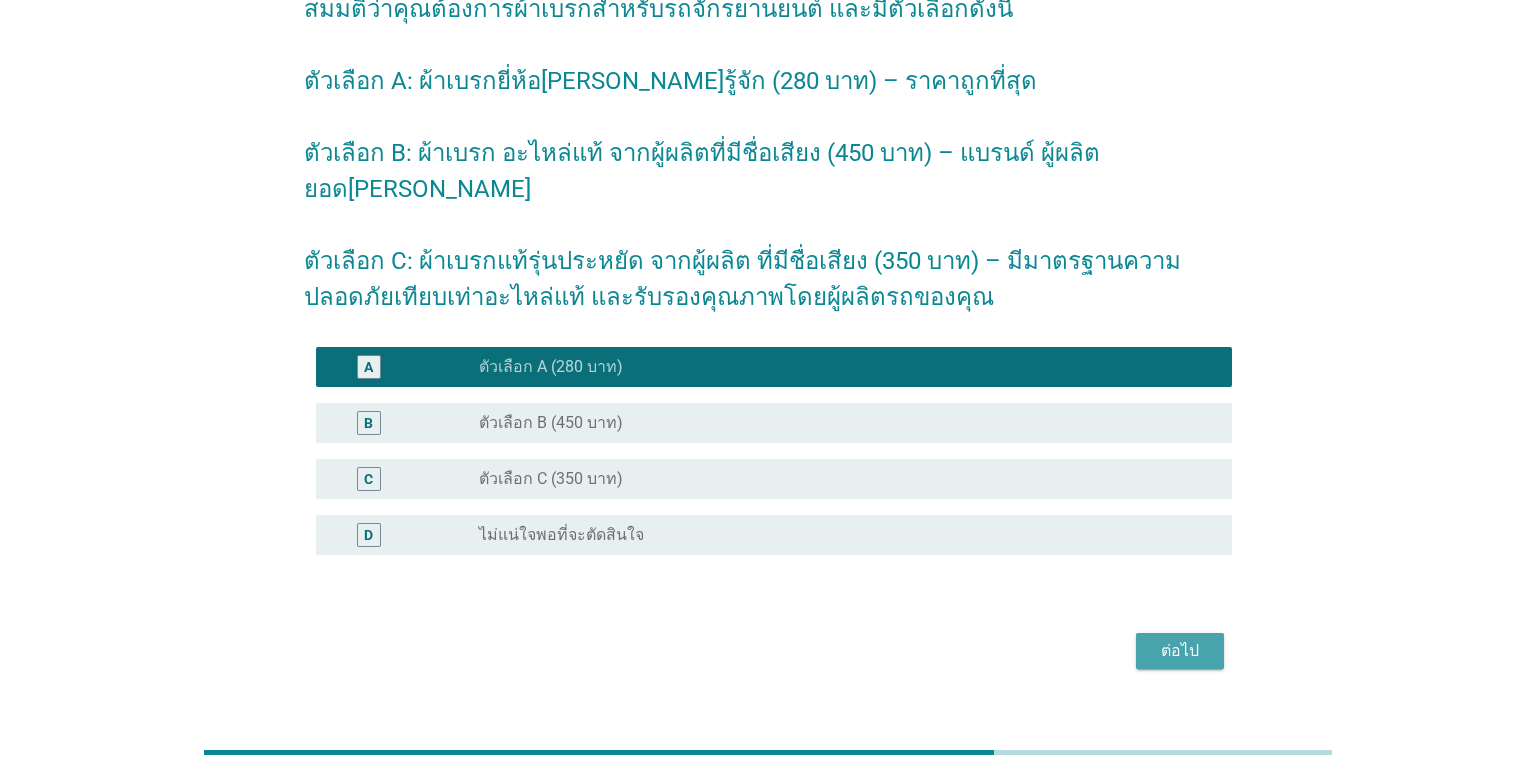 scroll 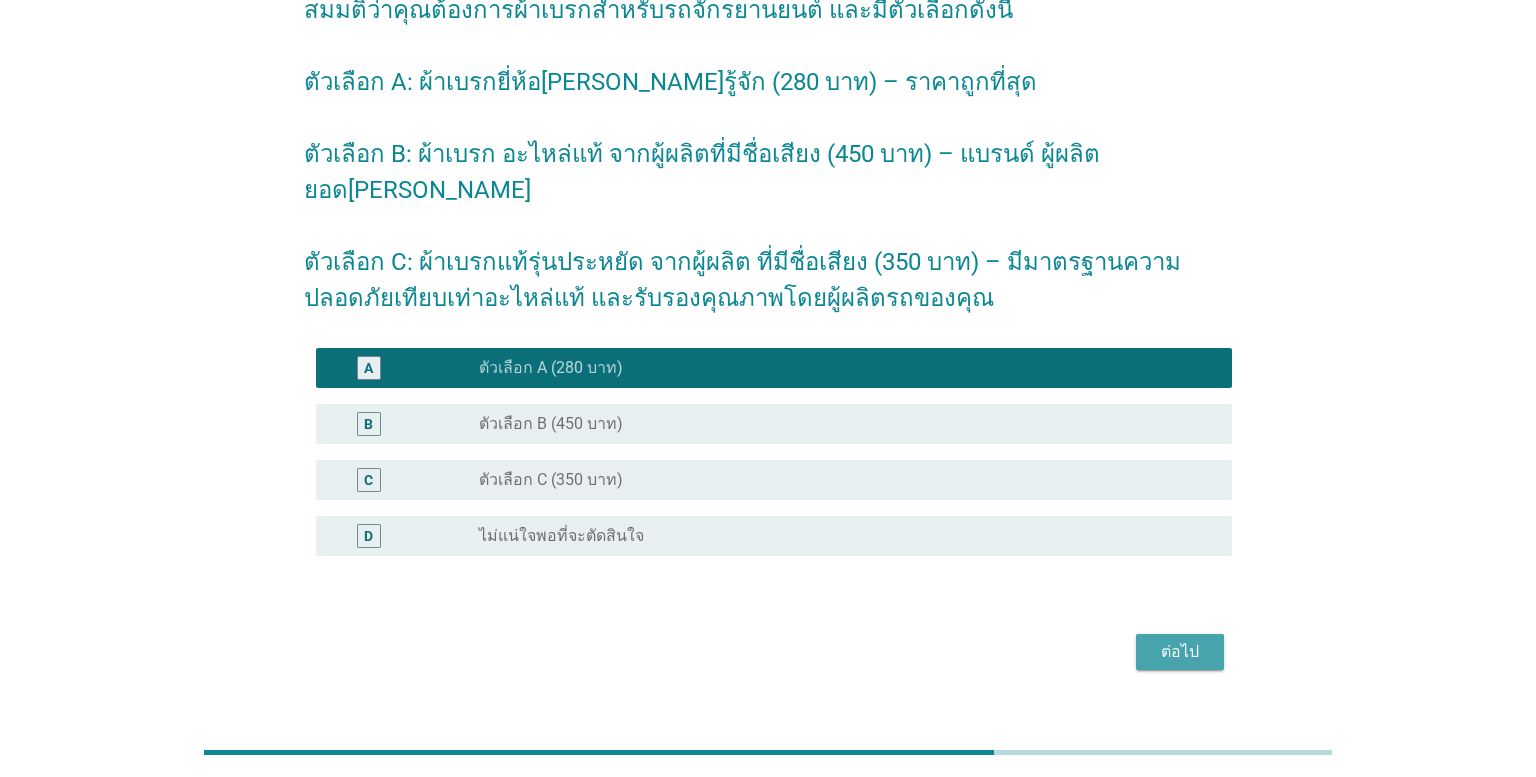 click on "ต่อไป" at bounding box center [1180, 652] 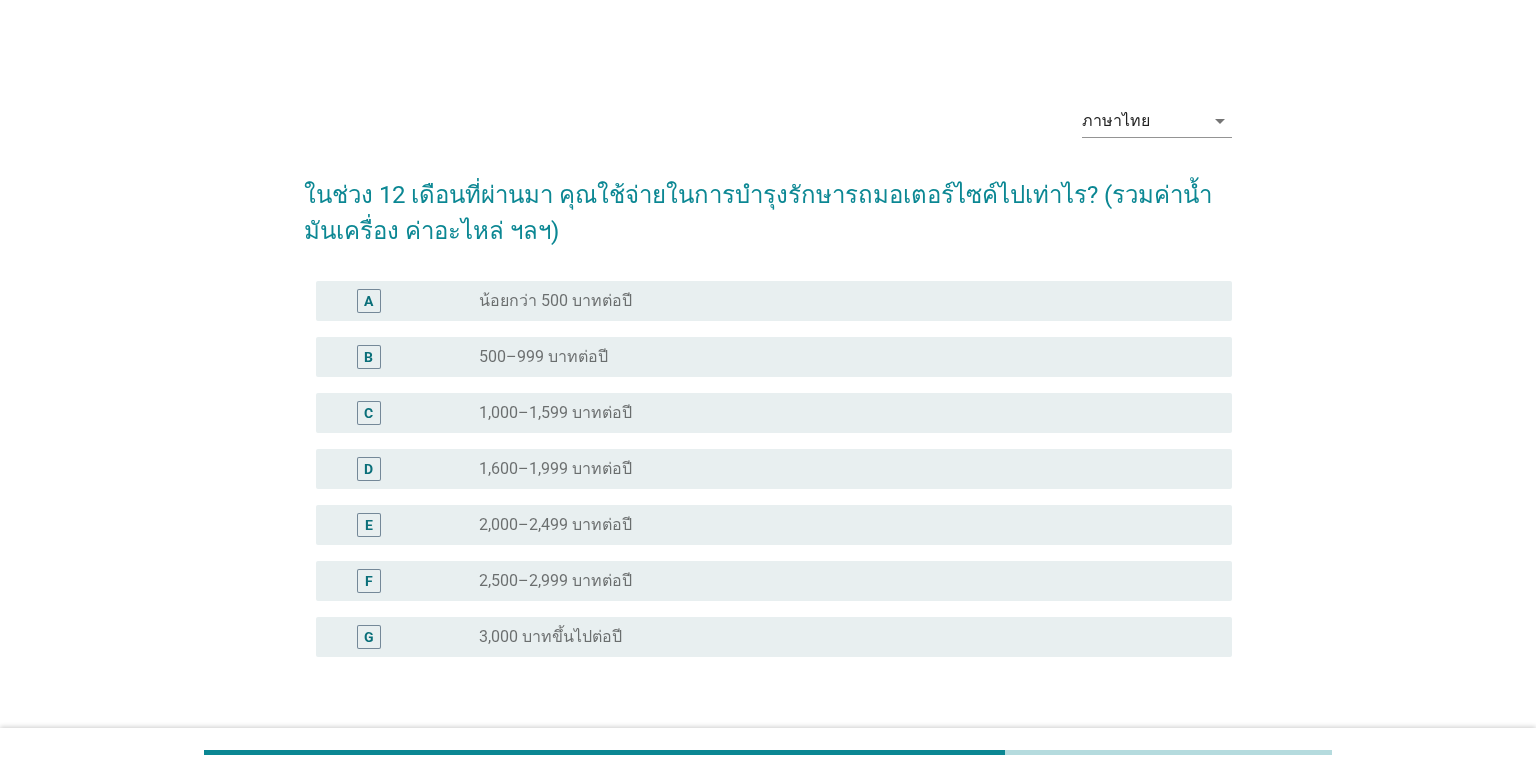 click on "F     radio_button_unchecked 2,500–2,999 บาทต่อปี" at bounding box center [774, 581] 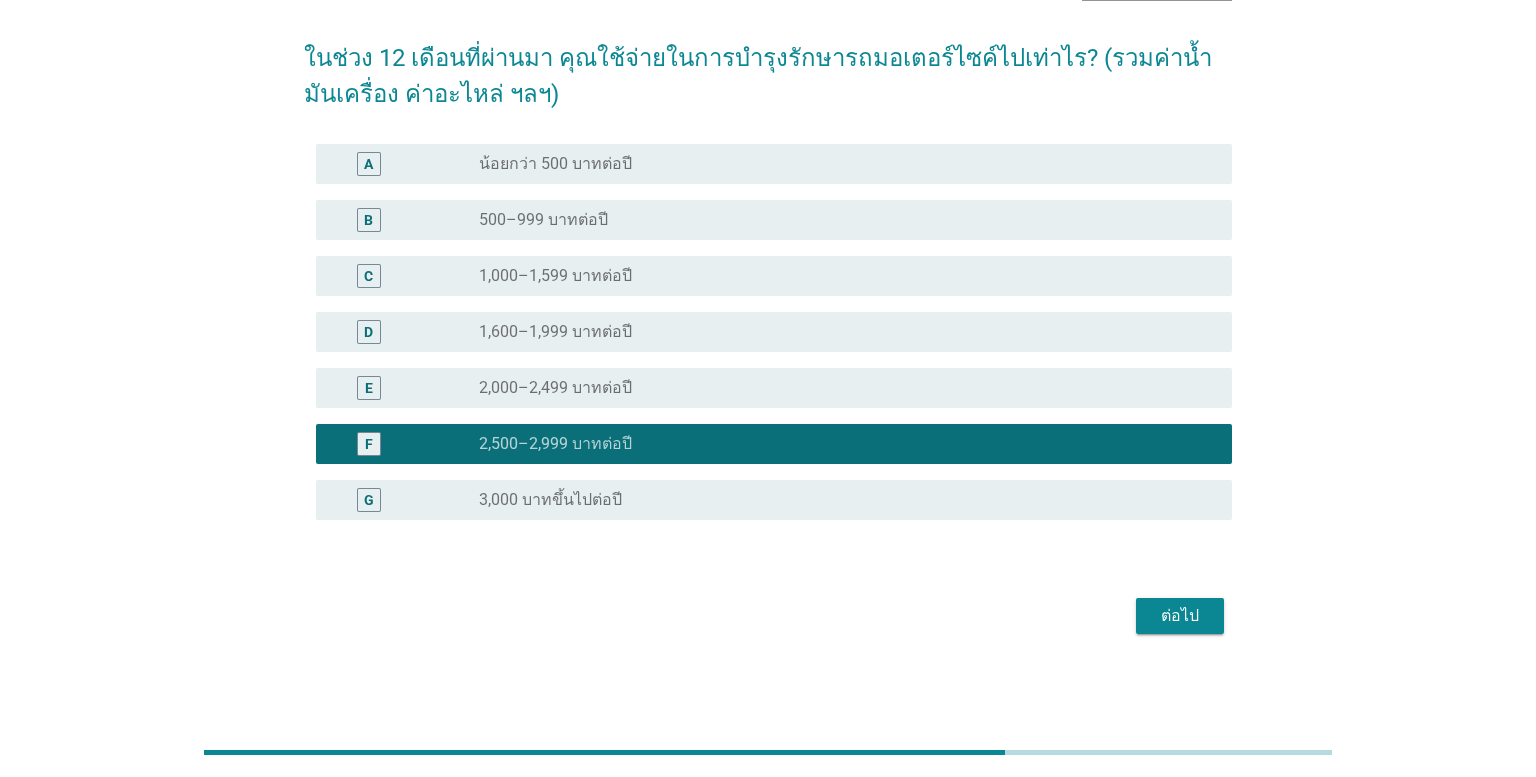 click on "ต่อไป" at bounding box center [1180, 616] 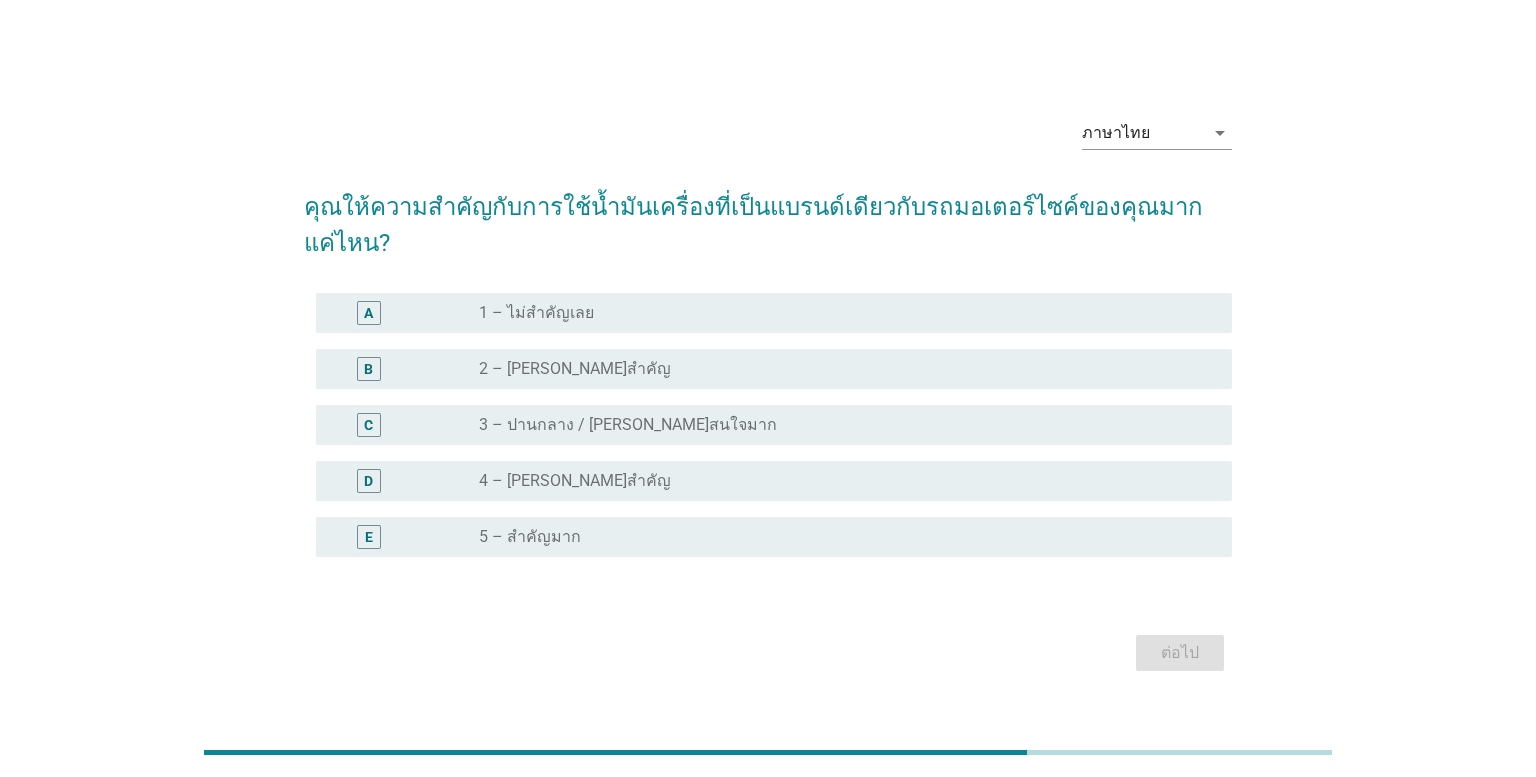 click on "D     radio_button_unchecked 4 – [PERSON_NAME]สำคัญ" at bounding box center (774, 481) 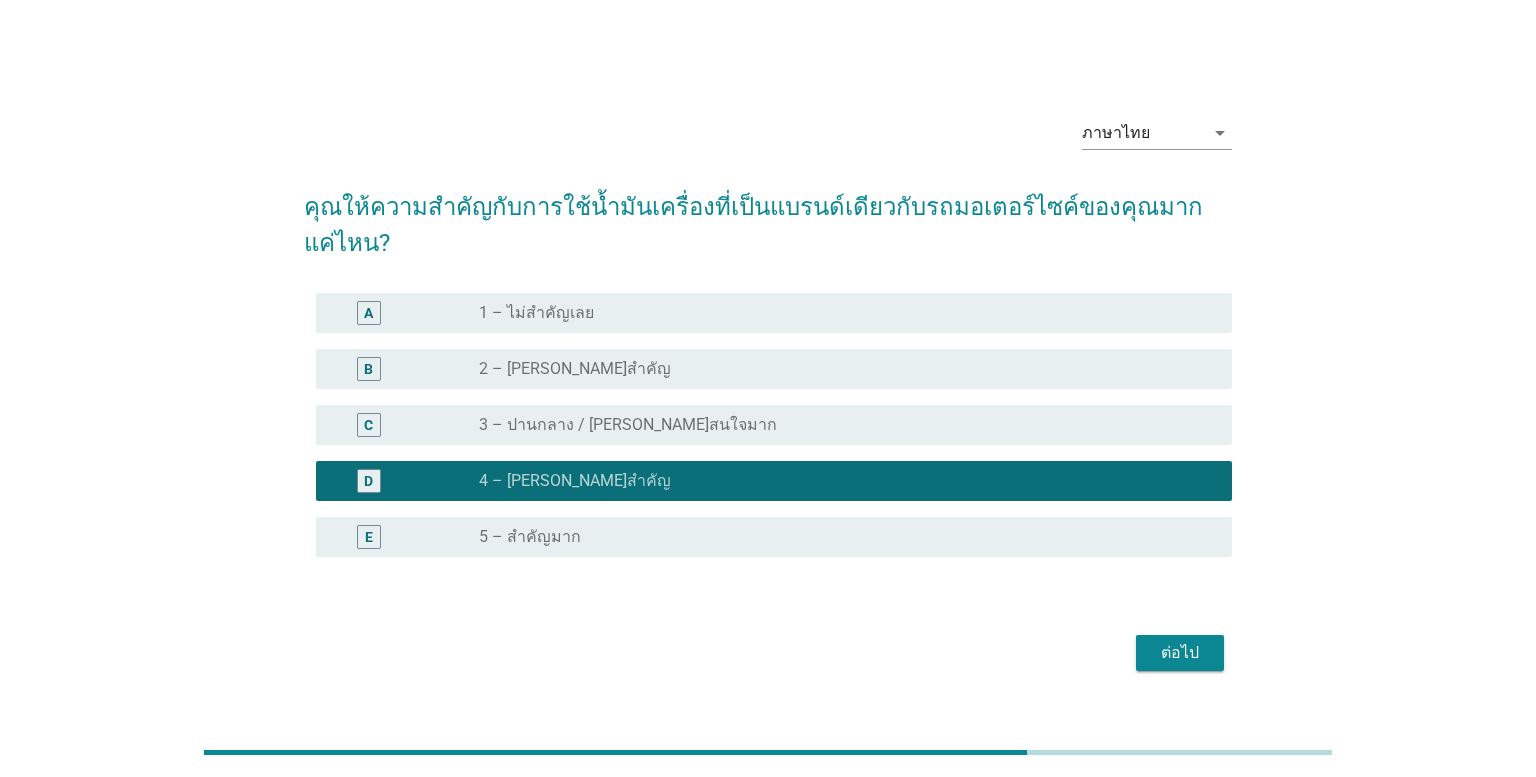 click on "ต่อไป" at bounding box center [1180, 653] 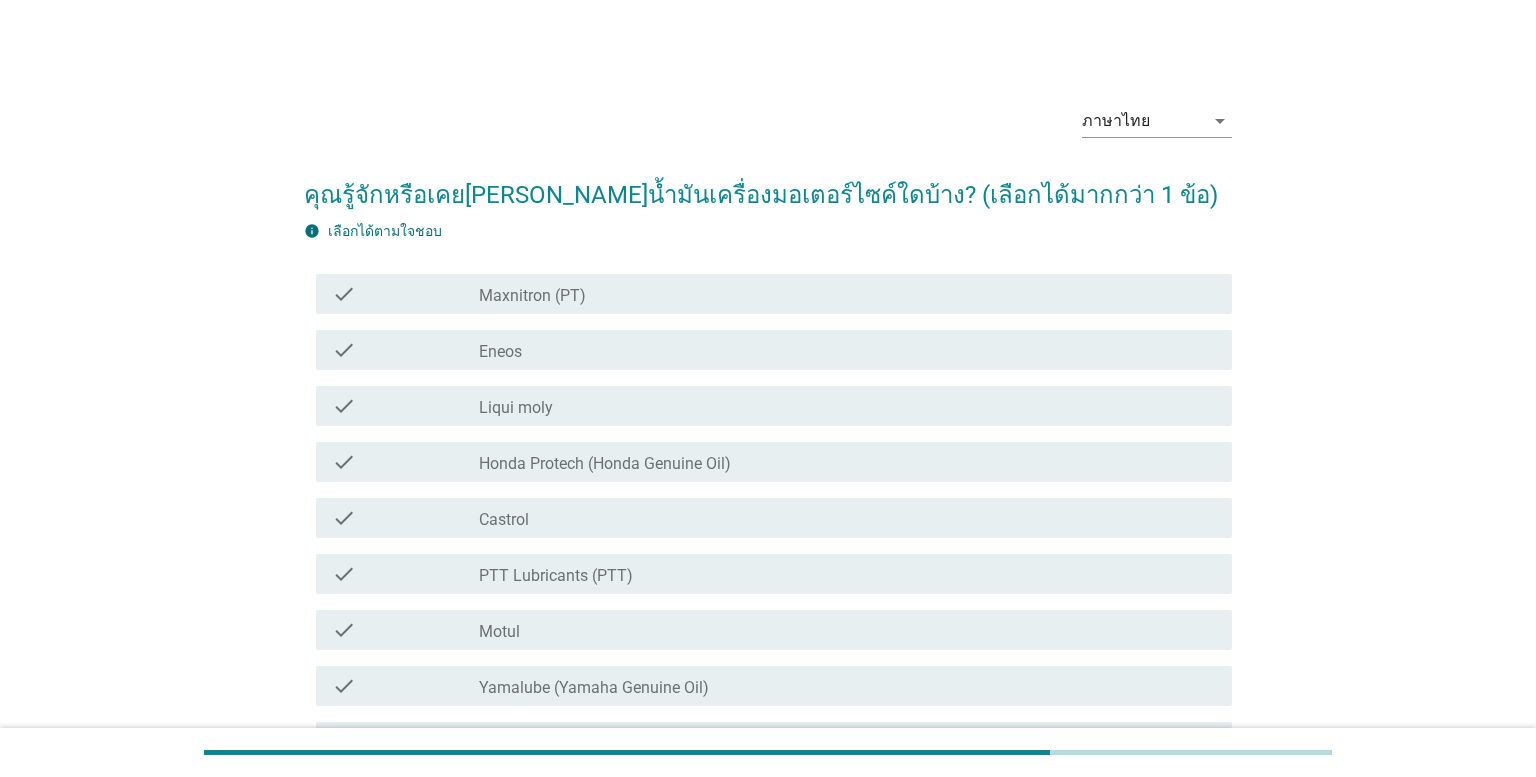 click on "check_box_outline_blank Honda Protech (Honda Genuine Oil)" at bounding box center (847, 462) 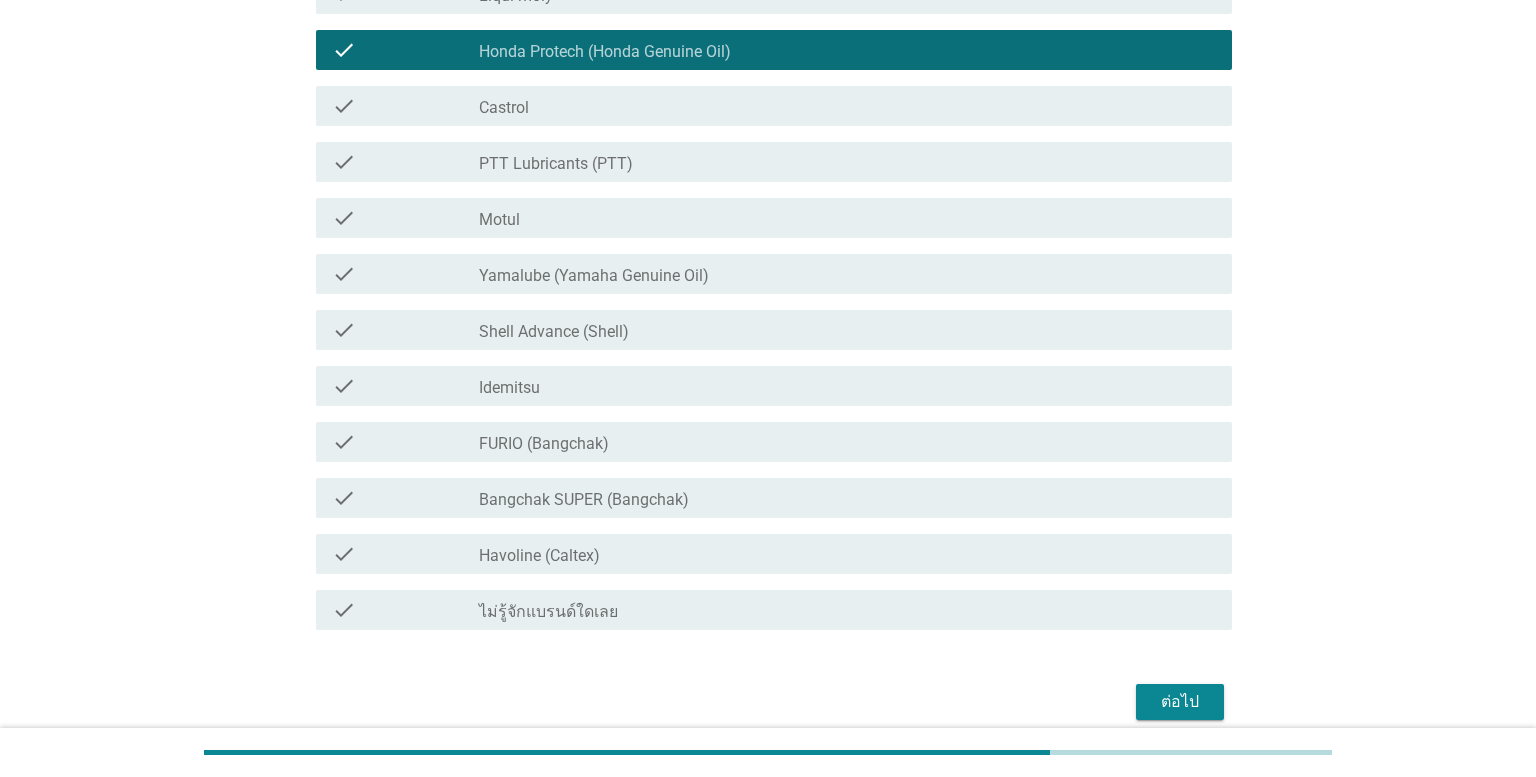 click on "ต่อไป" at bounding box center (1180, 702) 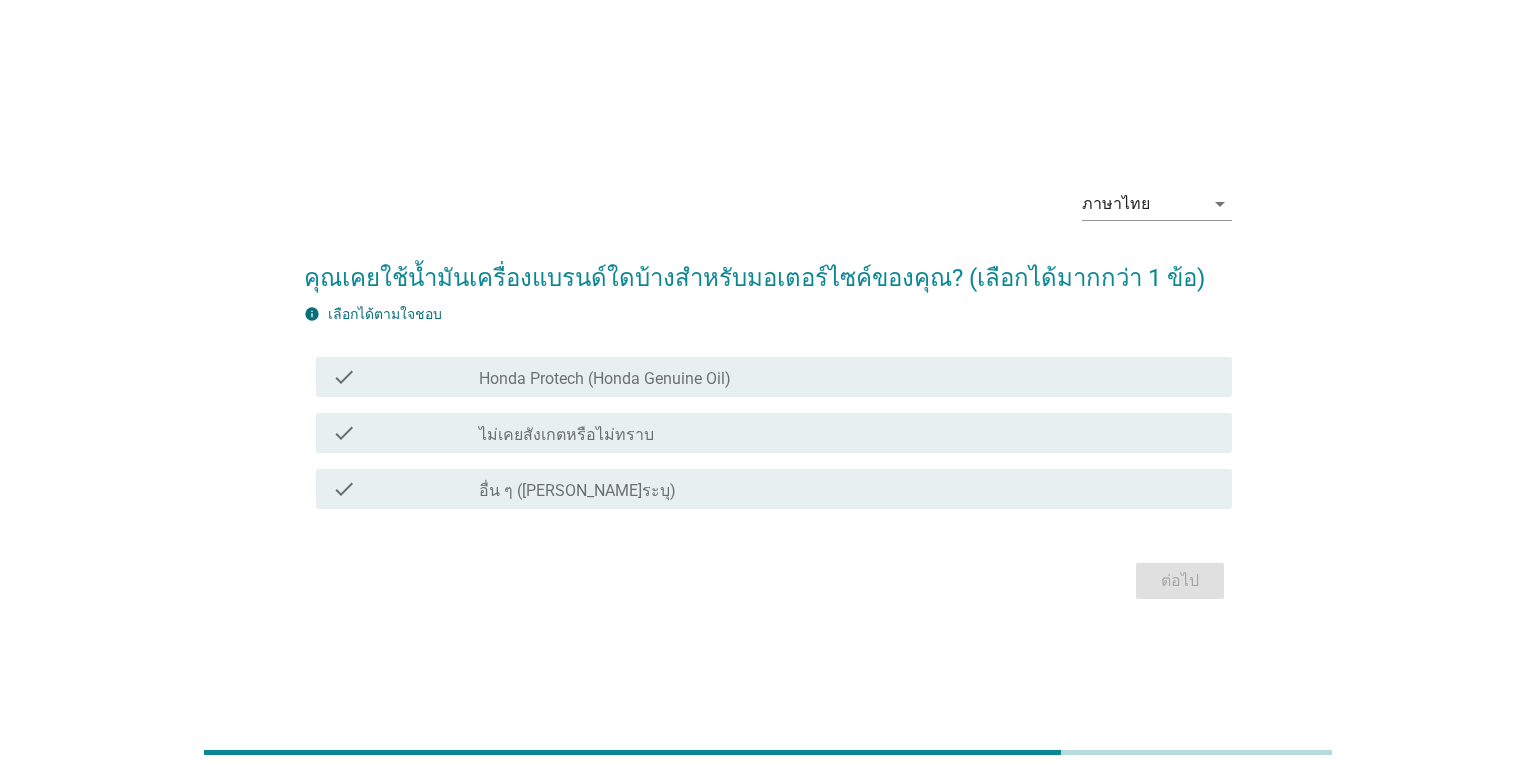 click on "ต่อไป" at bounding box center [768, 581] 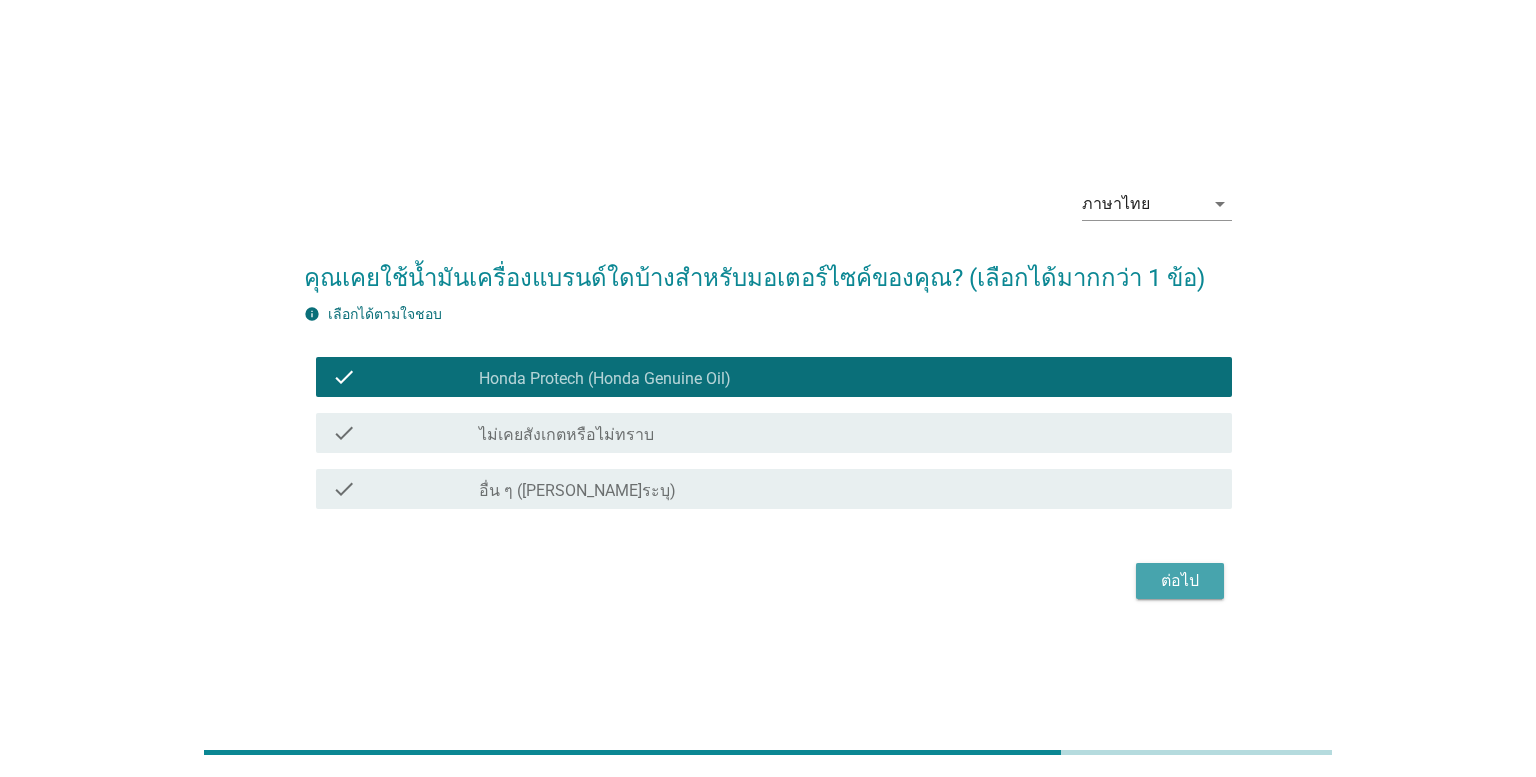 click on "ต่อไป" at bounding box center [1180, 581] 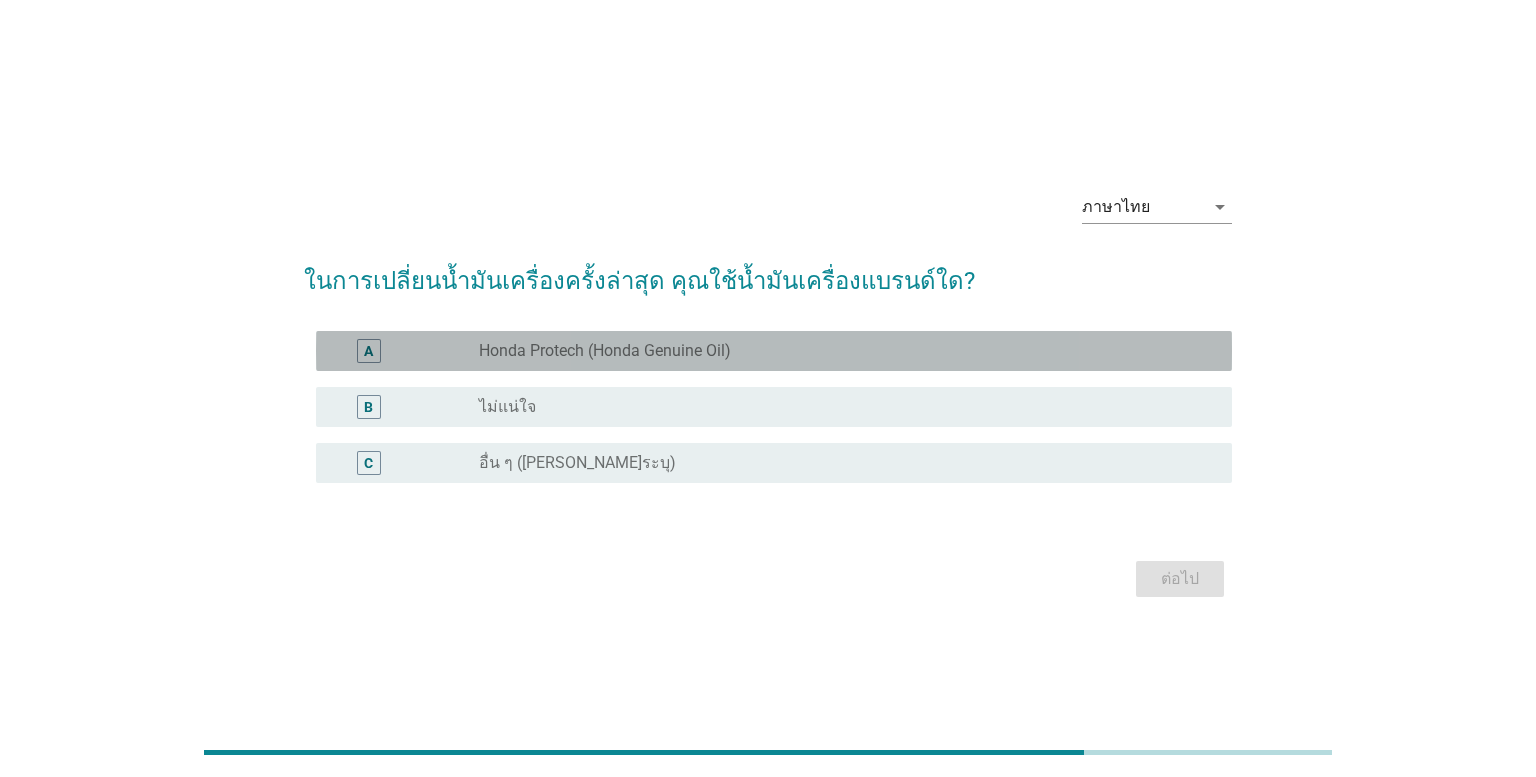 click on "radio_button_unchecked Honda Protech (Honda Genuine Oil)" at bounding box center [839, 351] 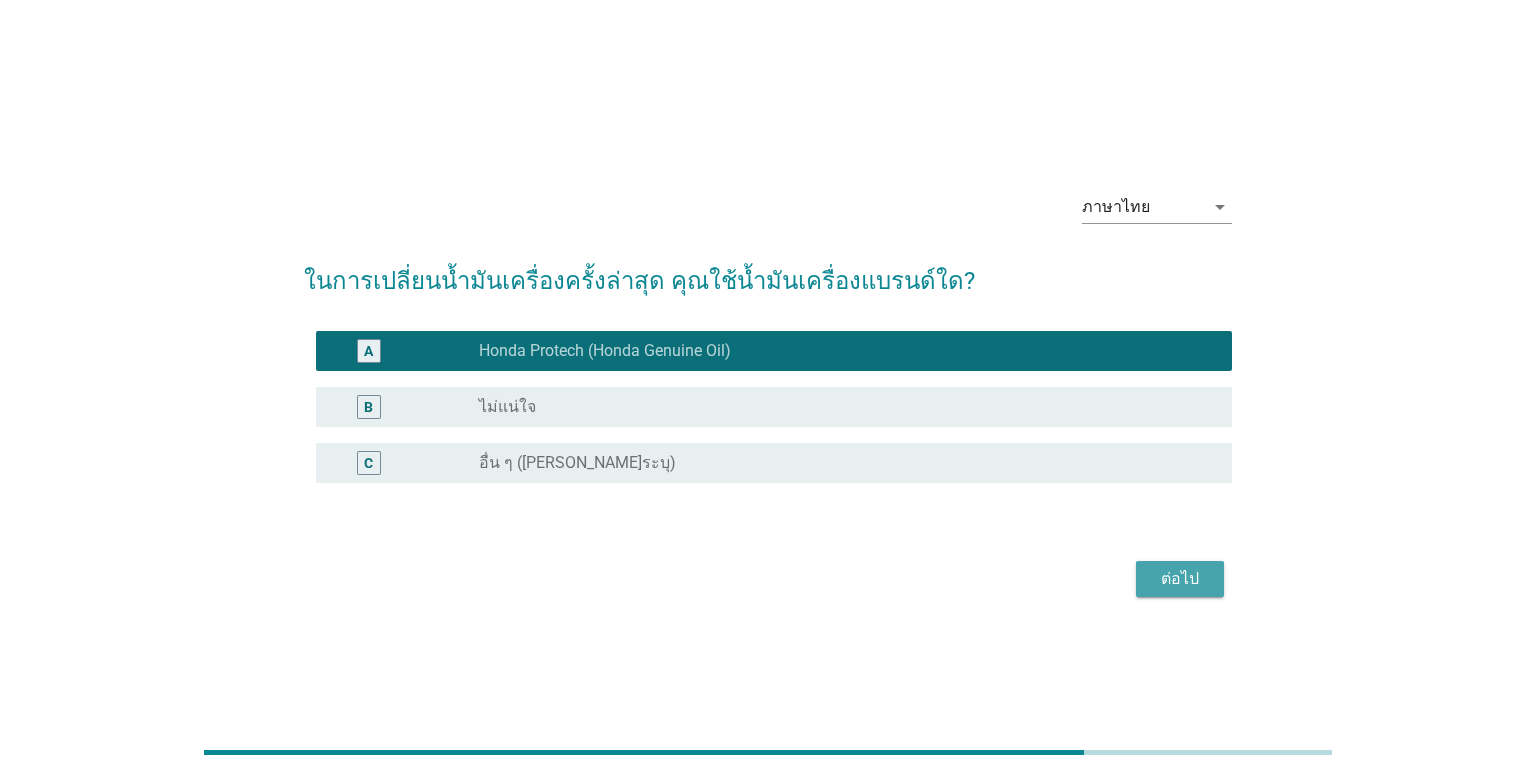 click on "ต่อไป" at bounding box center (1180, 579) 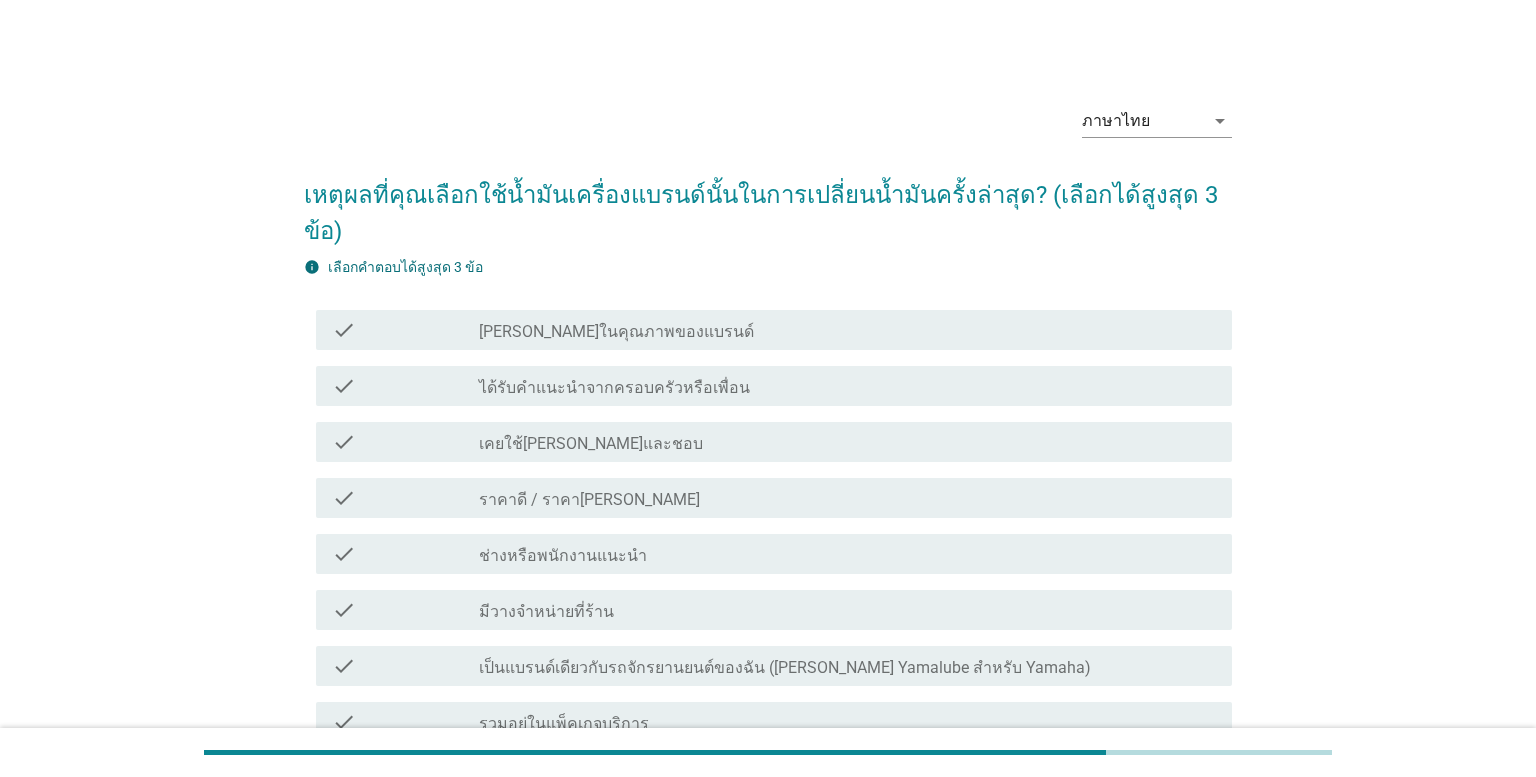 click on "check     check_box_outline_blank ได้รับคำแนะนำจากครอบครัวหรือเพื่อน" at bounding box center (768, 386) 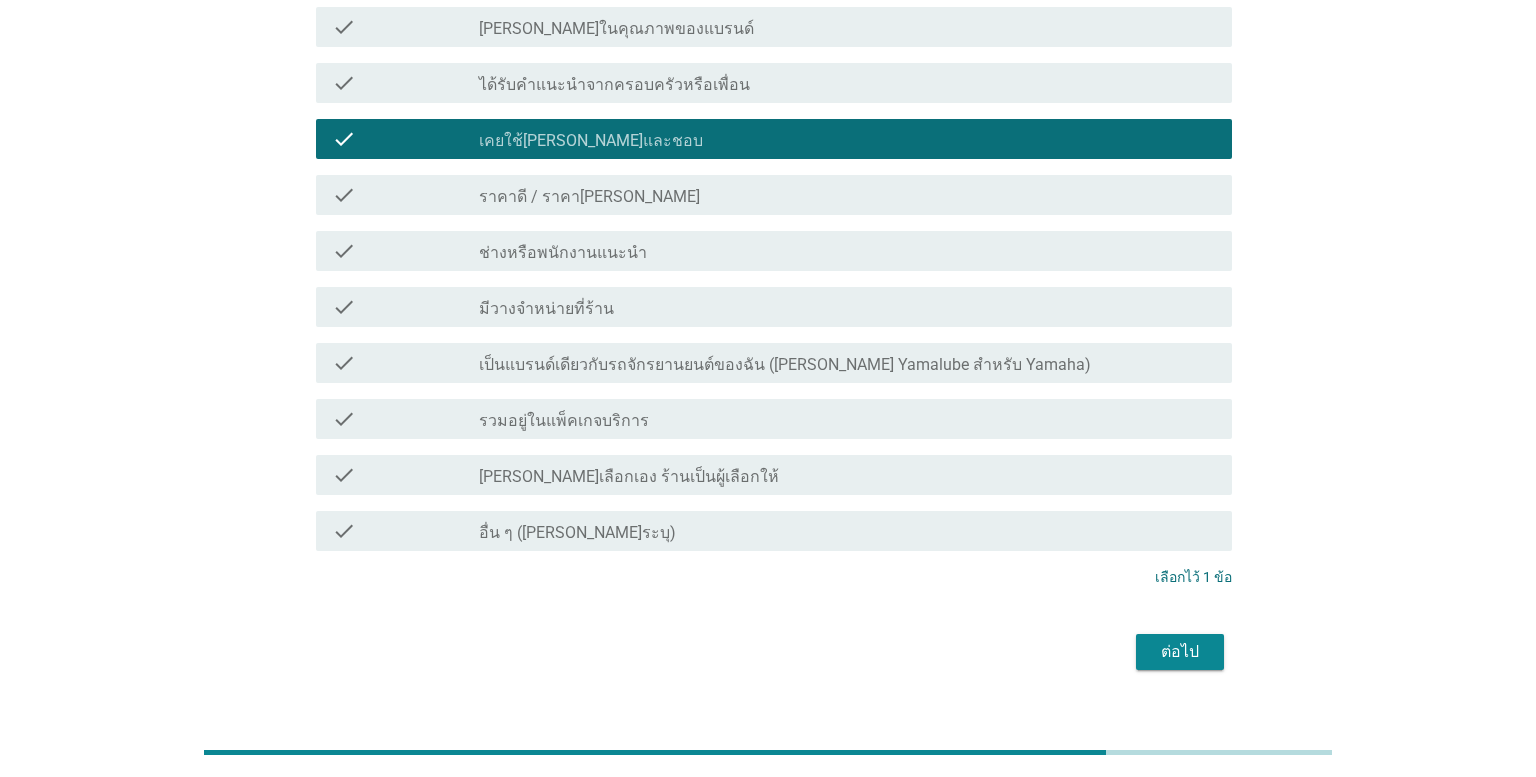 click on "ต่อไป" at bounding box center (768, 652) 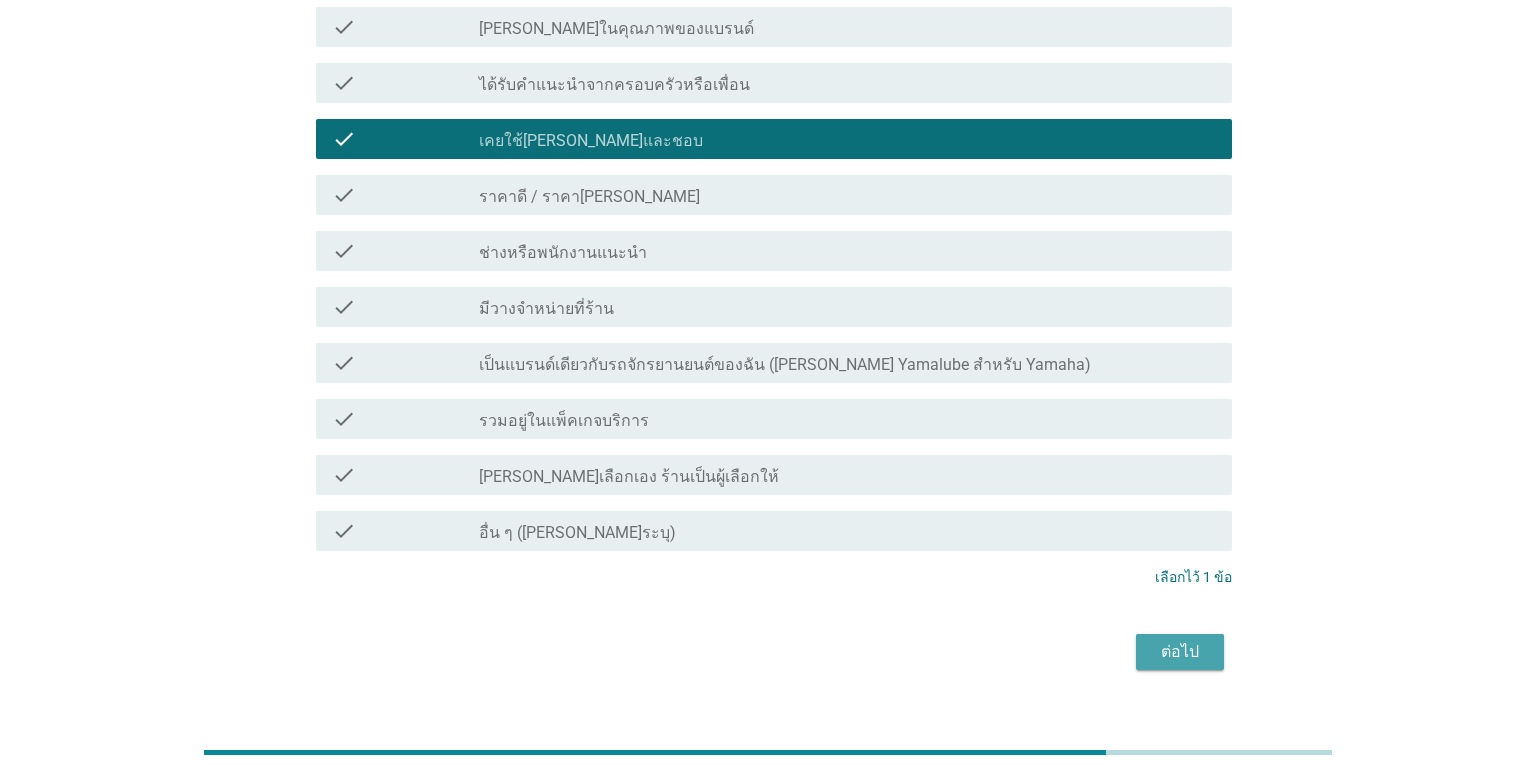 click on "ต่อไป" at bounding box center [1180, 652] 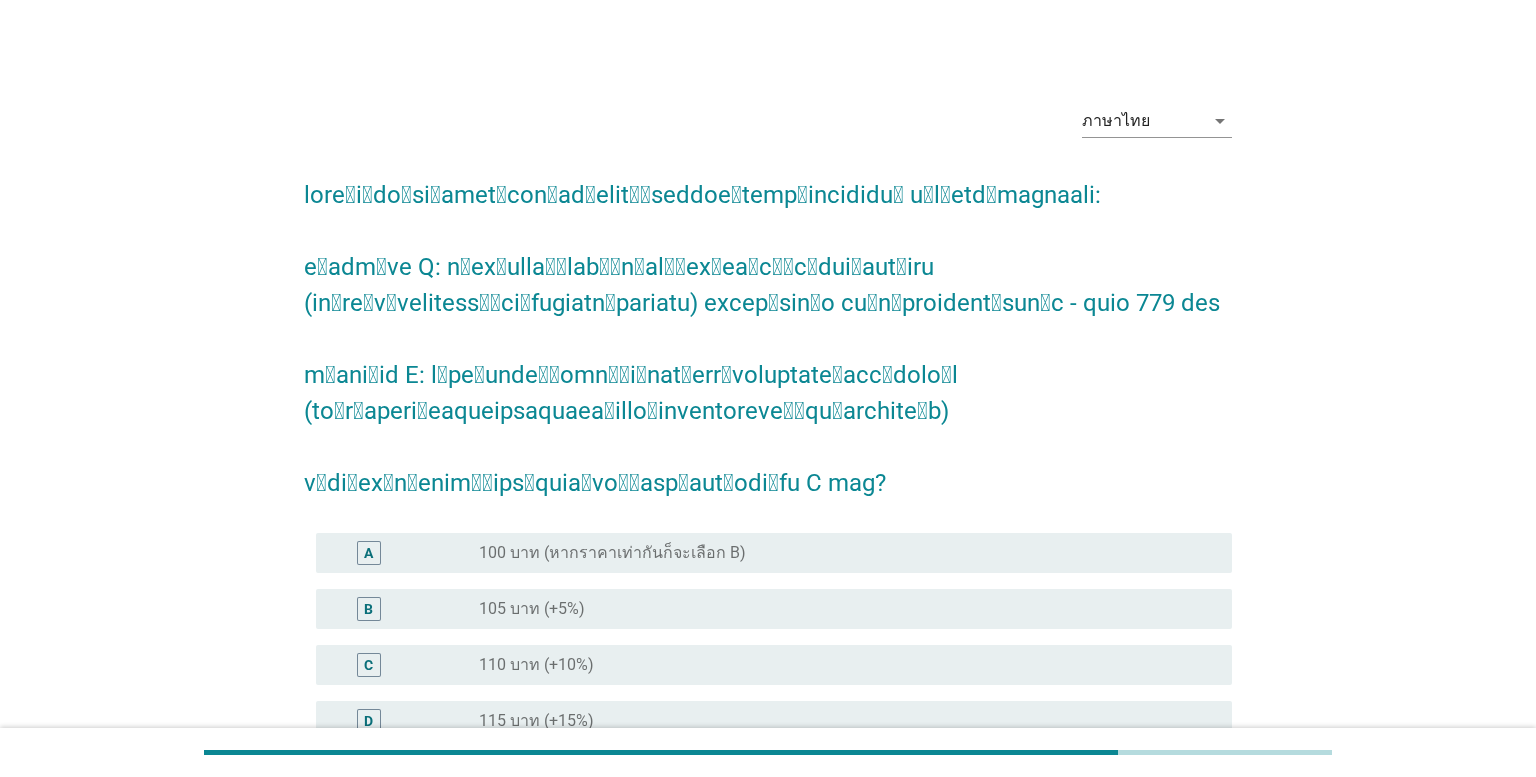 click at bounding box center (768, 329) 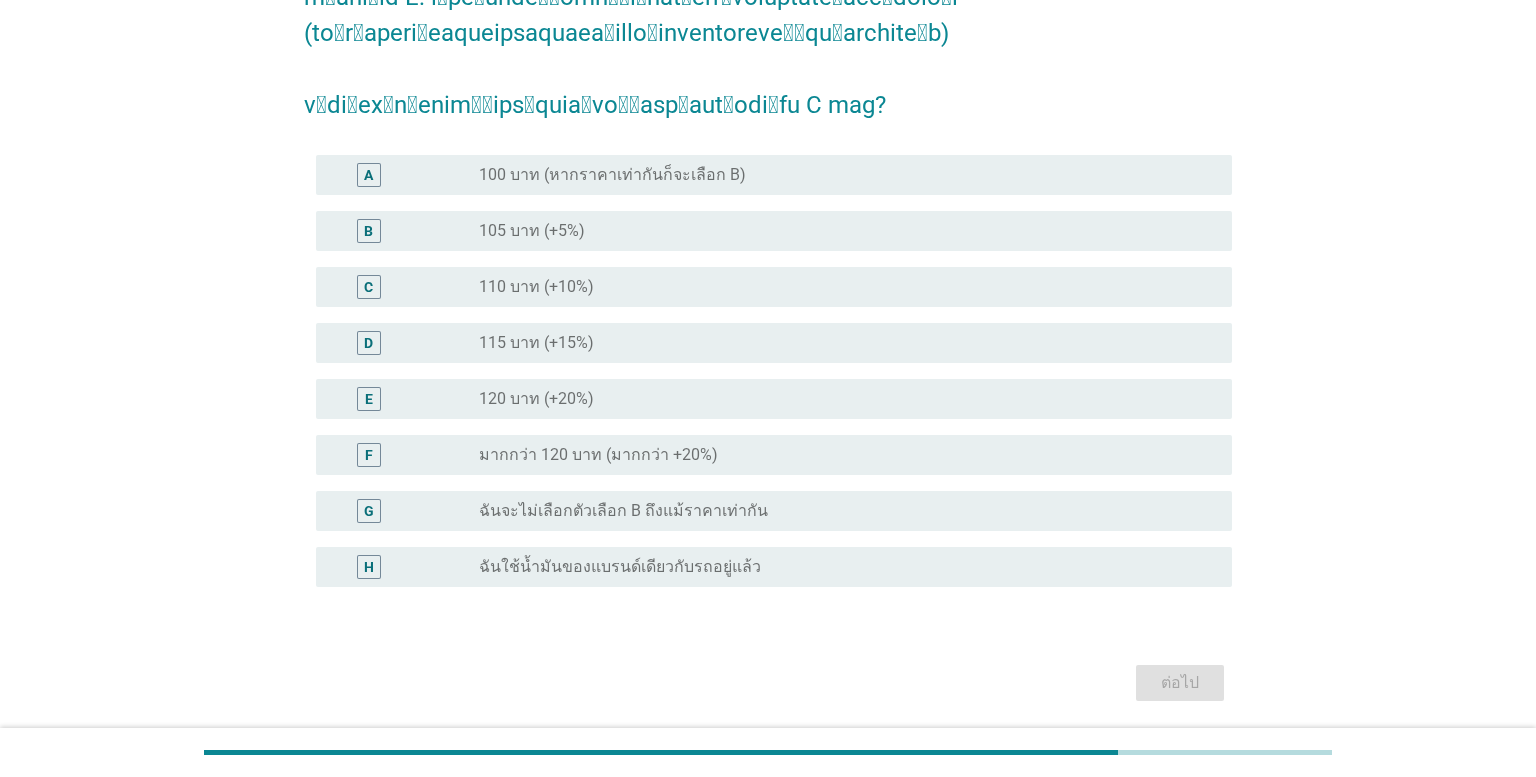 click on "radio_button_unchecked ฉันจะไม่เลือกตัวเลือก B ถึงแม้ราคาเท่ากัน" at bounding box center (839, 511) 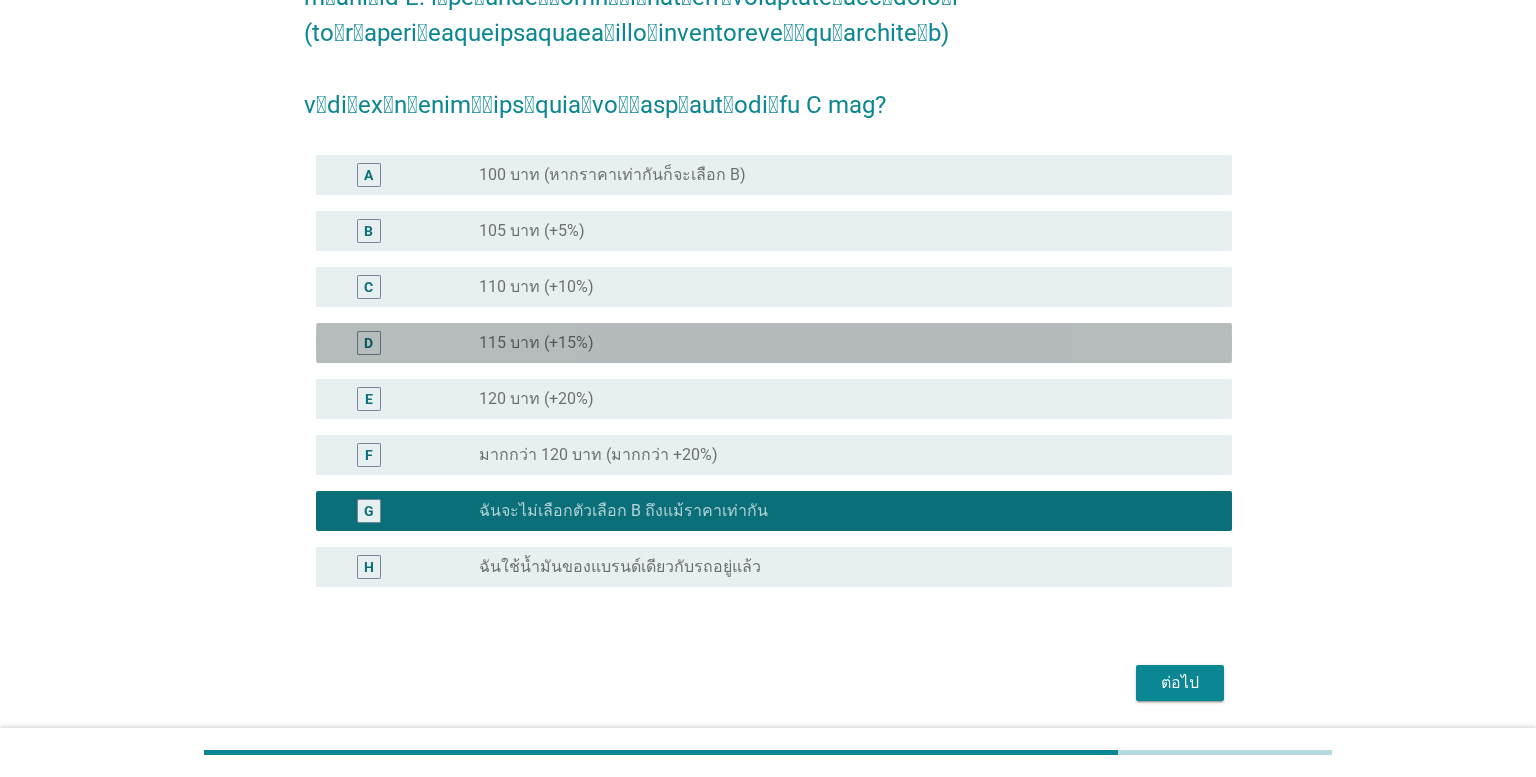 click on "radio_button_unchecked 115 บาท (+15%)" at bounding box center (839, 343) 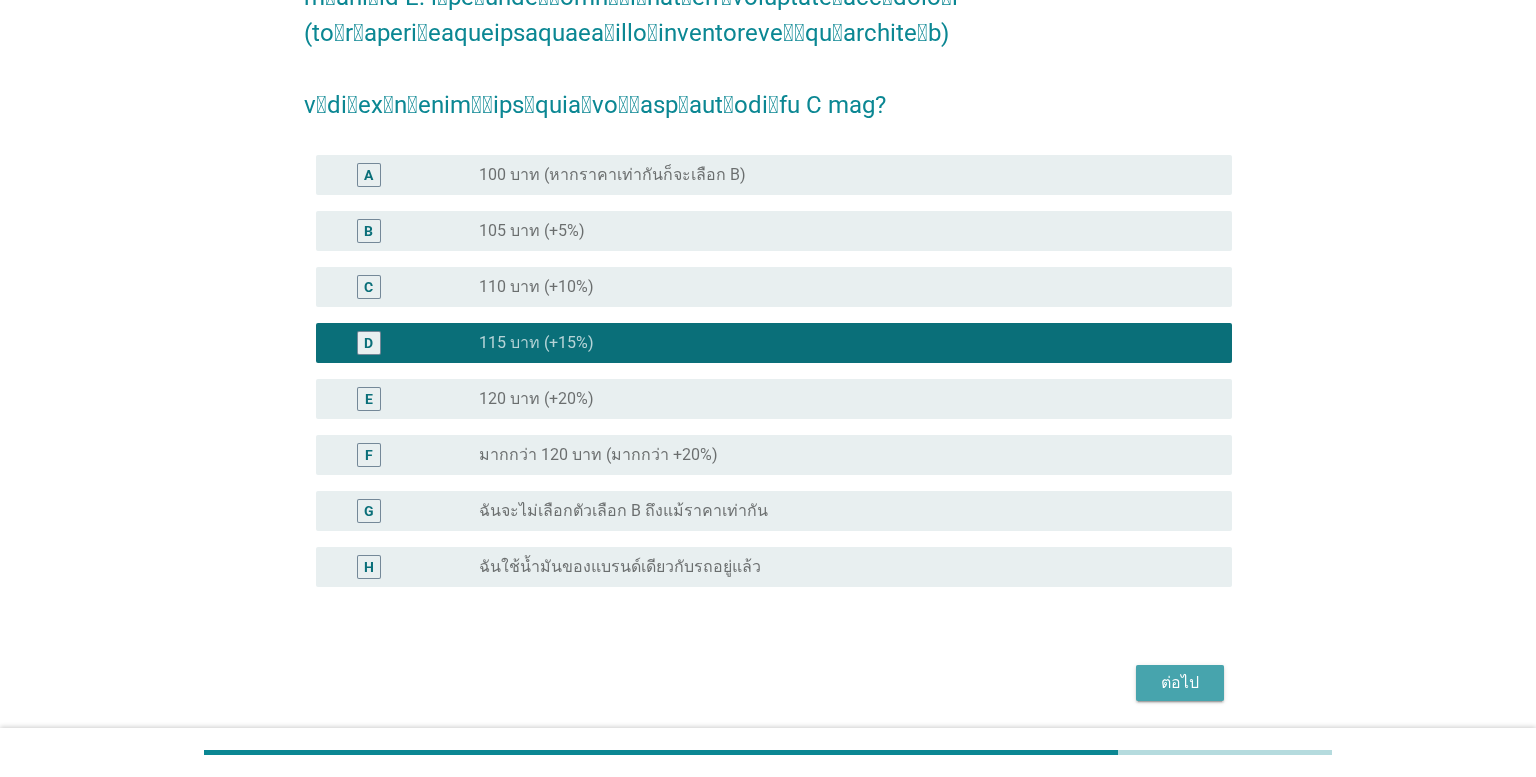 click on "ต่อไป" at bounding box center [1180, 683] 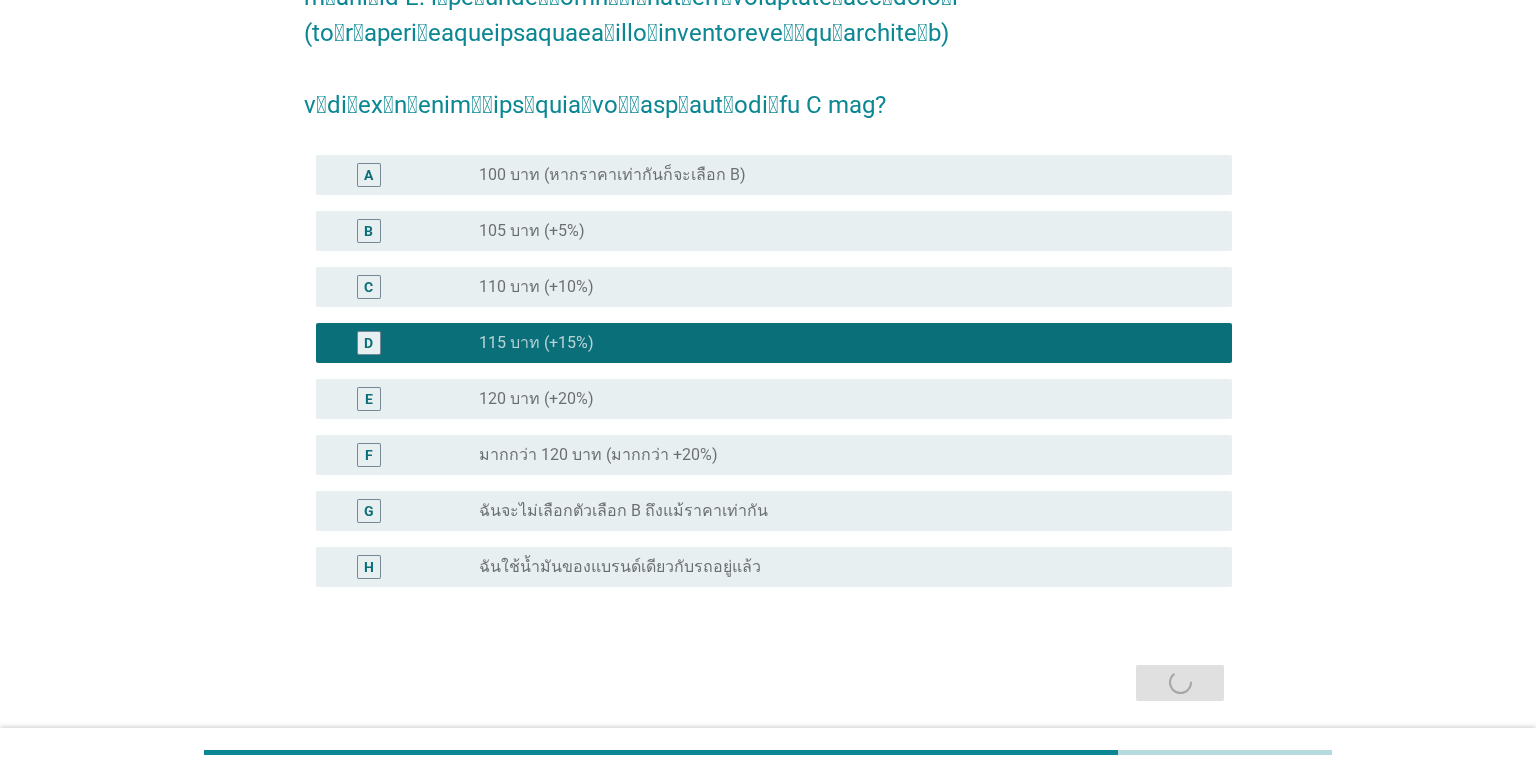 scroll, scrollTop: 0, scrollLeft: 0, axis: both 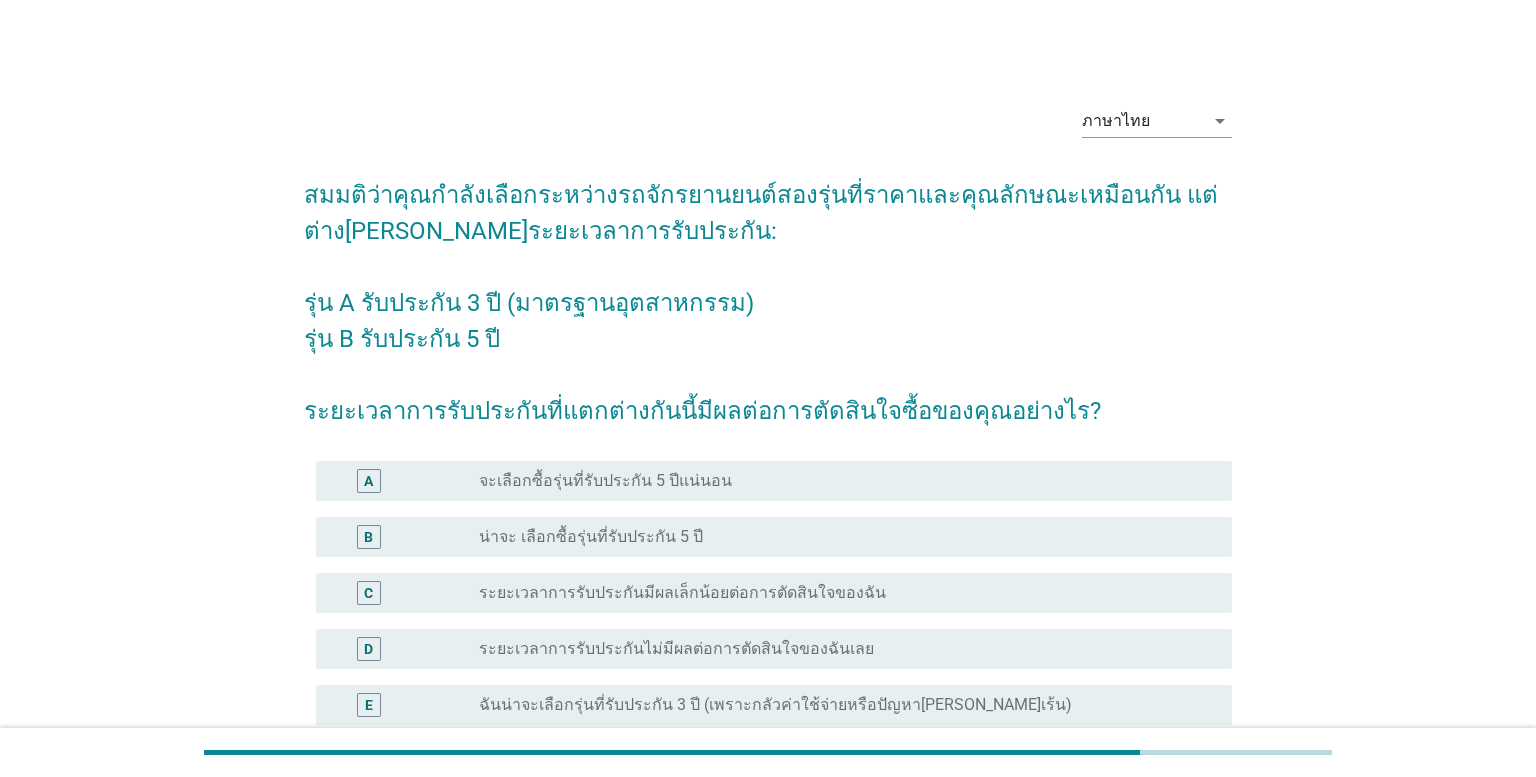 click on "B     radio_button_unchecked น่าจะ เลือกซื้อรุ่นที่รับประกัน 5 ปี" at bounding box center [774, 537] 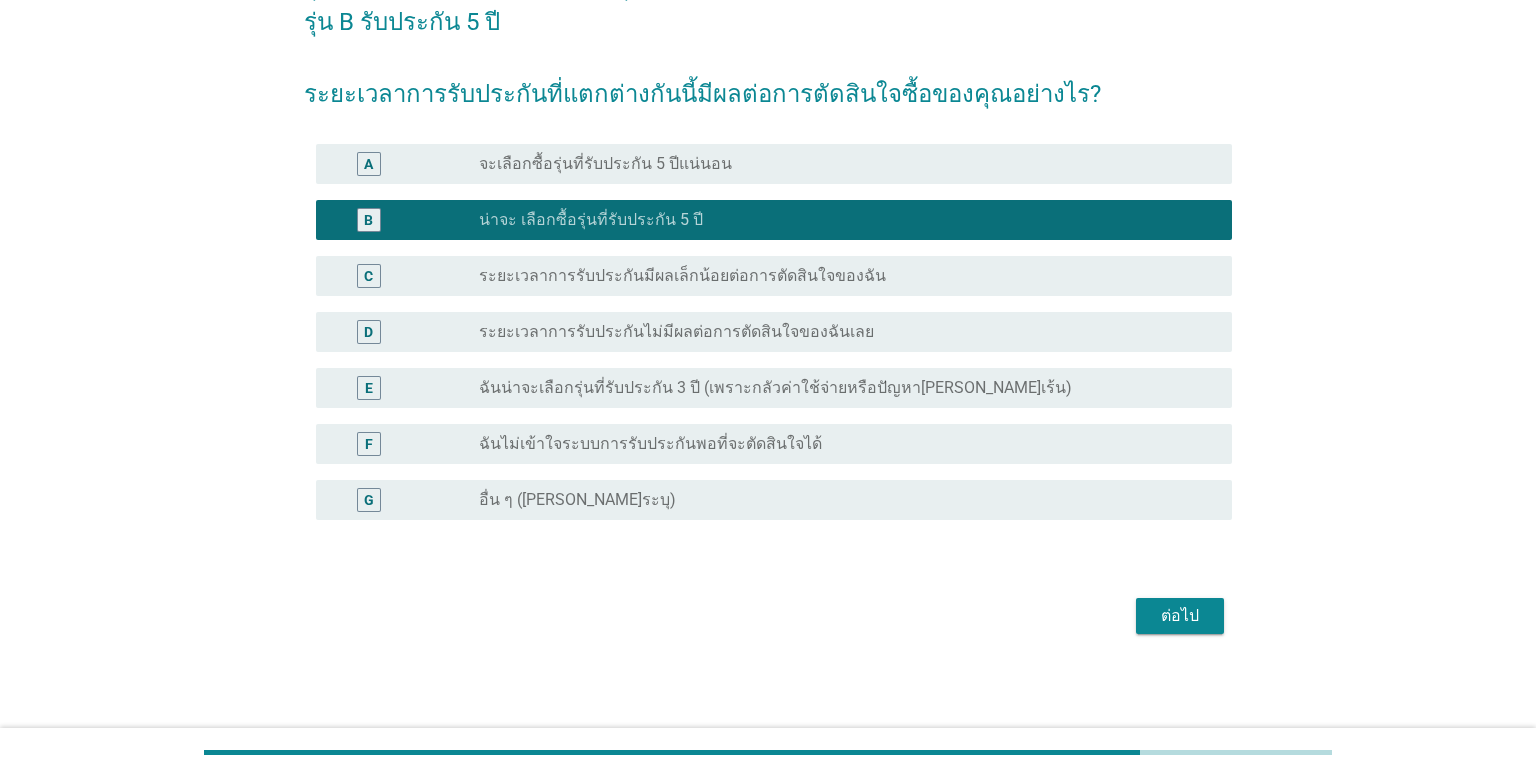 scroll, scrollTop: 317, scrollLeft: 0, axis: vertical 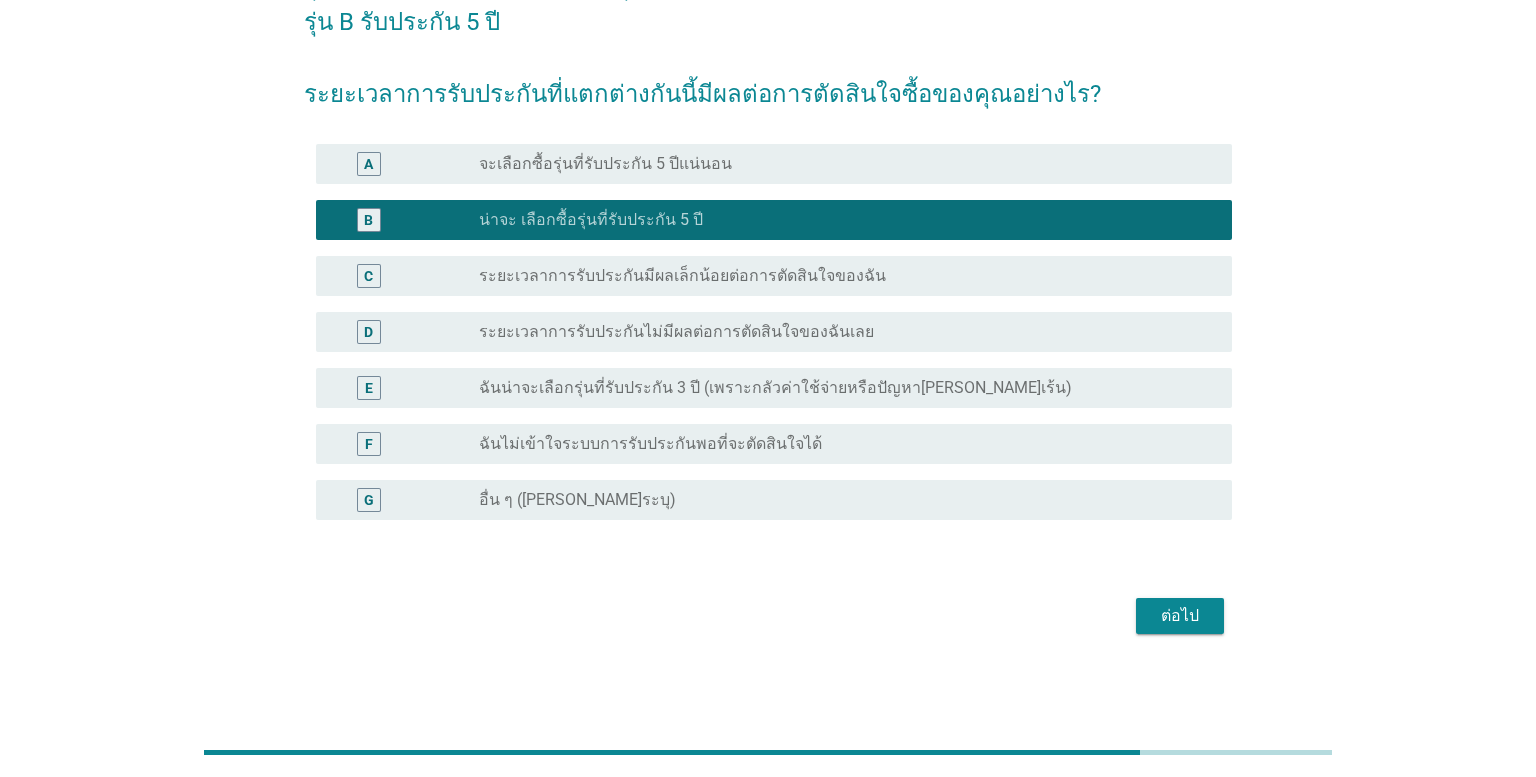 click on "ต่อไป" at bounding box center [1180, 616] 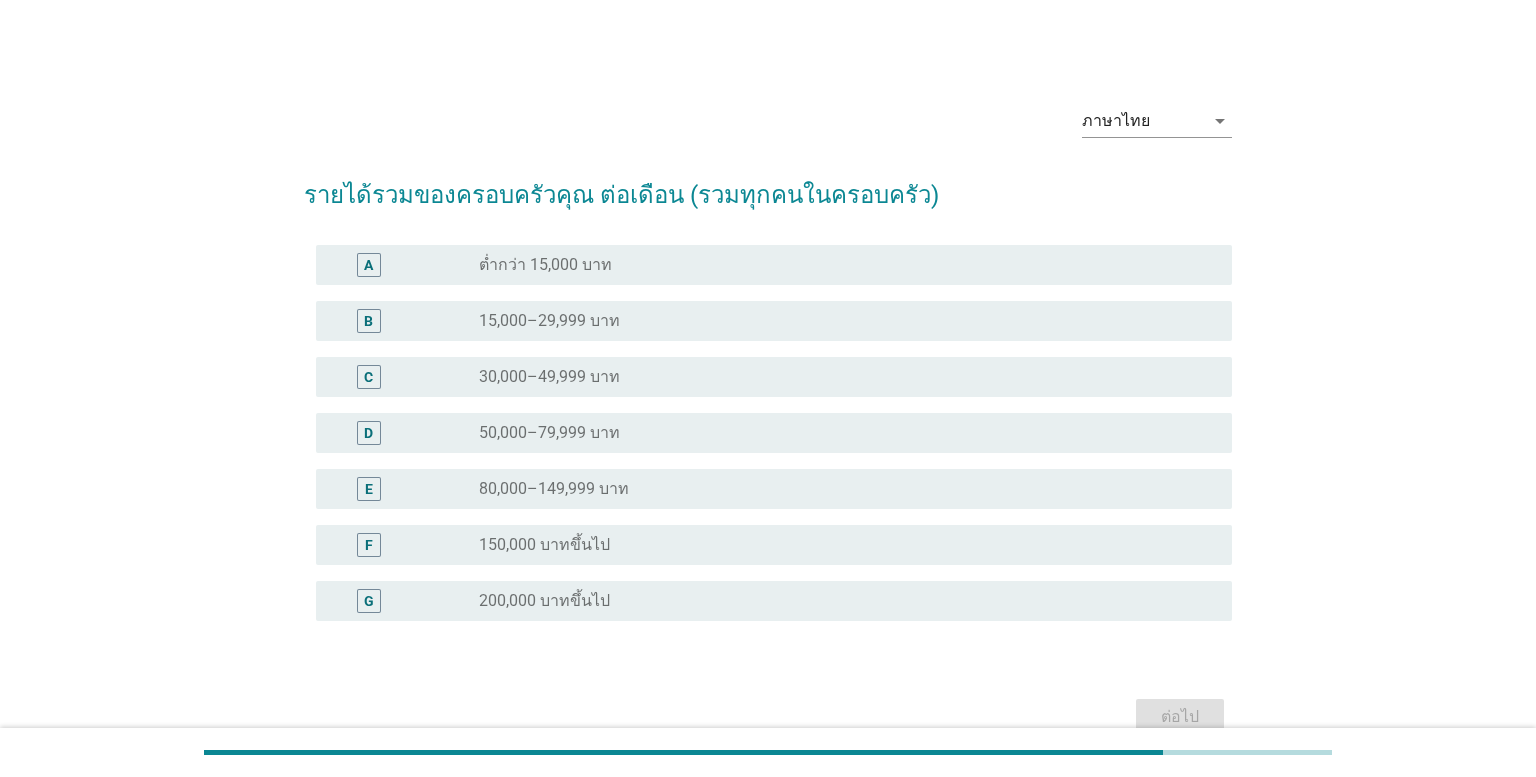 click on "F     radio_button_unchecked 150,000 บาทขึ้นไป" at bounding box center [768, 545] 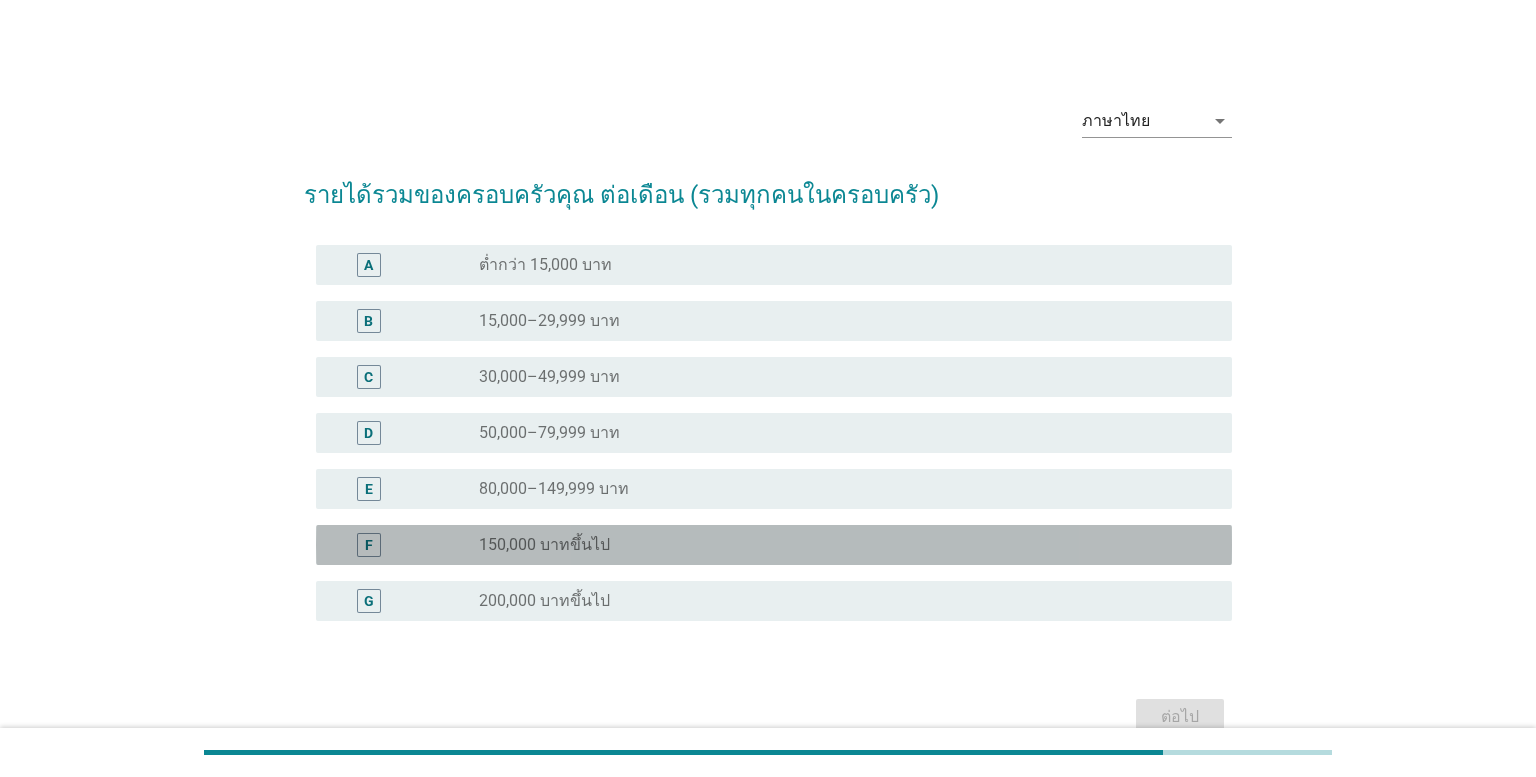 click on "radio_button_unchecked 150,000 บาทขึ้นไป" at bounding box center [839, 545] 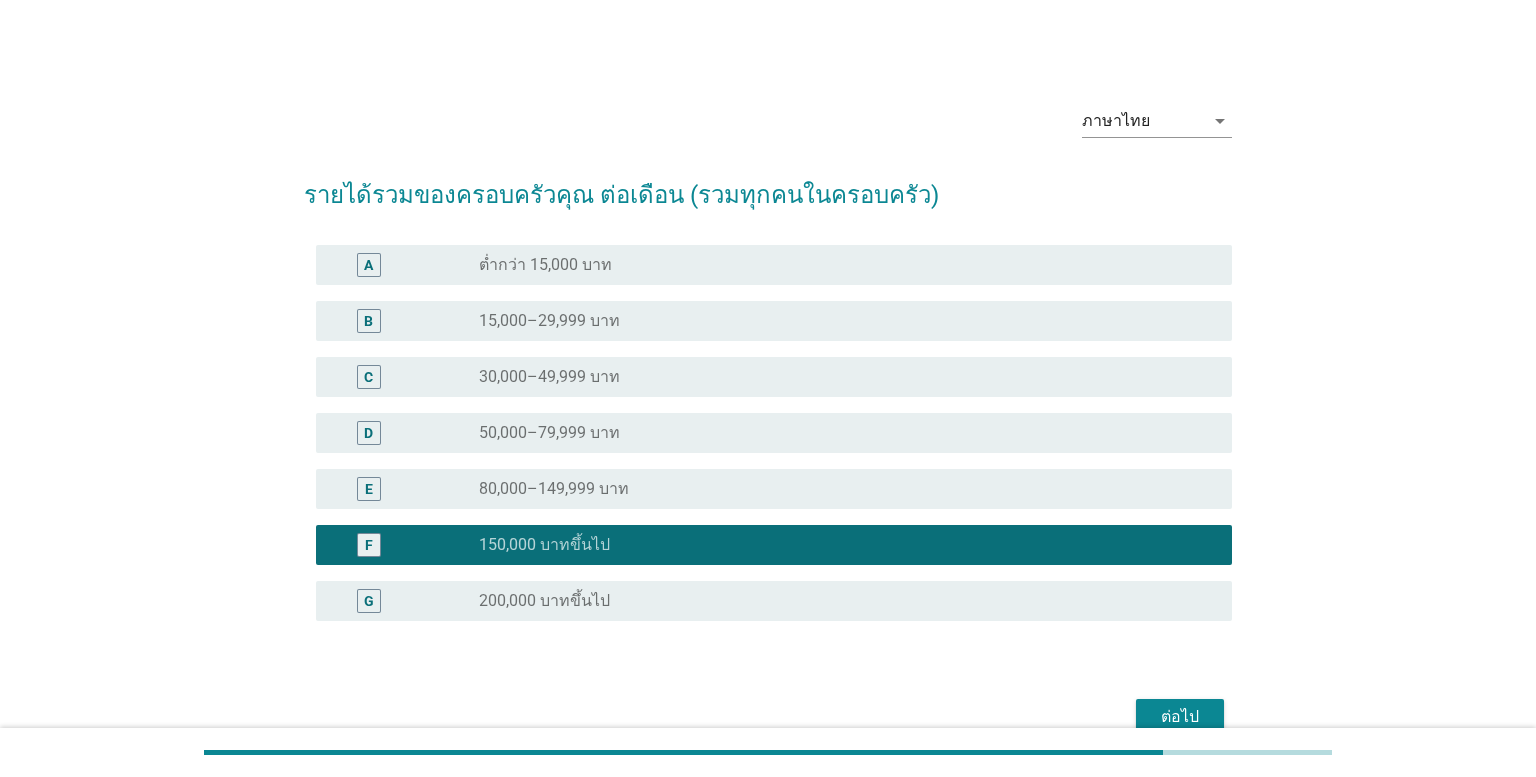 click on "ต่อไป" at bounding box center [1180, 717] 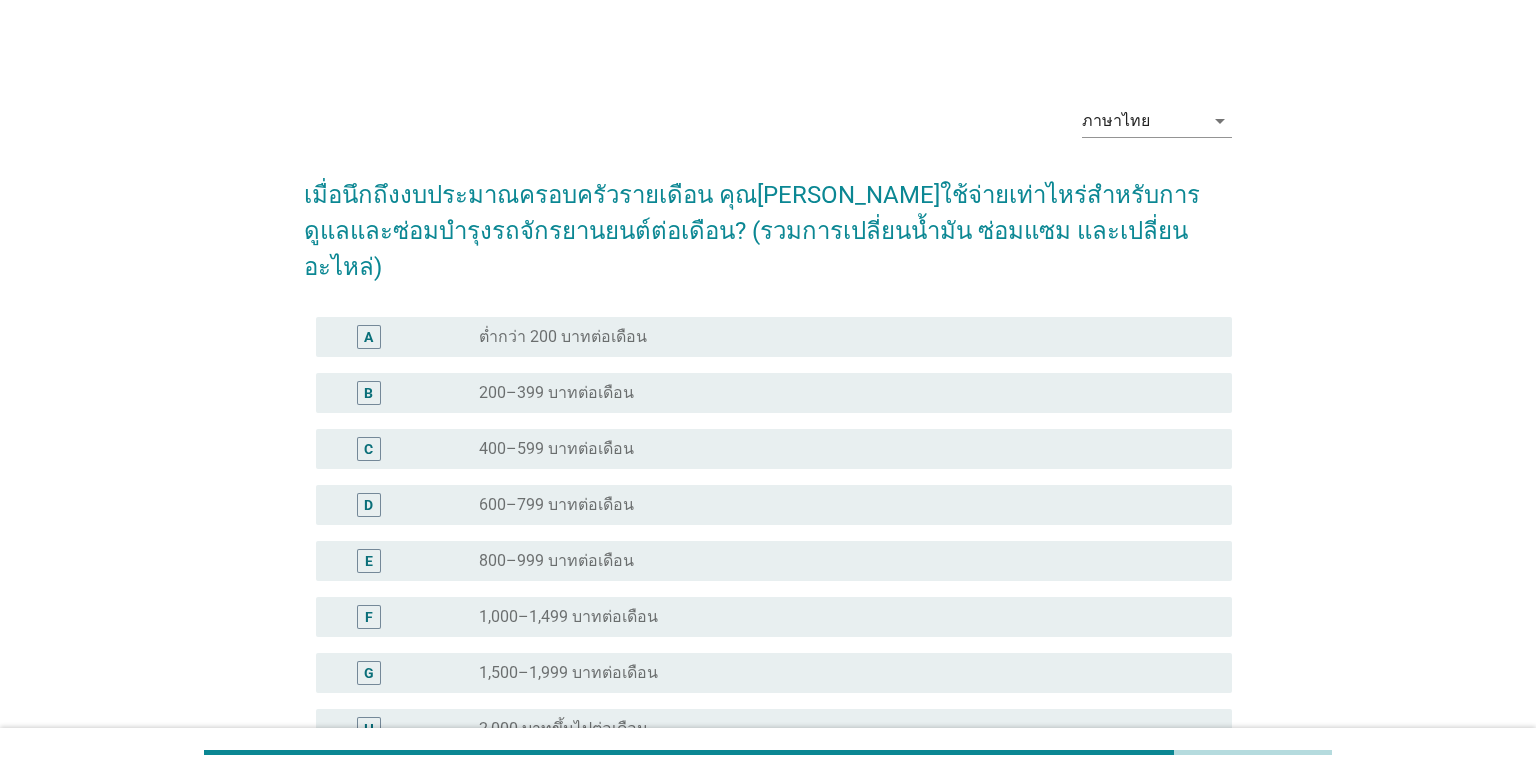 click on "F     radio_button_unchecked 1,000–1,499 บาทต่อเดือน" at bounding box center [768, 617] 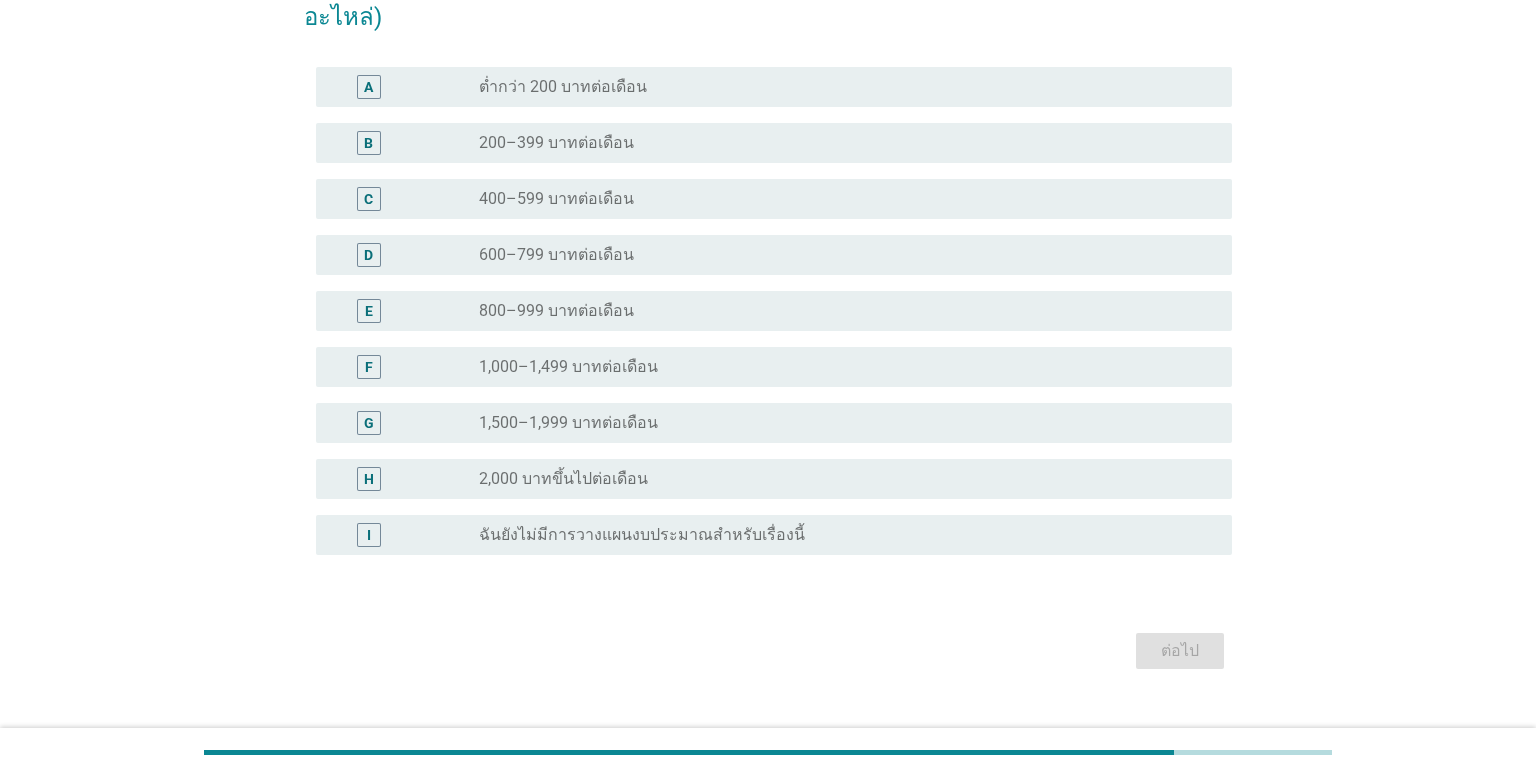 scroll, scrollTop: 249, scrollLeft: 0, axis: vertical 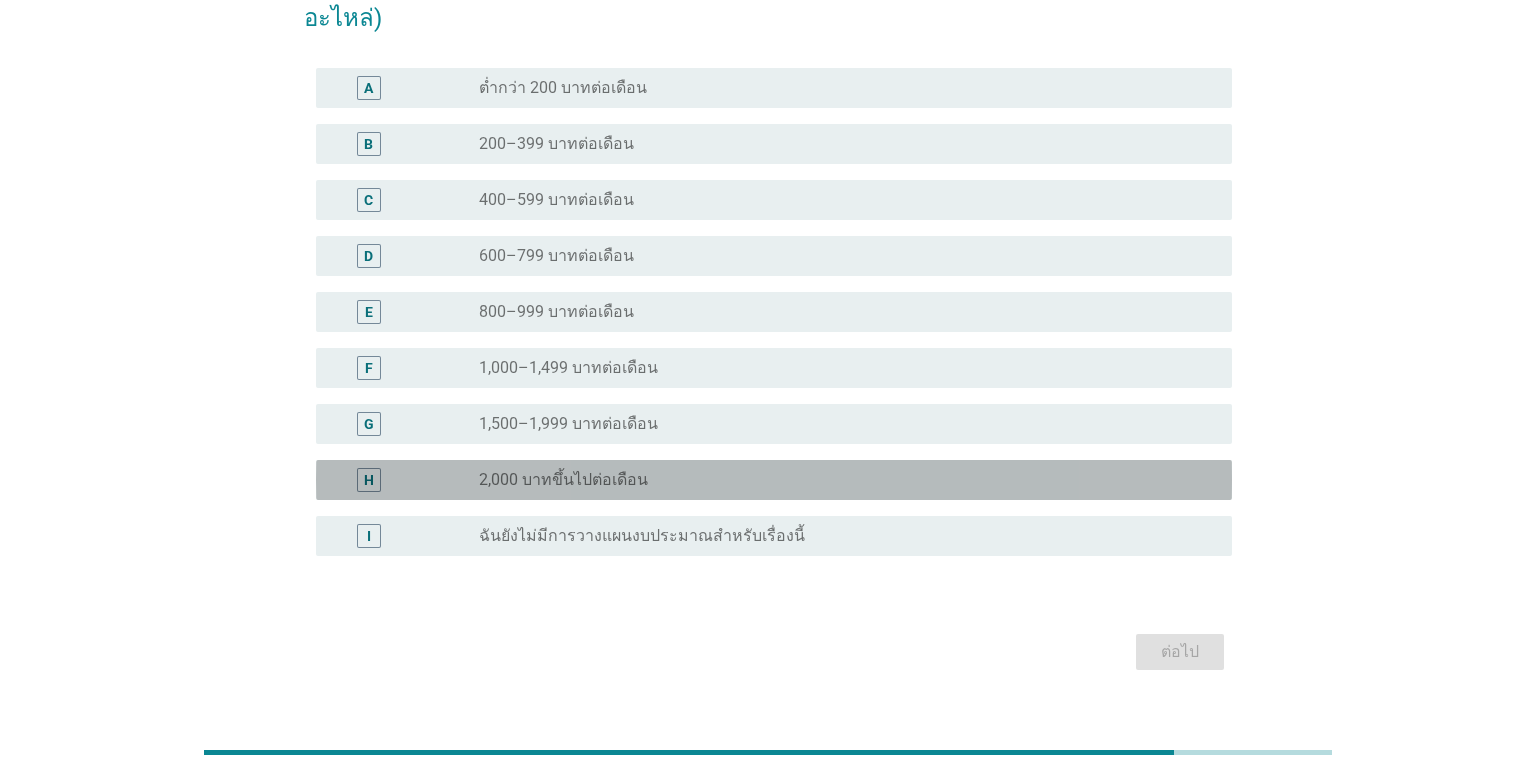 click on "radio_button_unchecked 2,000 บาทขึ้นไปต่อเดือน" at bounding box center [839, 480] 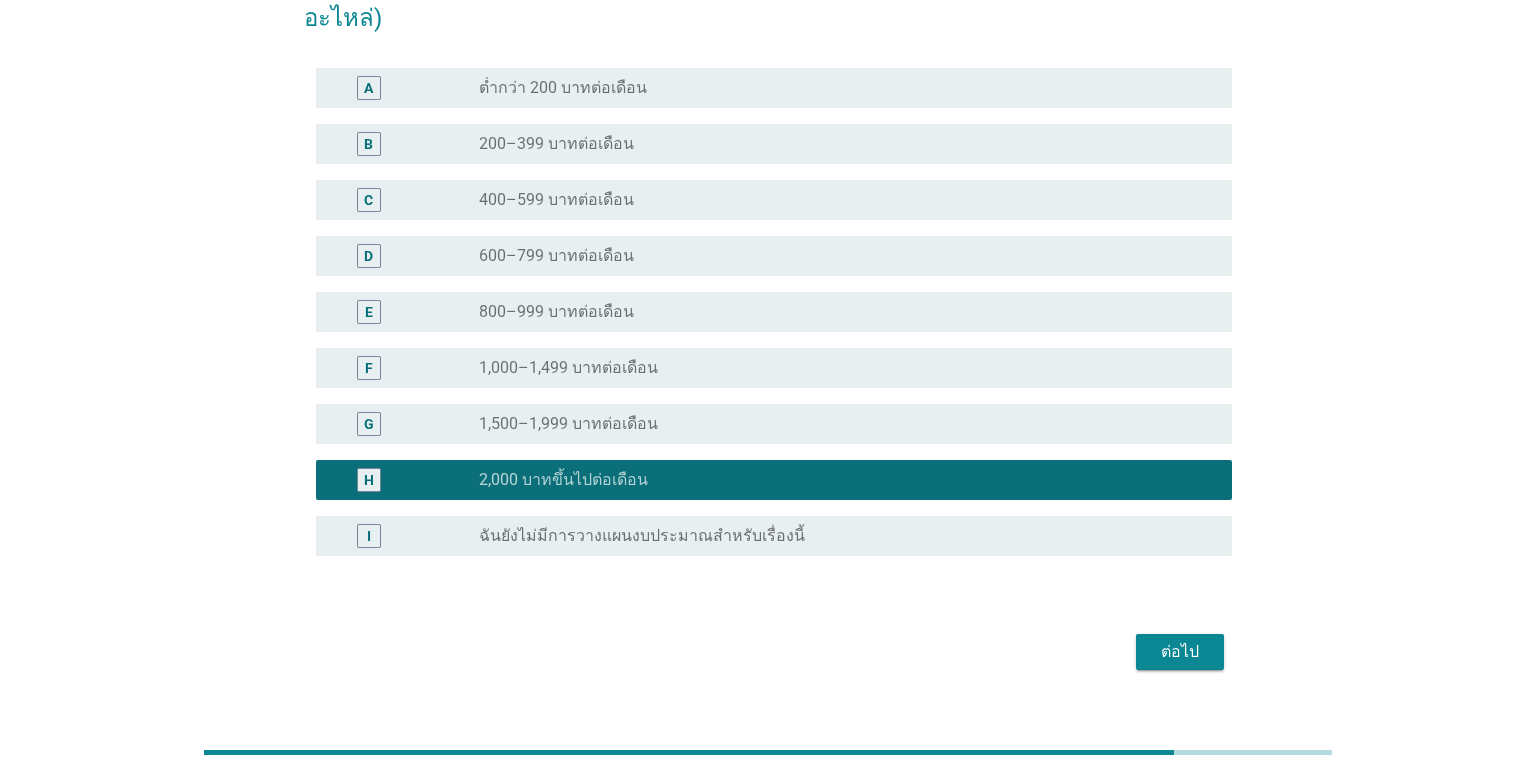 click on "ต่อไป" at bounding box center (1180, 652) 